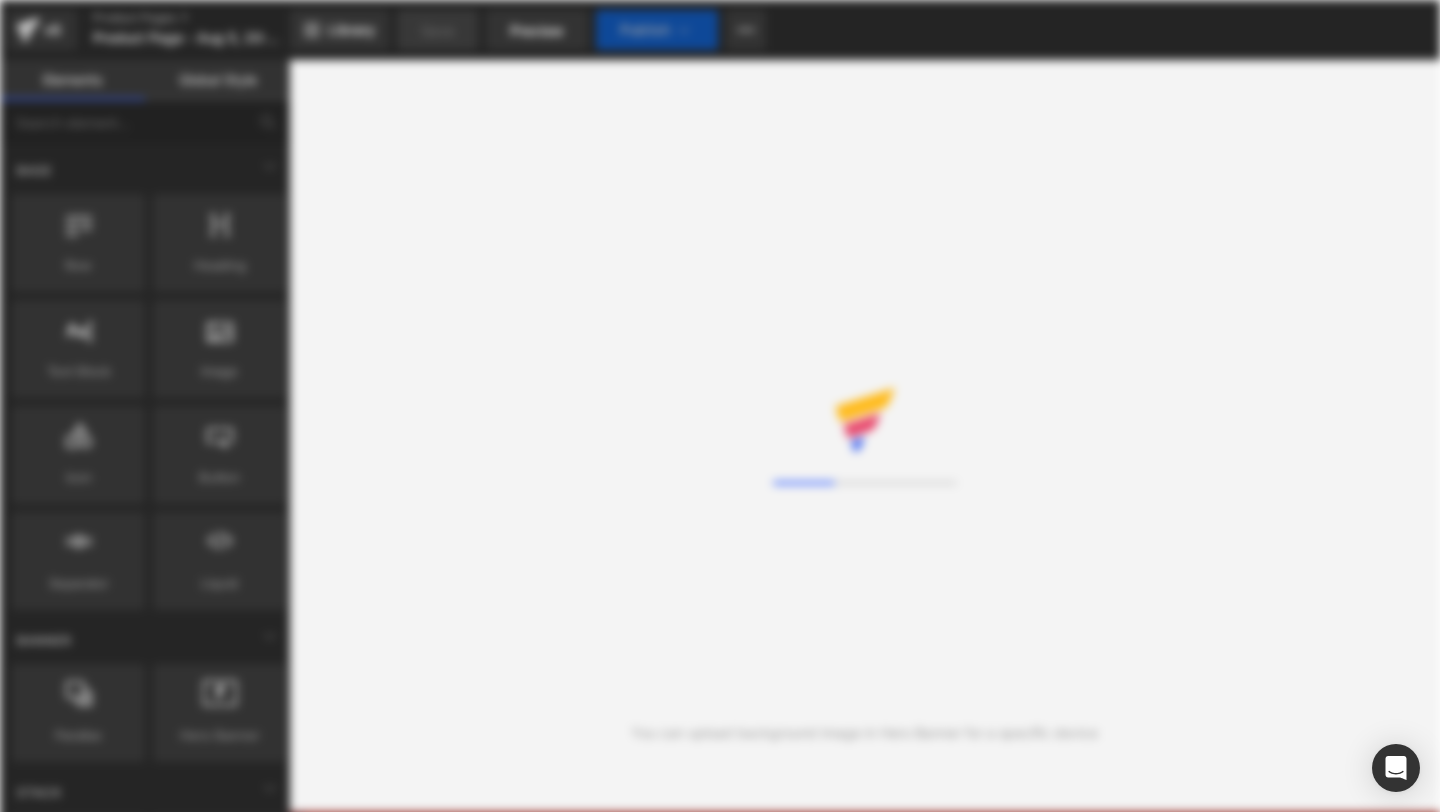 scroll, scrollTop: 0, scrollLeft: 0, axis: both 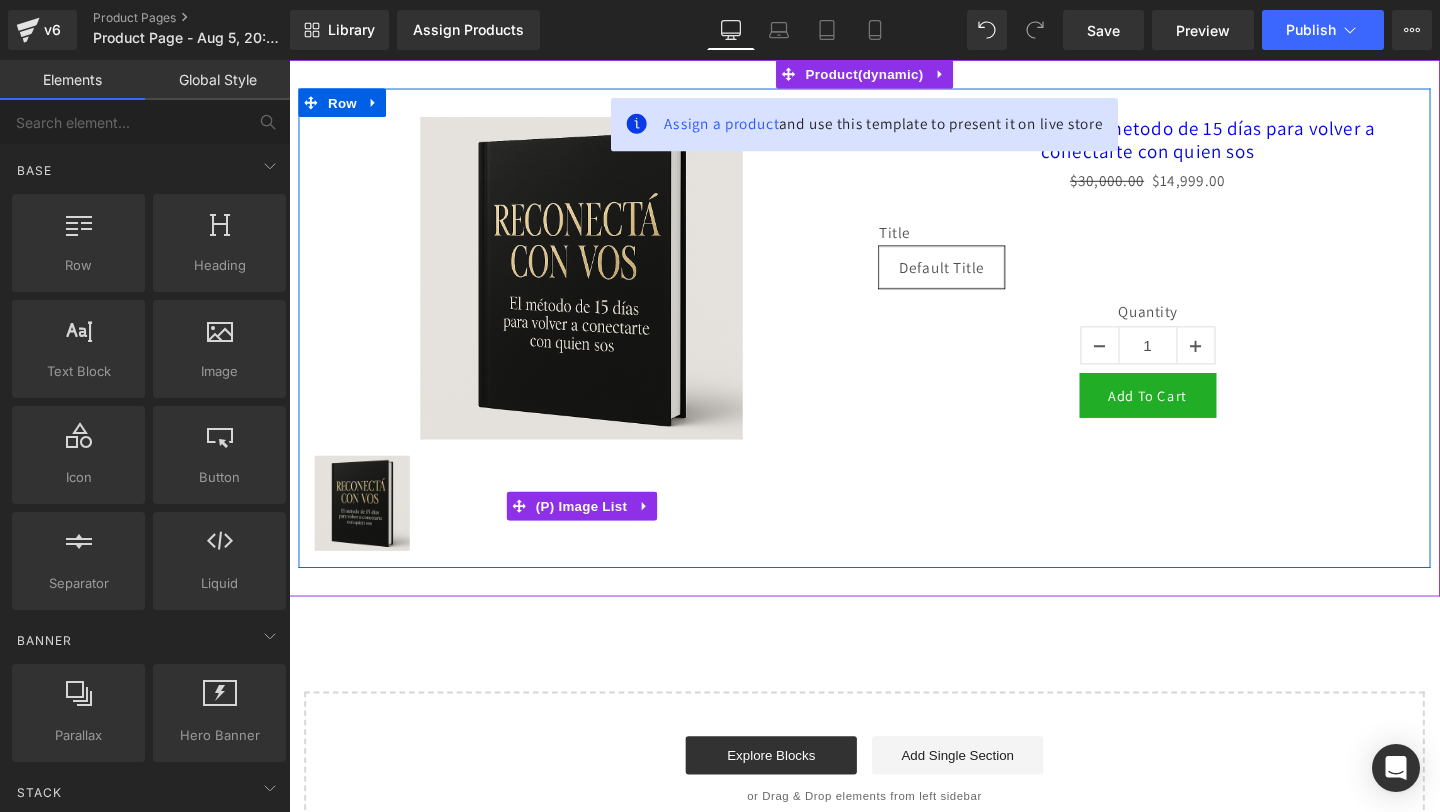 click at bounding box center [596, 529] 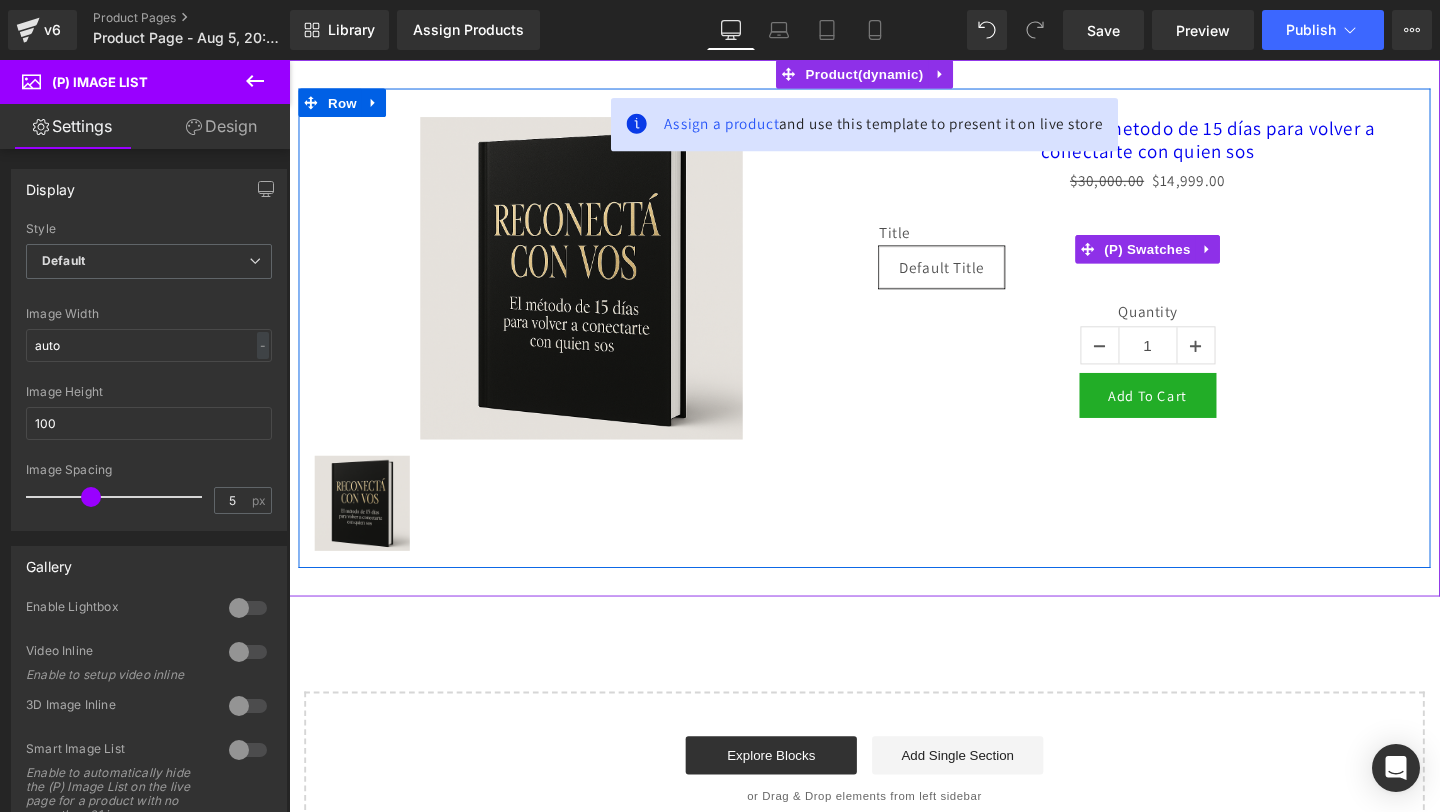 click on "Title
Default Title" at bounding box center [1191, 273] 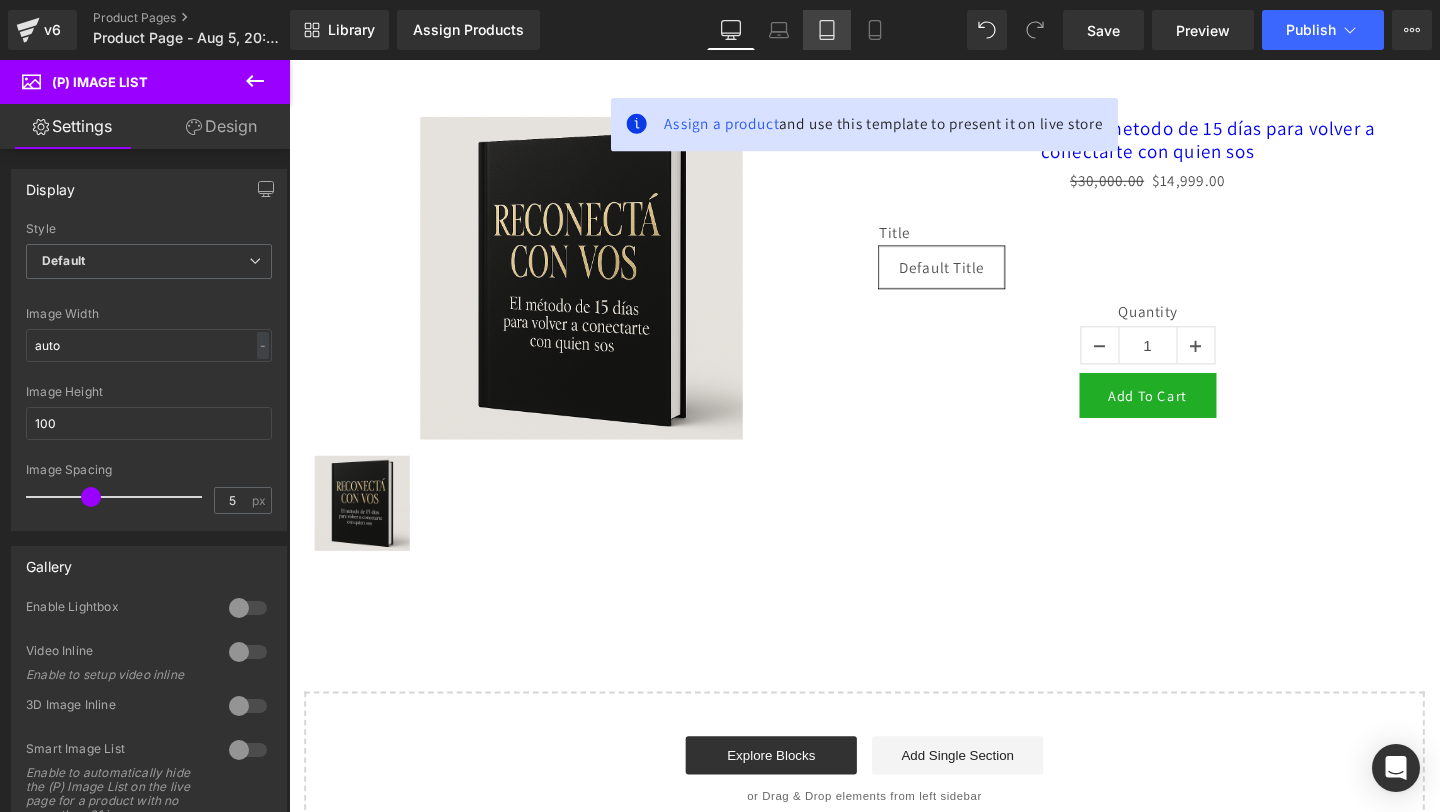 click 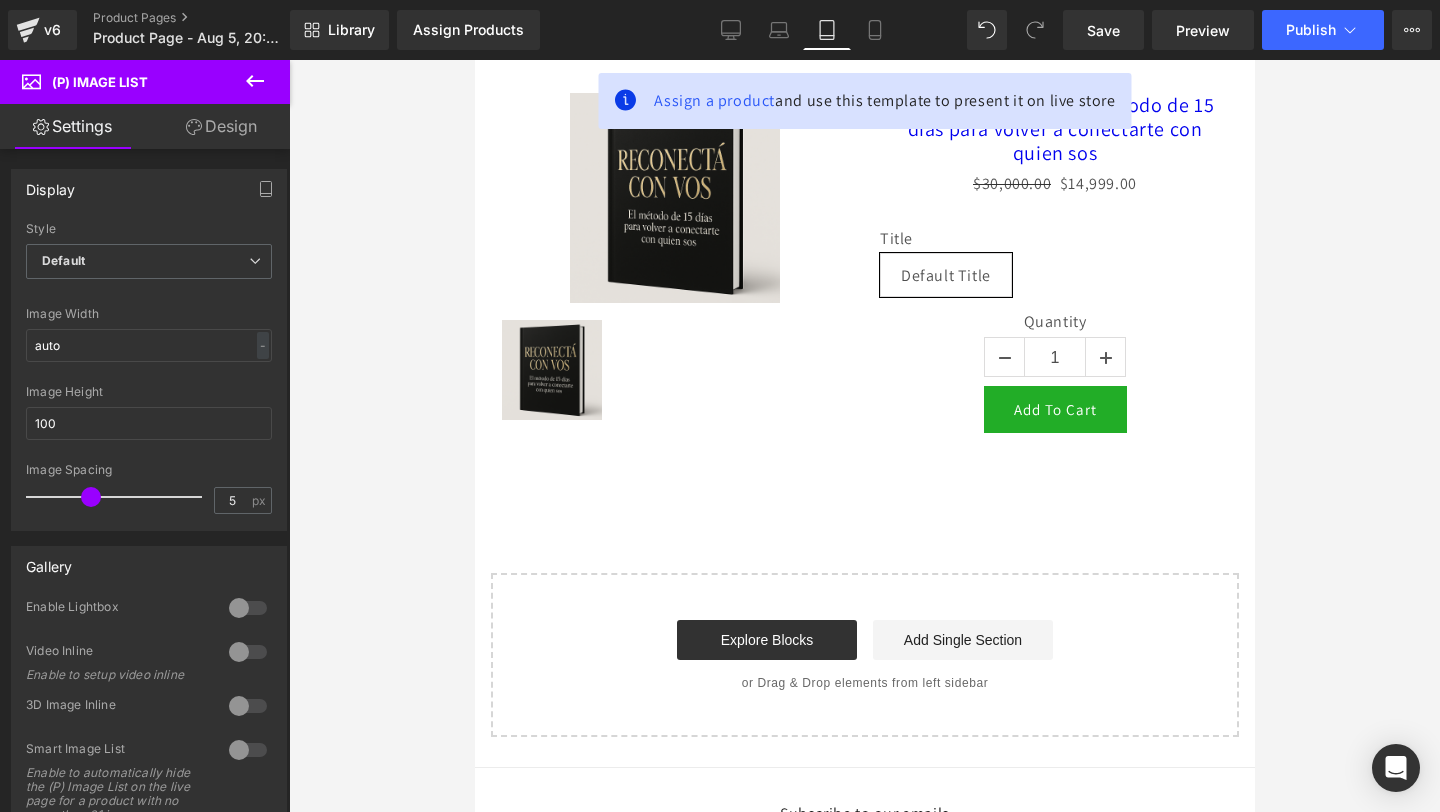 scroll, scrollTop: 0, scrollLeft: 0, axis: both 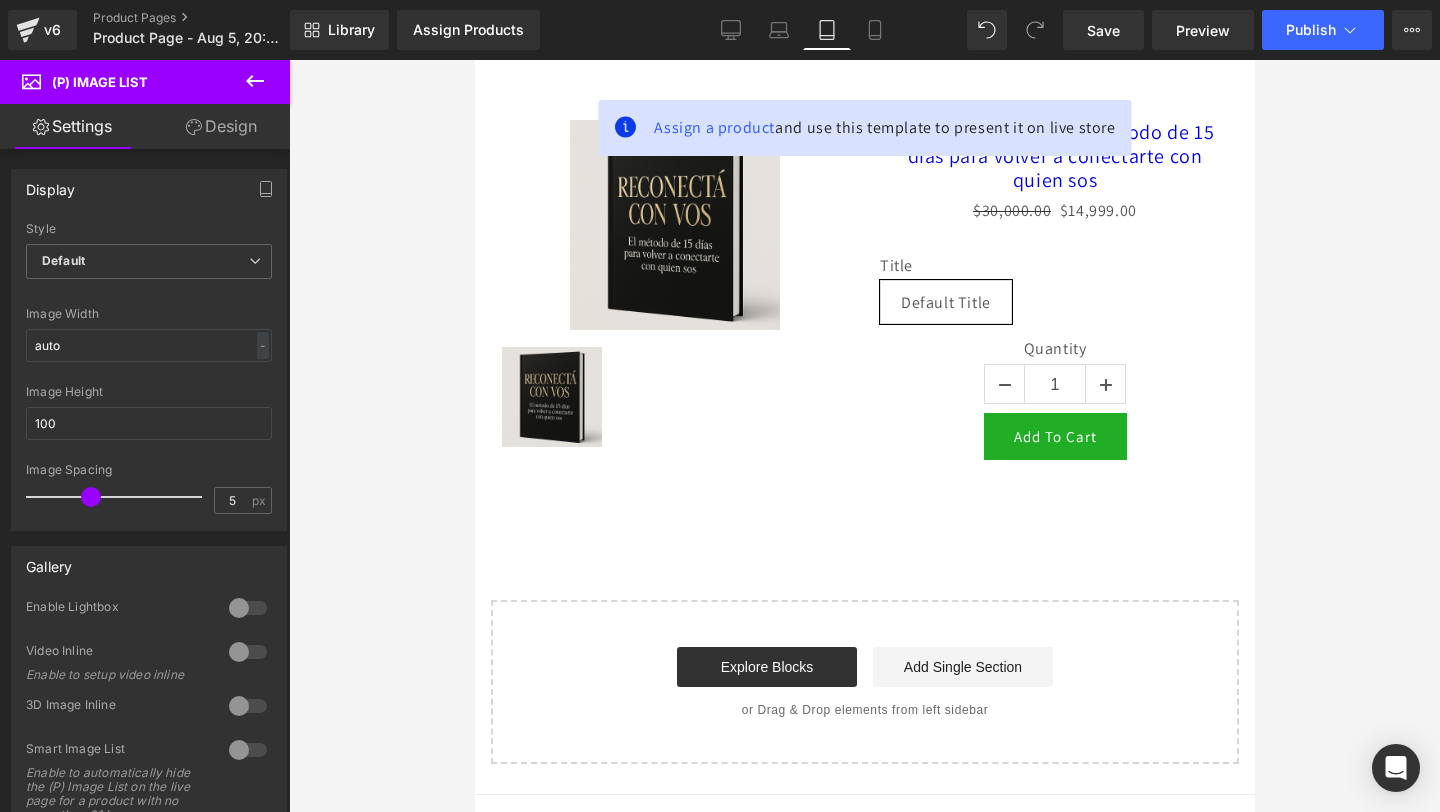 click on "Sale Off" at bounding box center [674, 225] 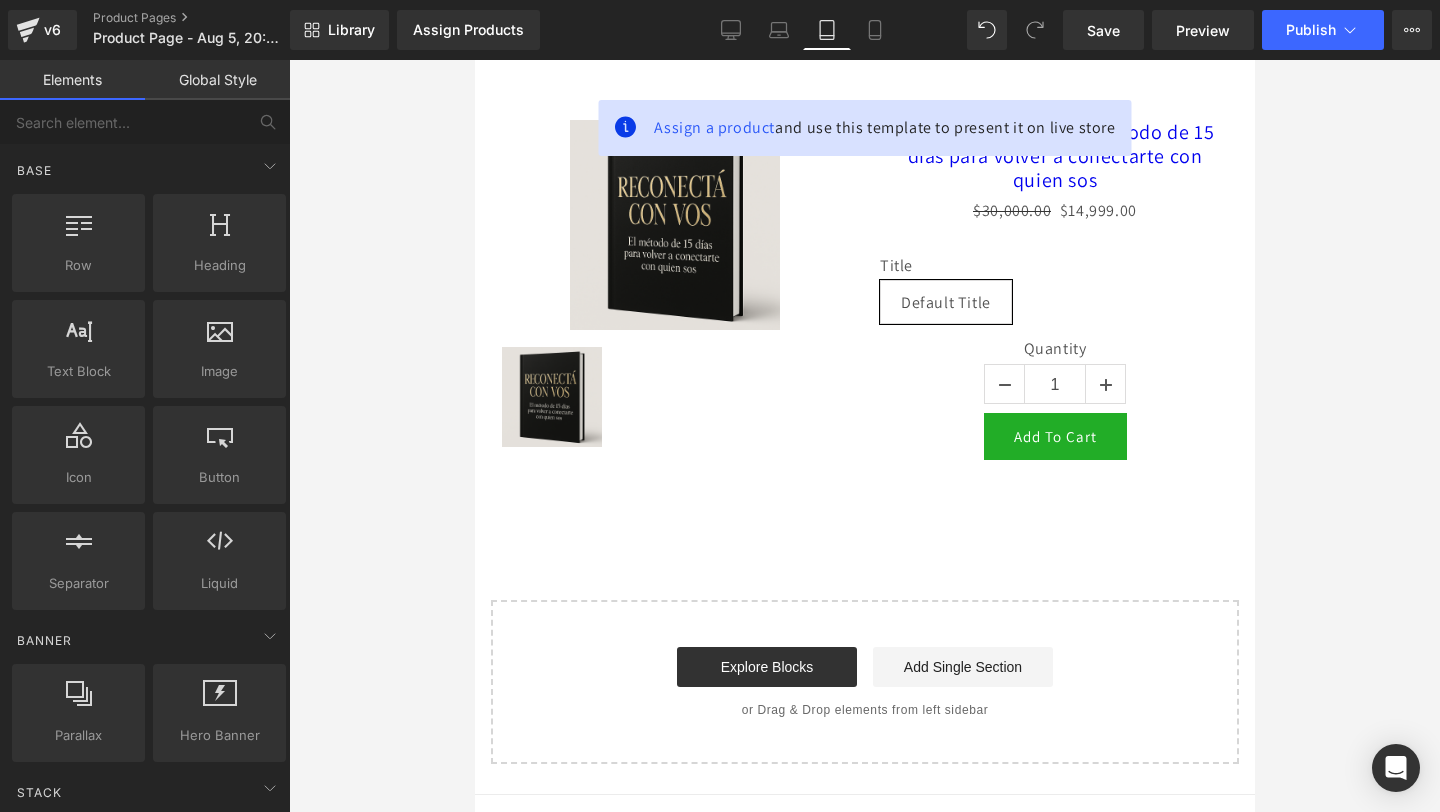 click on "Assign a product  and use this template to present it on live store
Sale Off
(P) Image
(P) Image List
(P) Title
$30,000.00
$14,999.00" at bounding box center [864, 412] 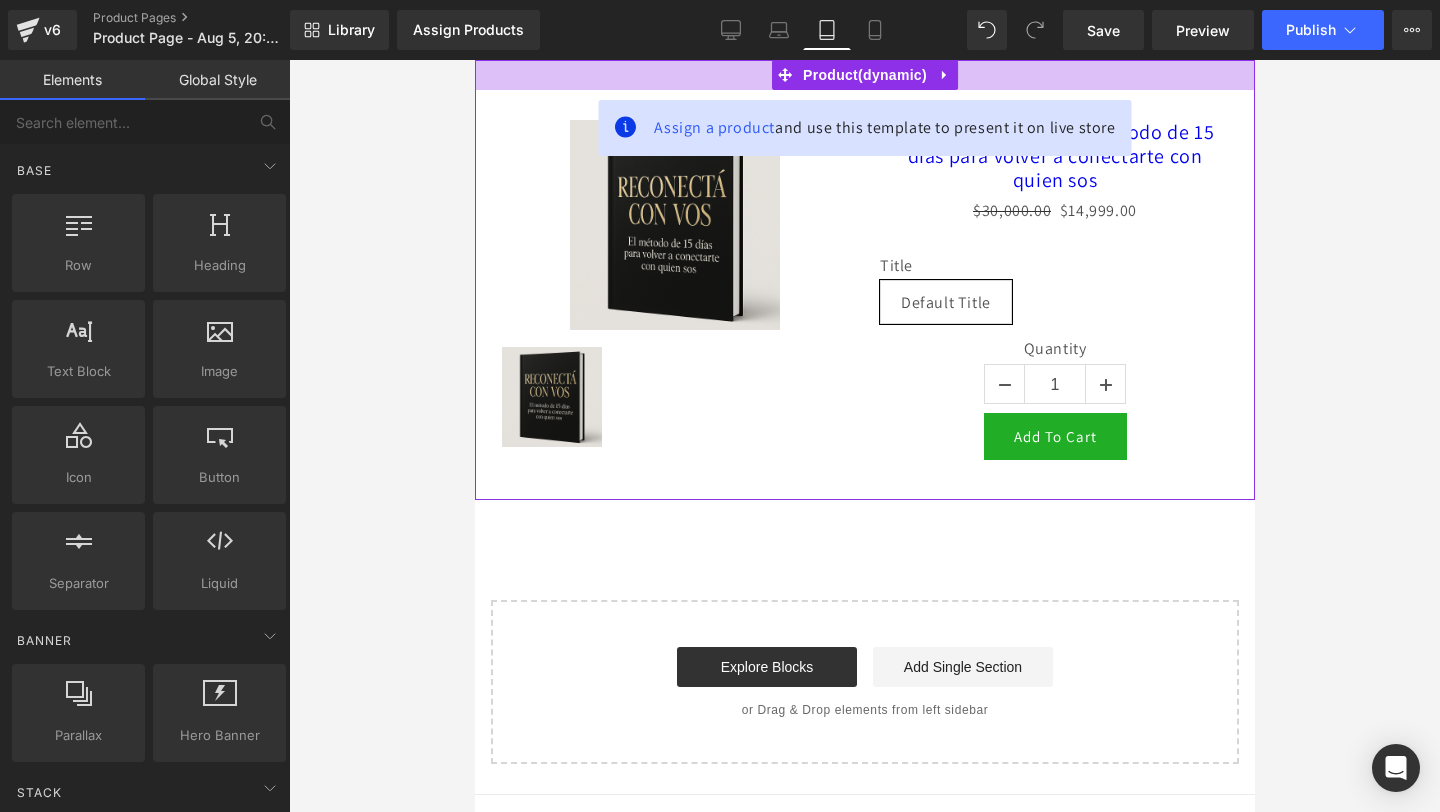 click at bounding box center [864, 75] 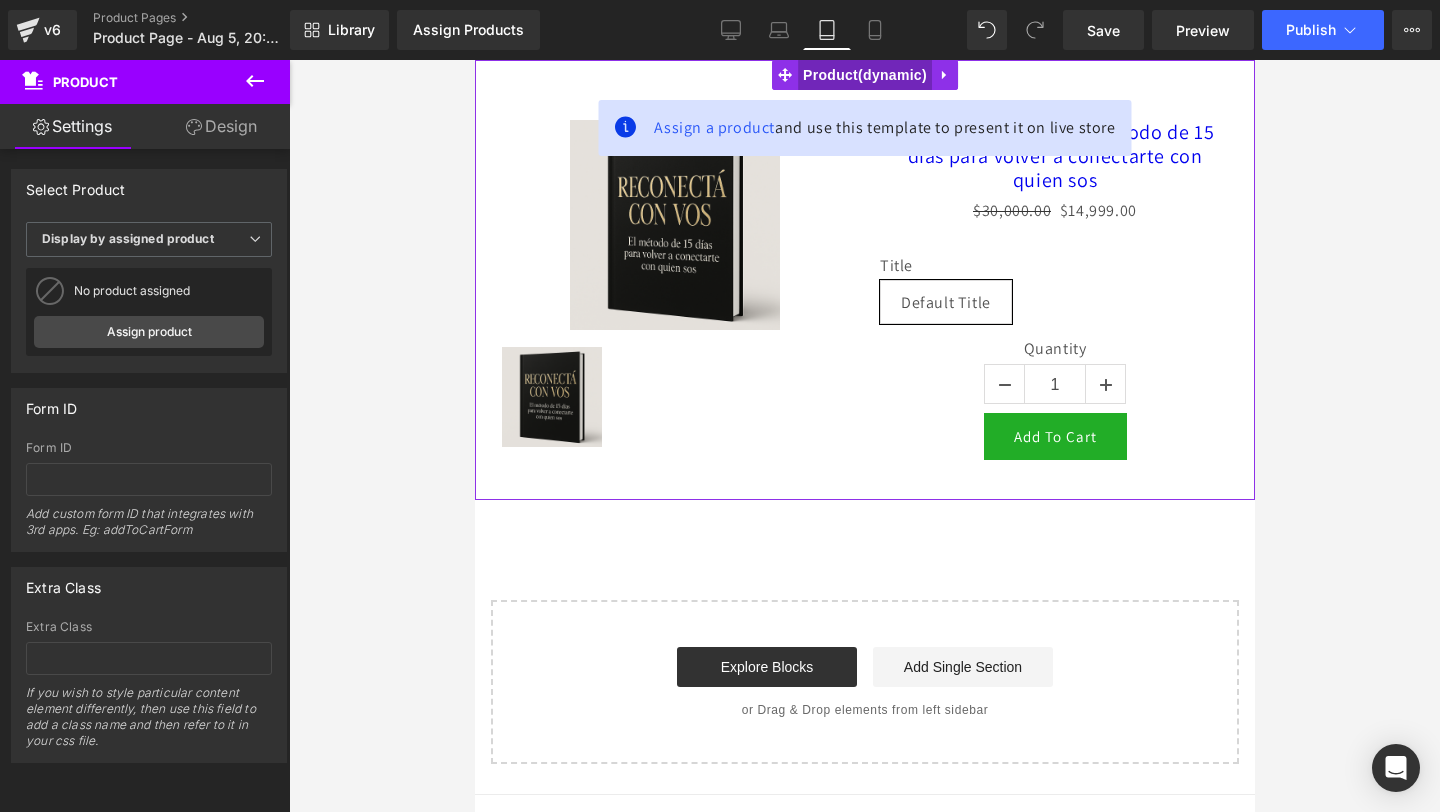click on "Product" at bounding box center (864, 75) 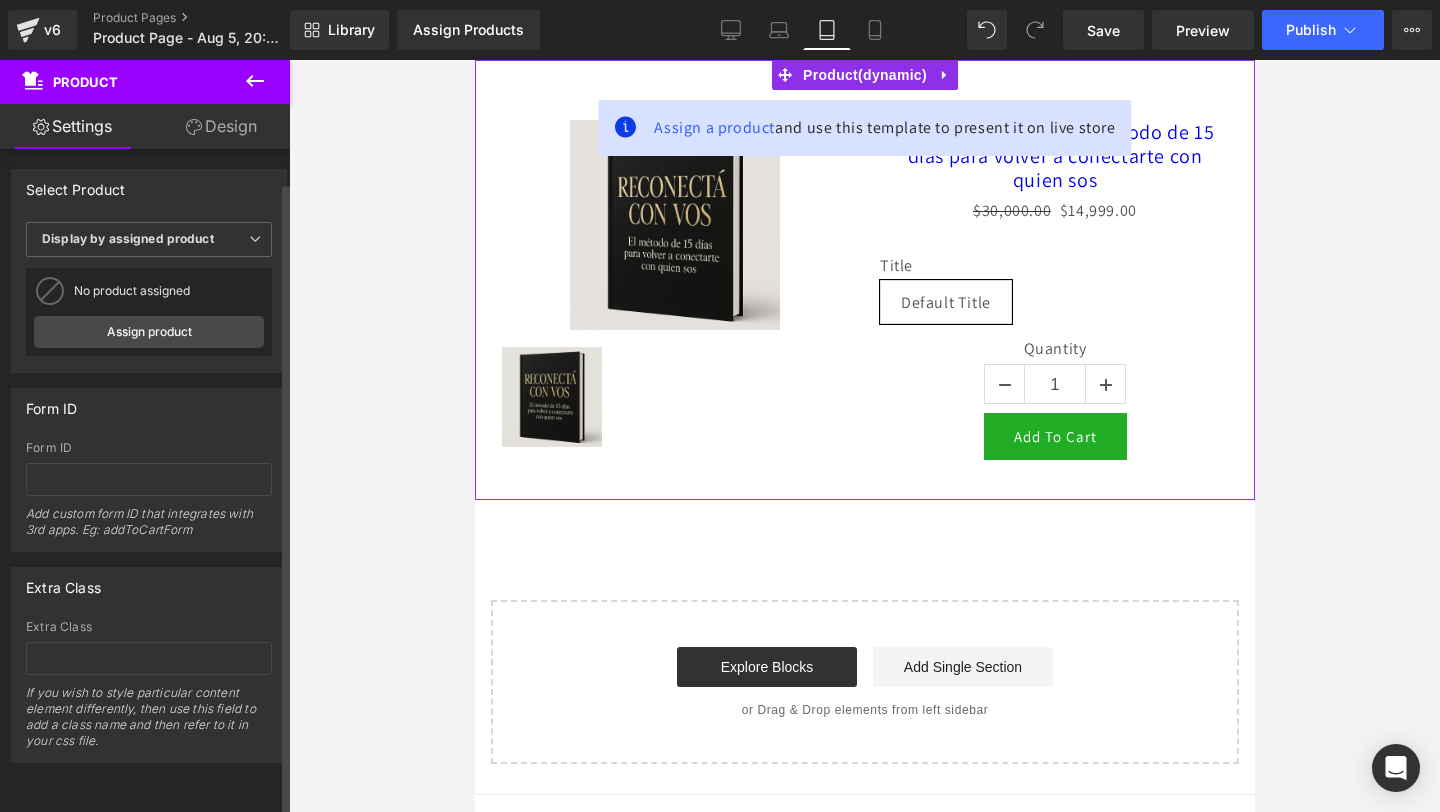 scroll, scrollTop: 0, scrollLeft: 0, axis: both 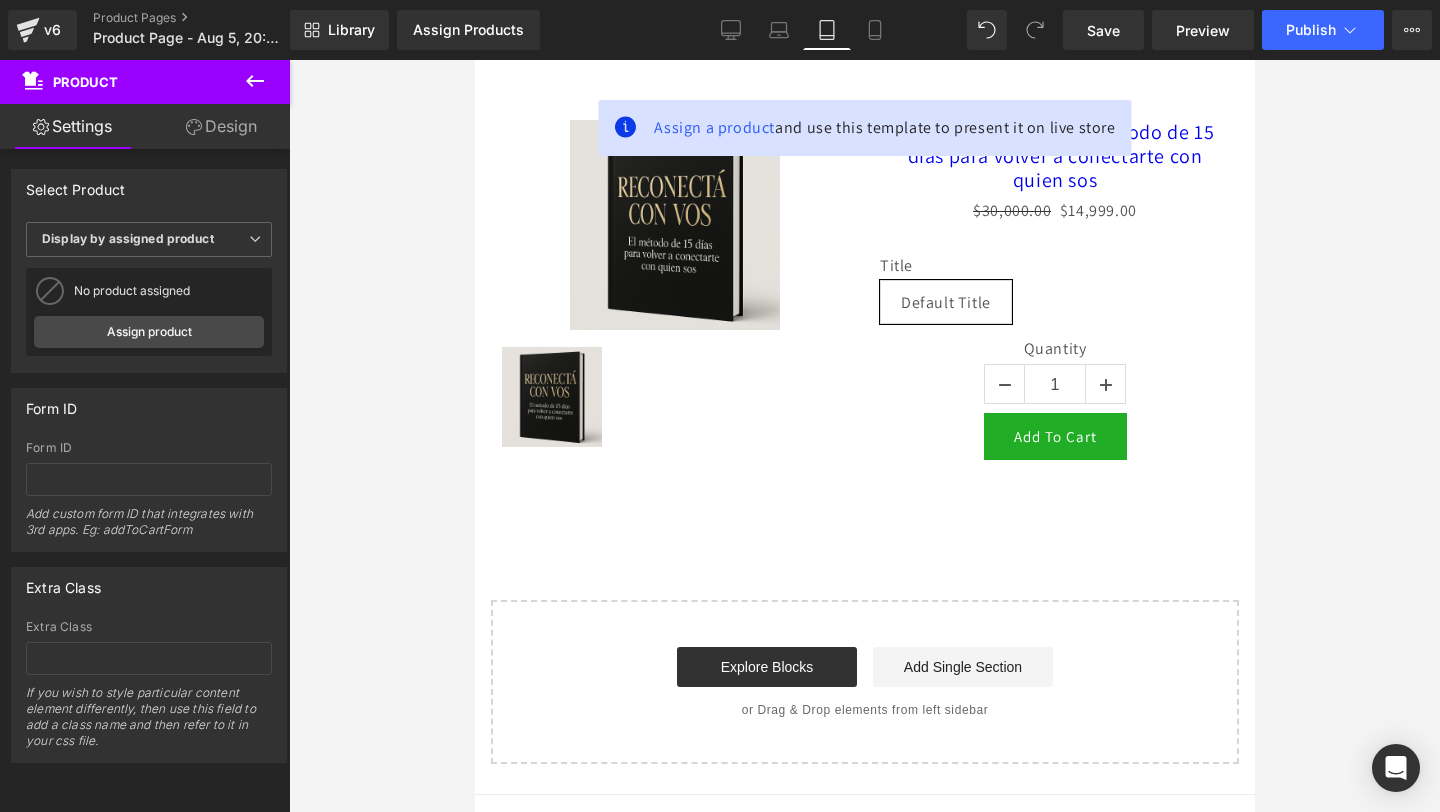click 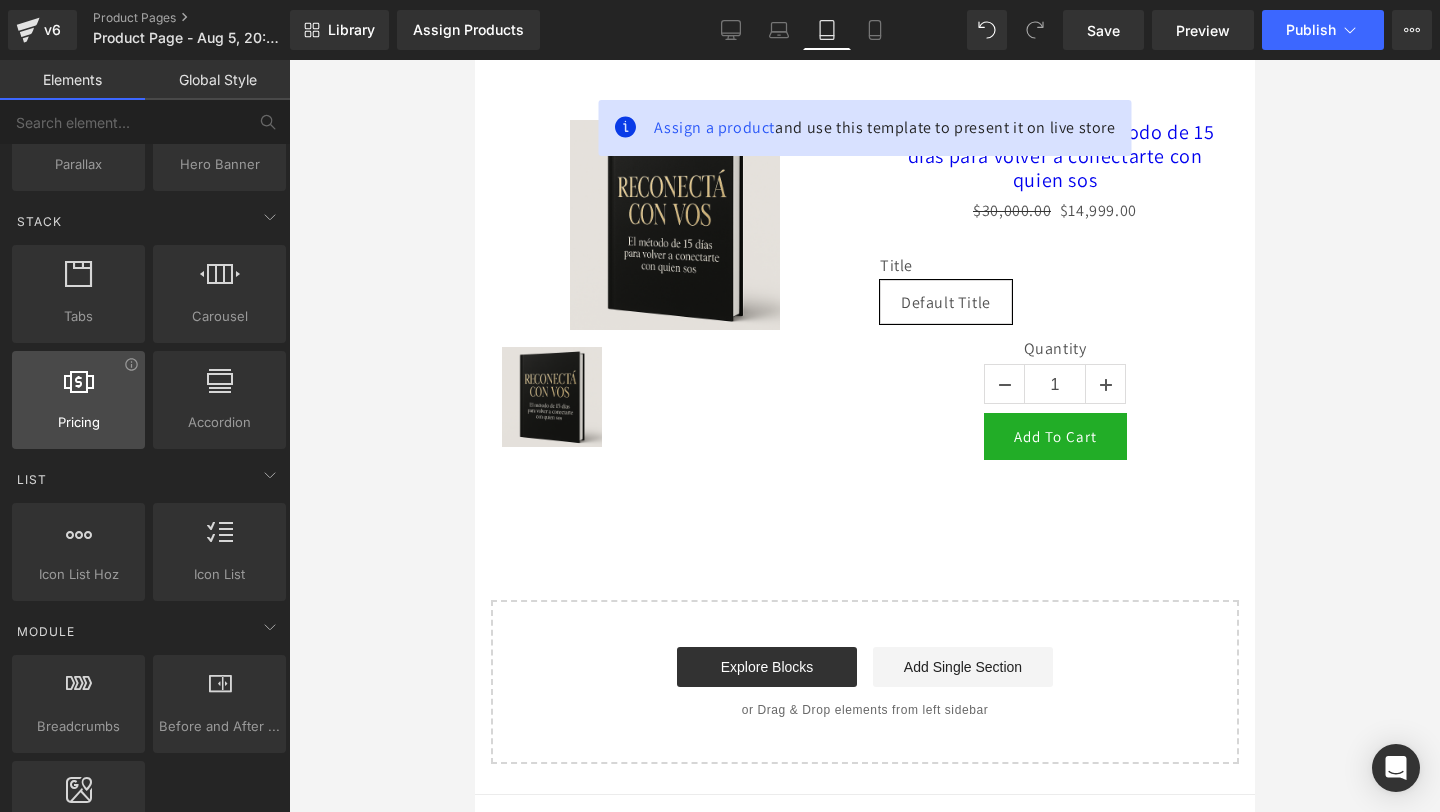scroll, scrollTop: 0, scrollLeft: 0, axis: both 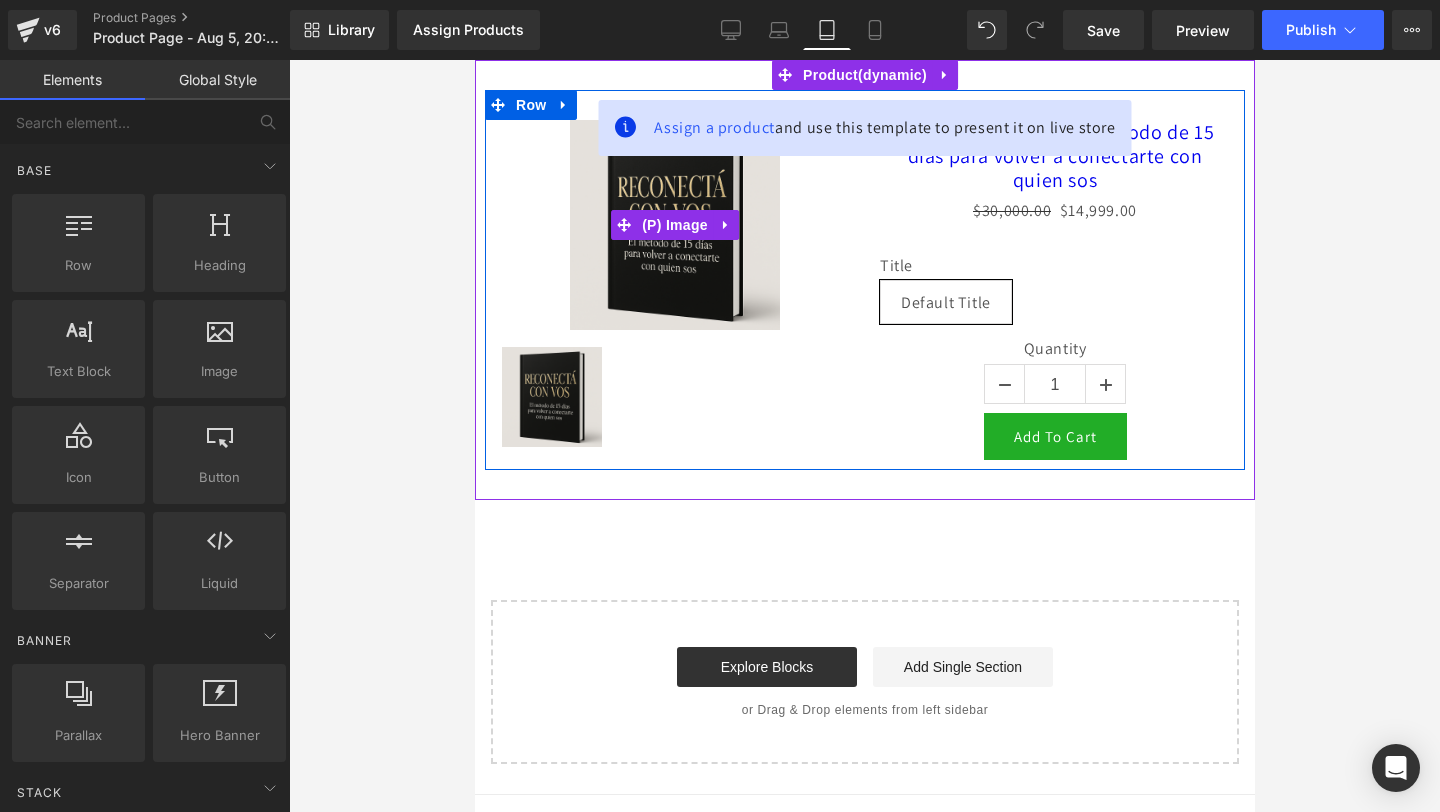 click on "Sale Off" at bounding box center (674, 225) 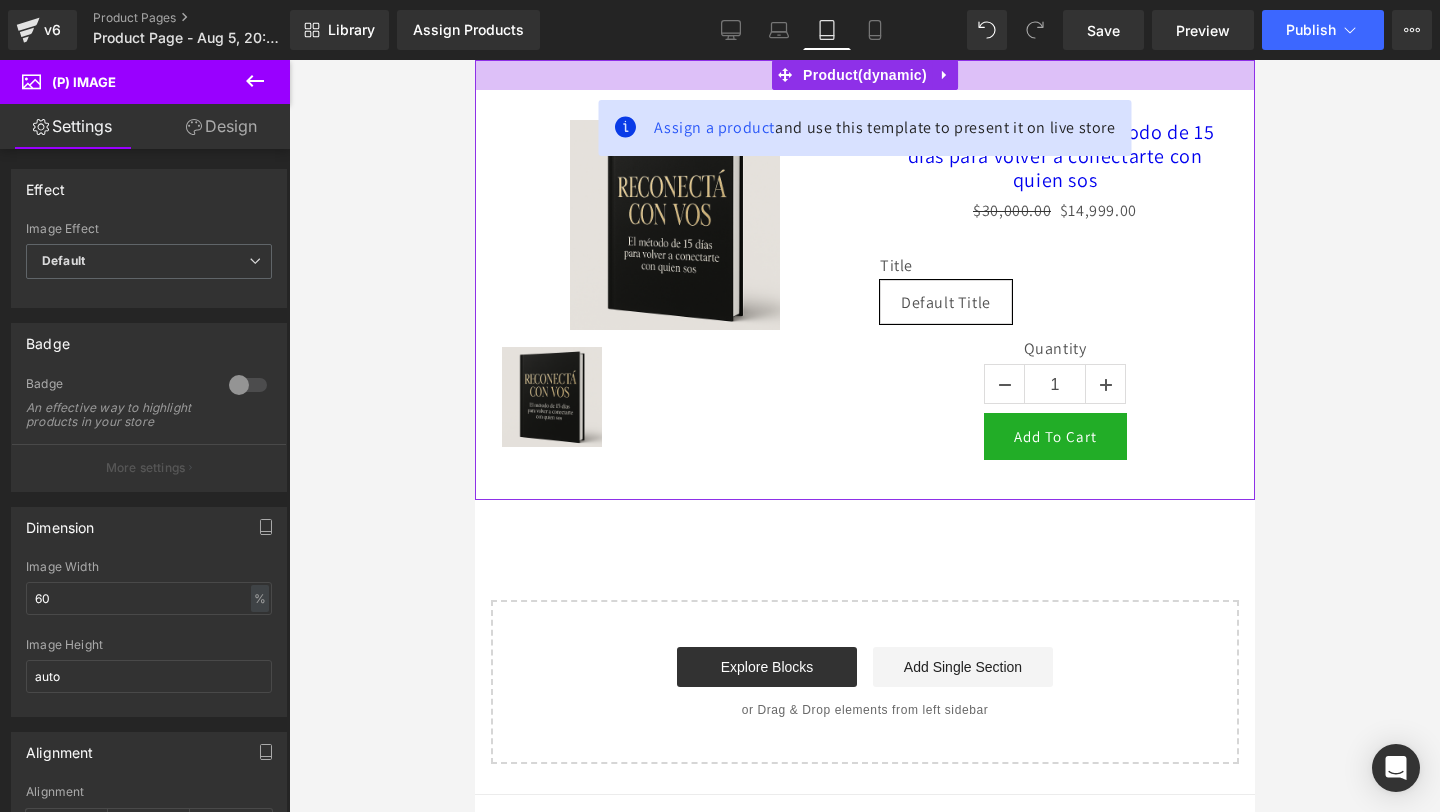 click at bounding box center (864, 75) 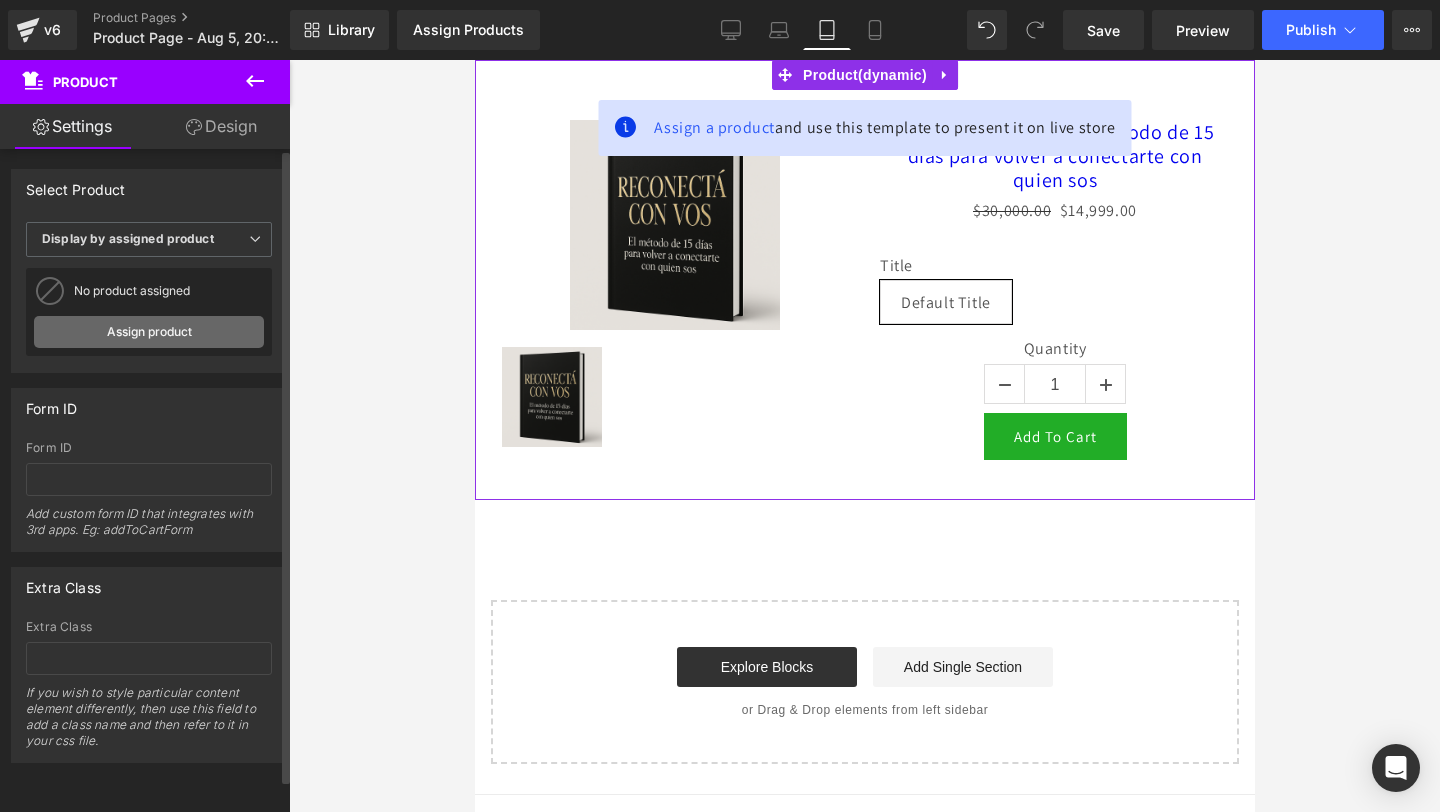 scroll, scrollTop: 0, scrollLeft: 0, axis: both 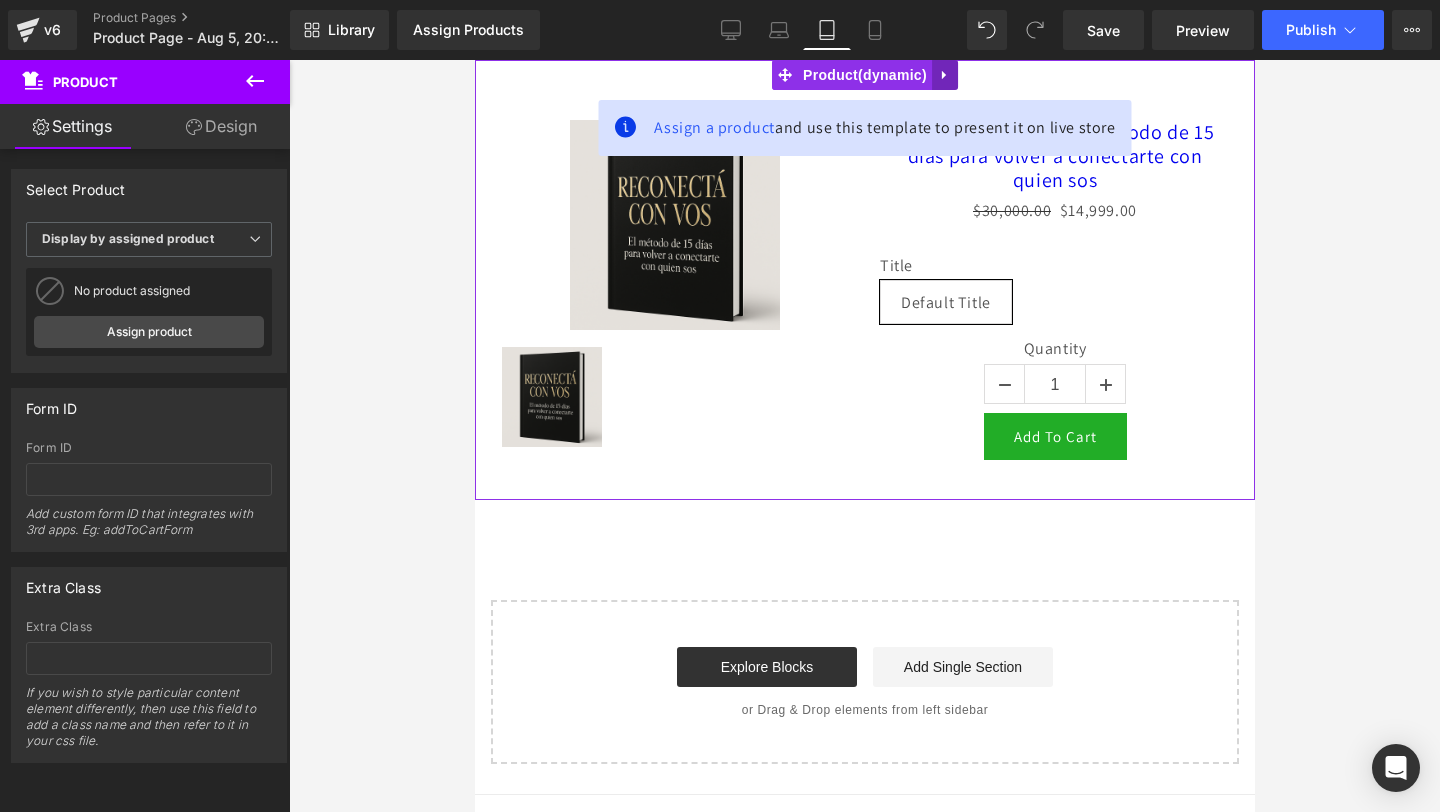 click 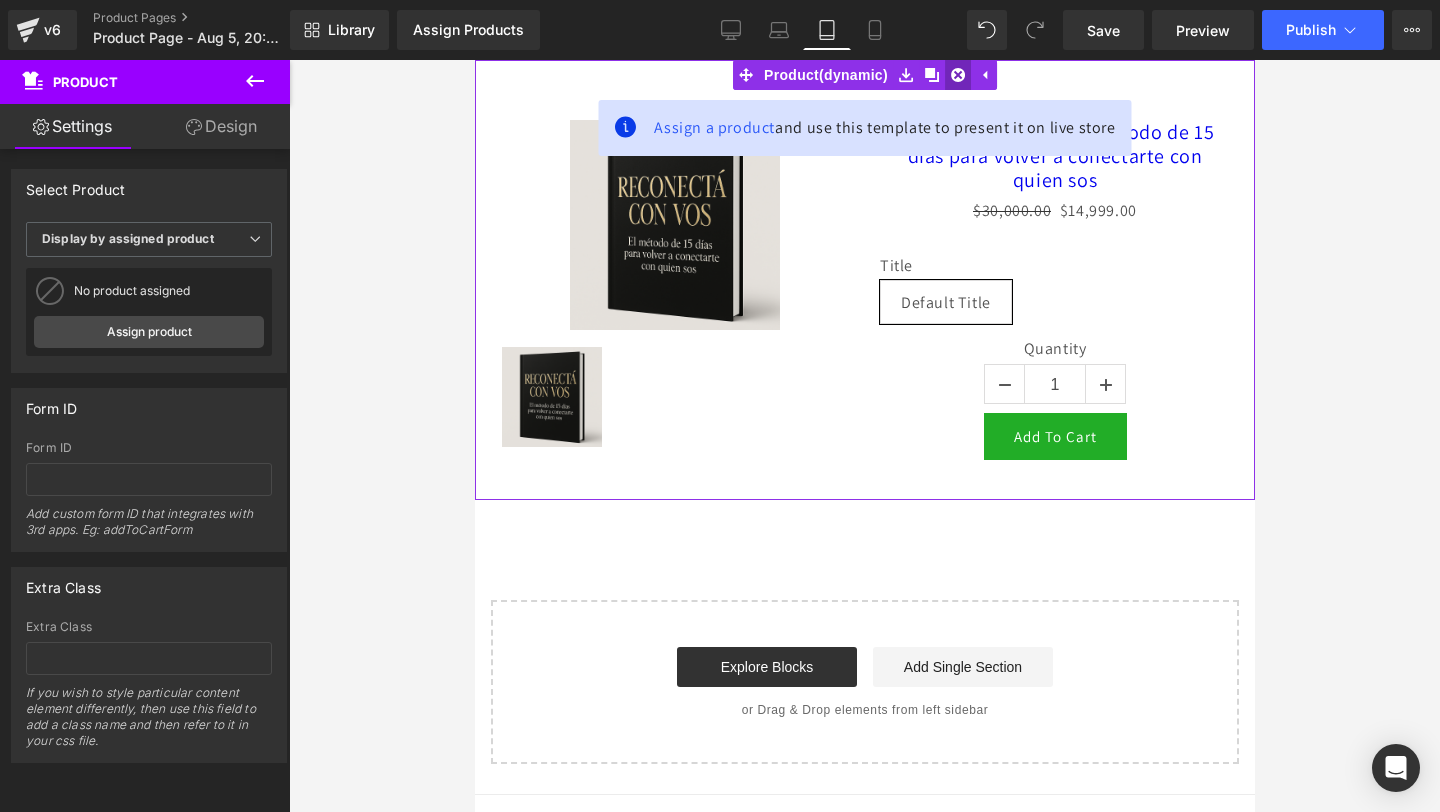 click 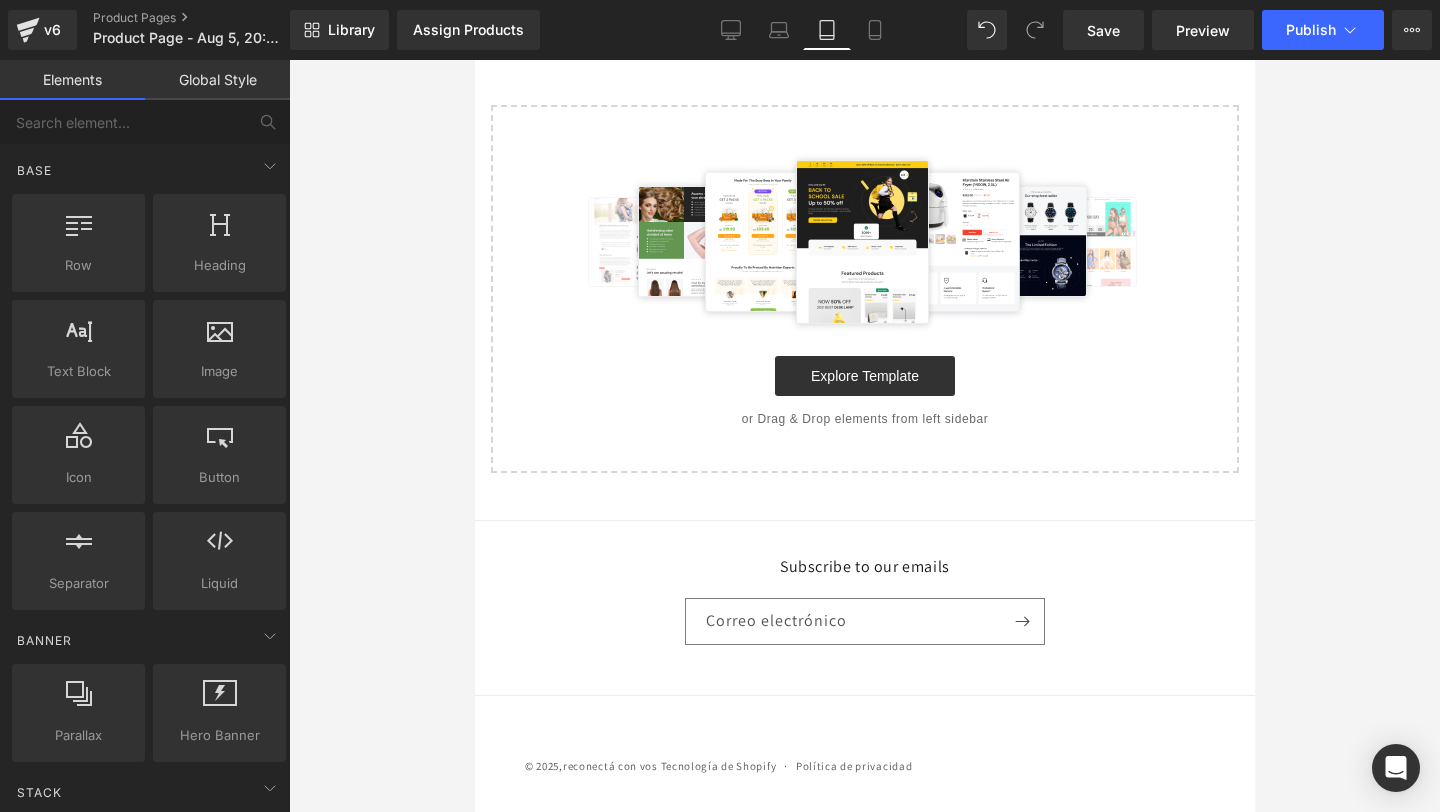 scroll, scrollTop: 0, scrollLeft: 0, axis: both 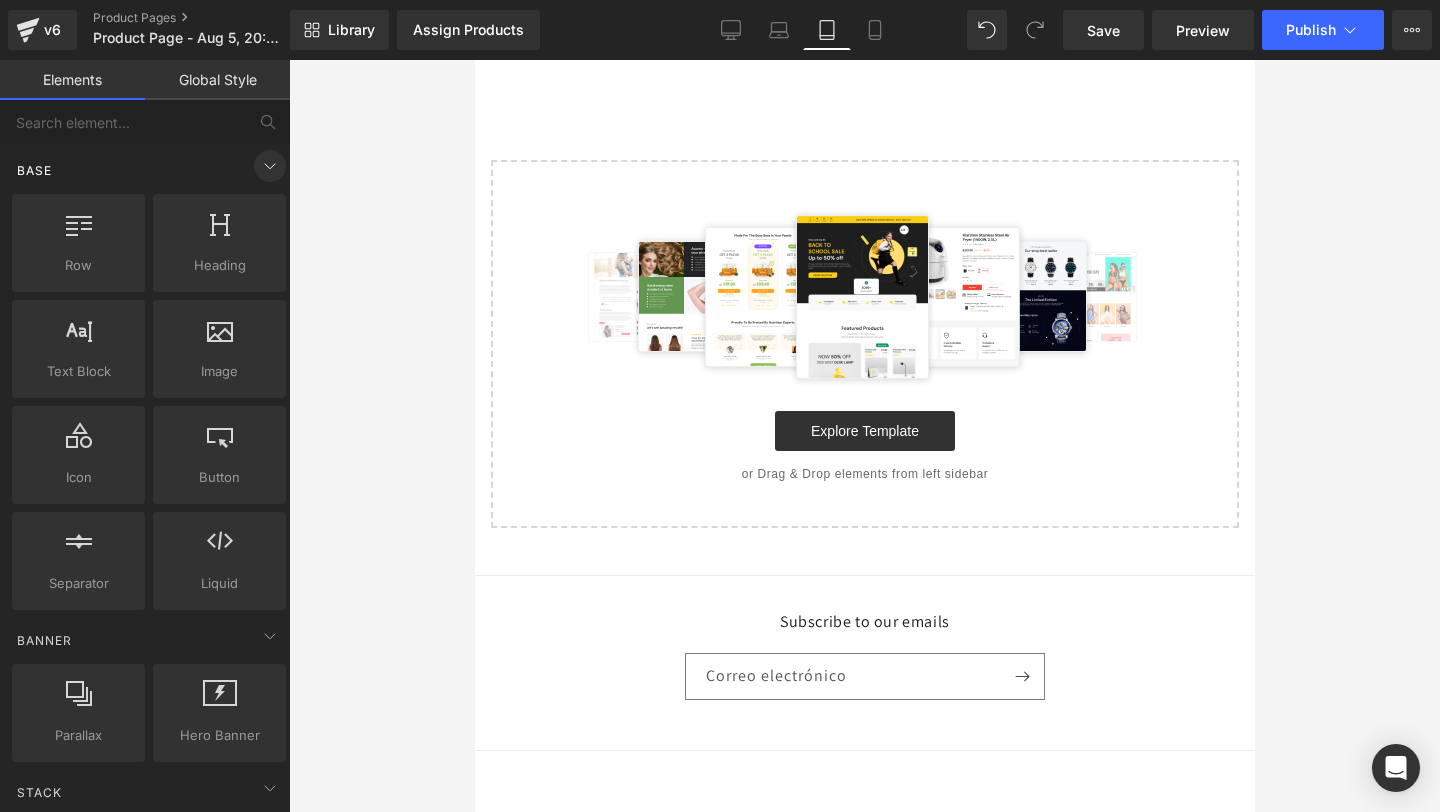 click 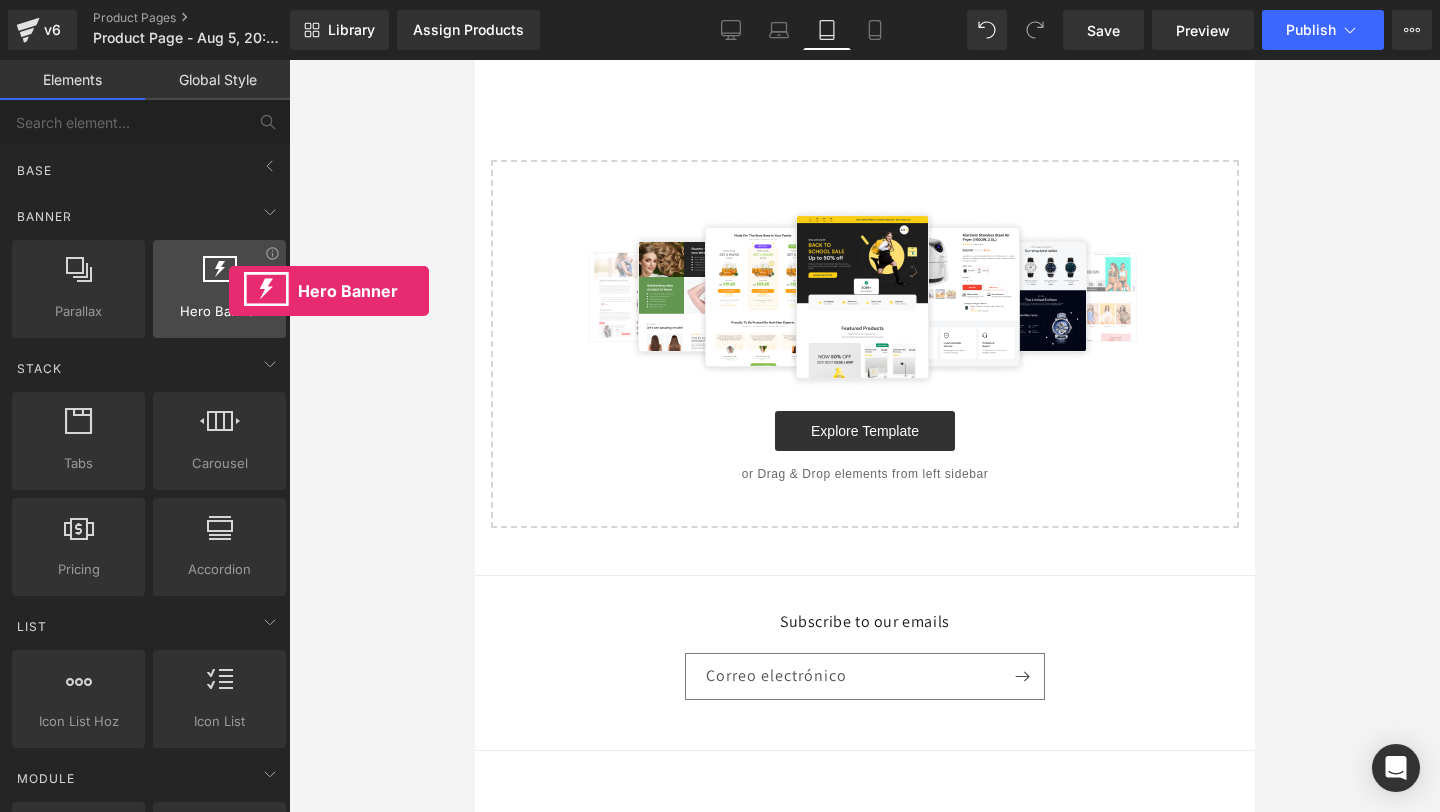 click at bounding box center (219, 278) 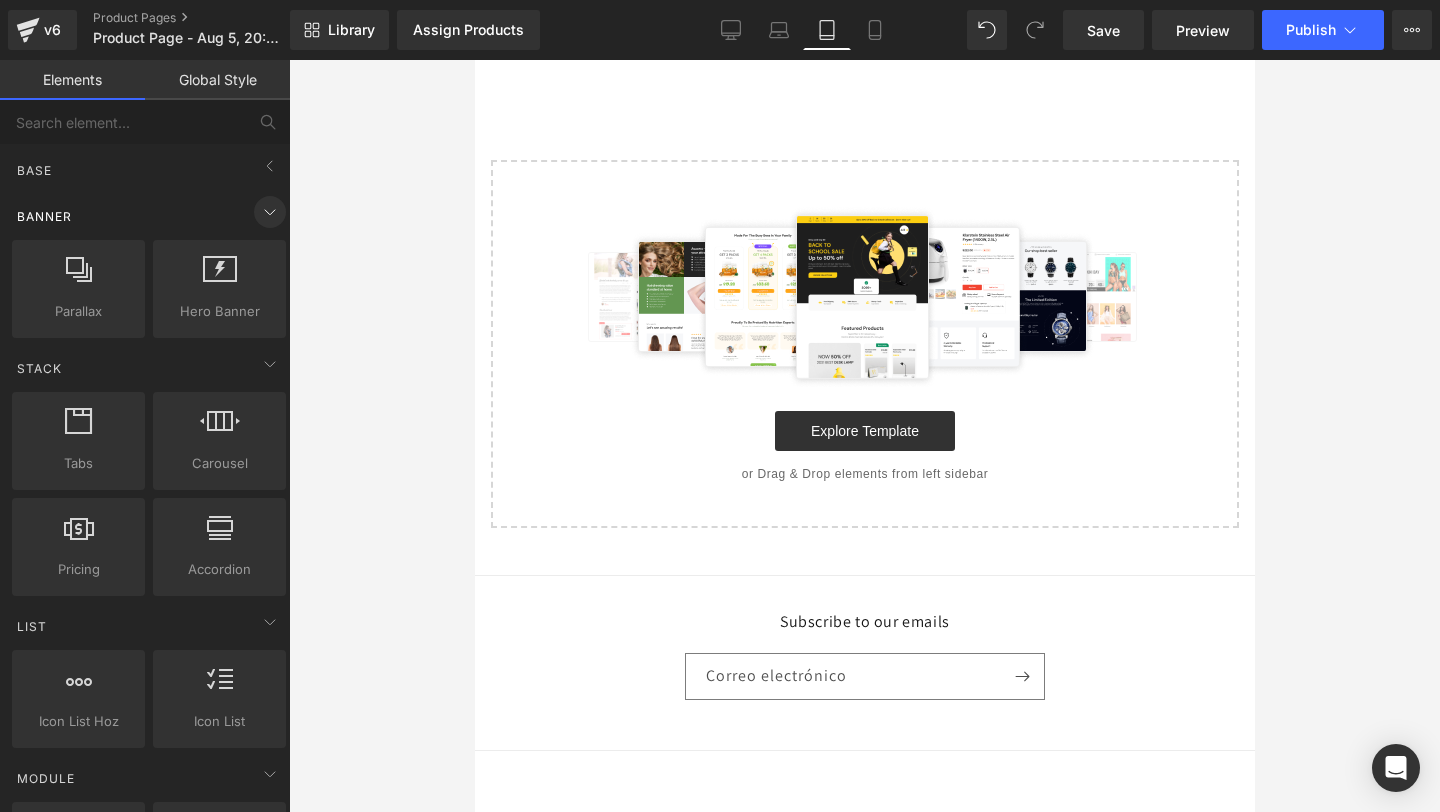 click 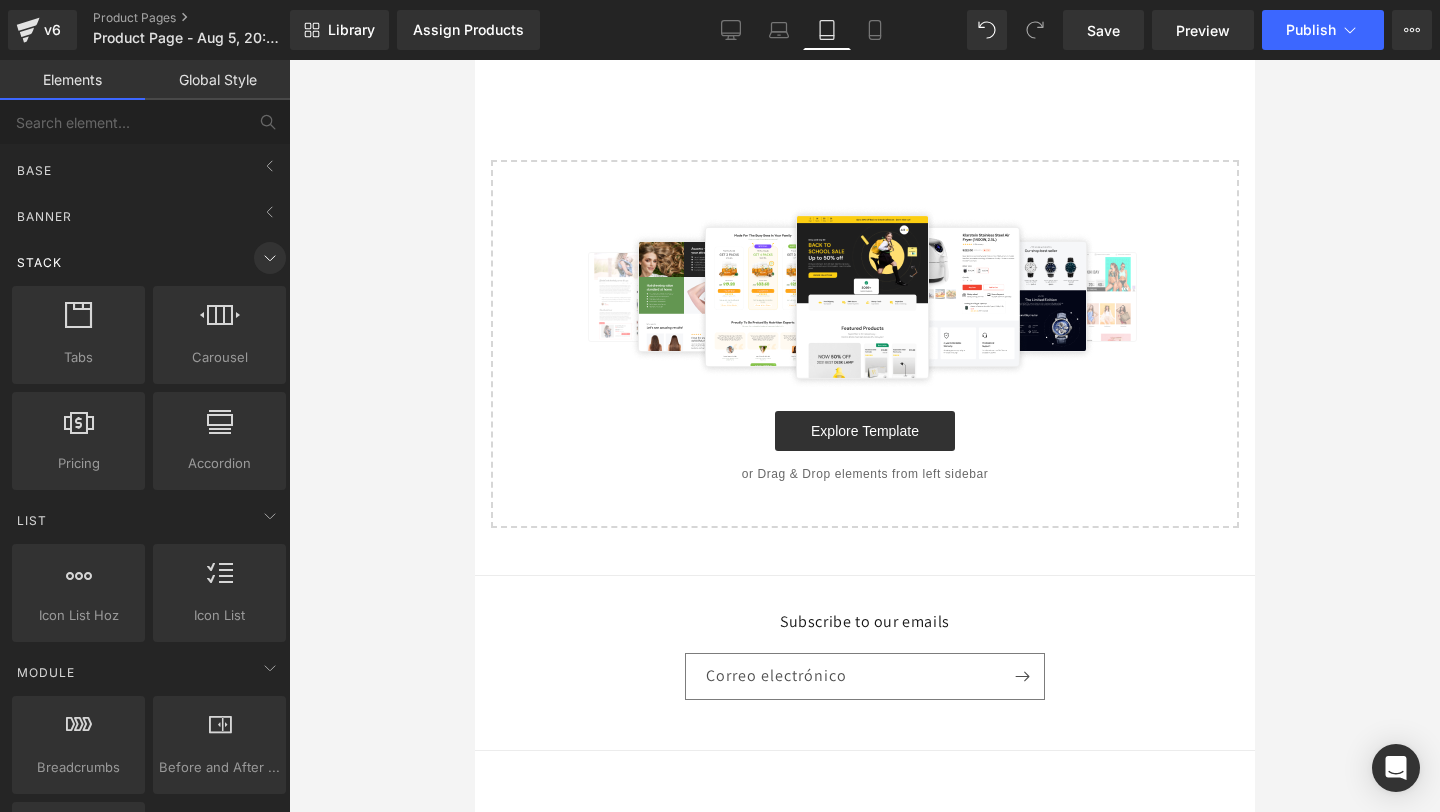 click 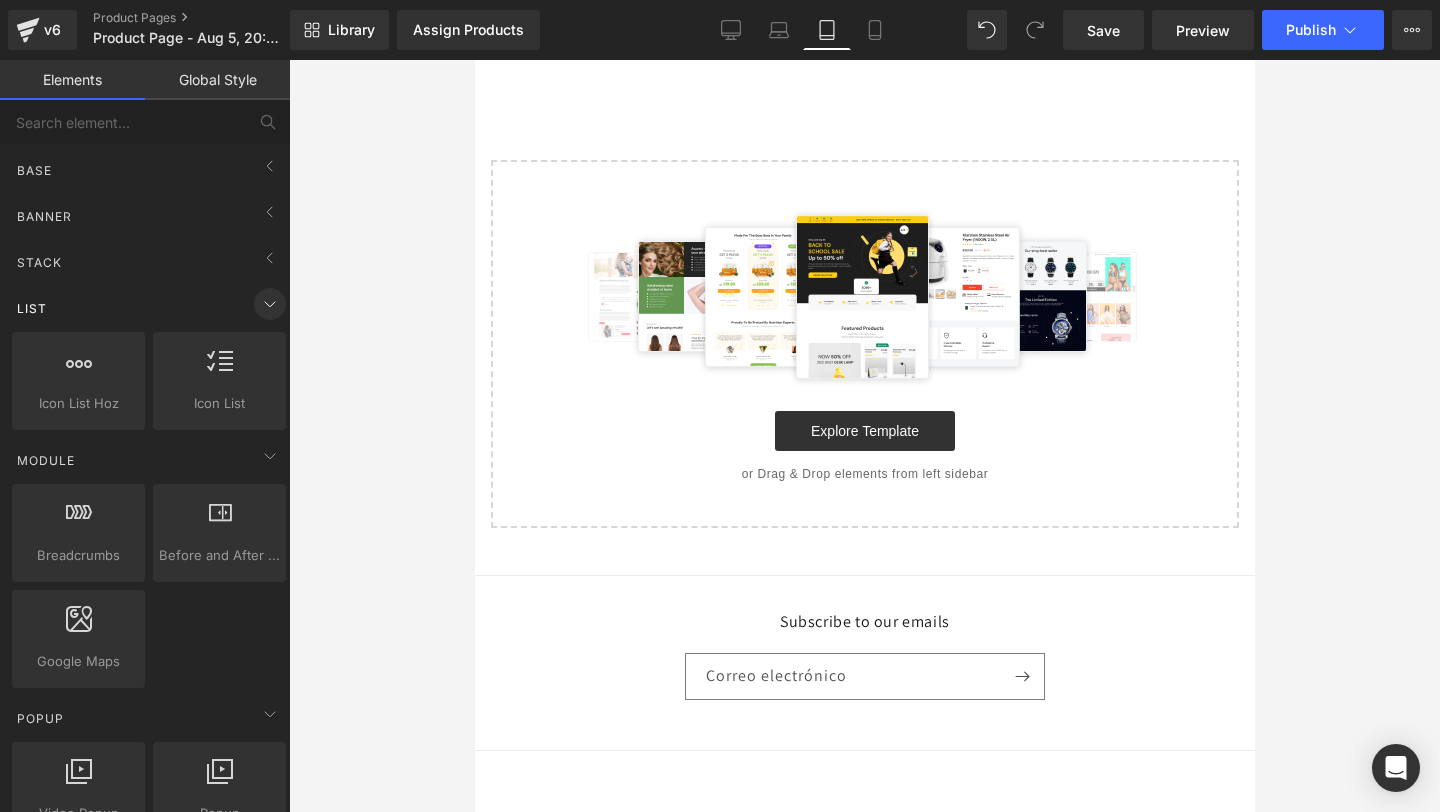 click 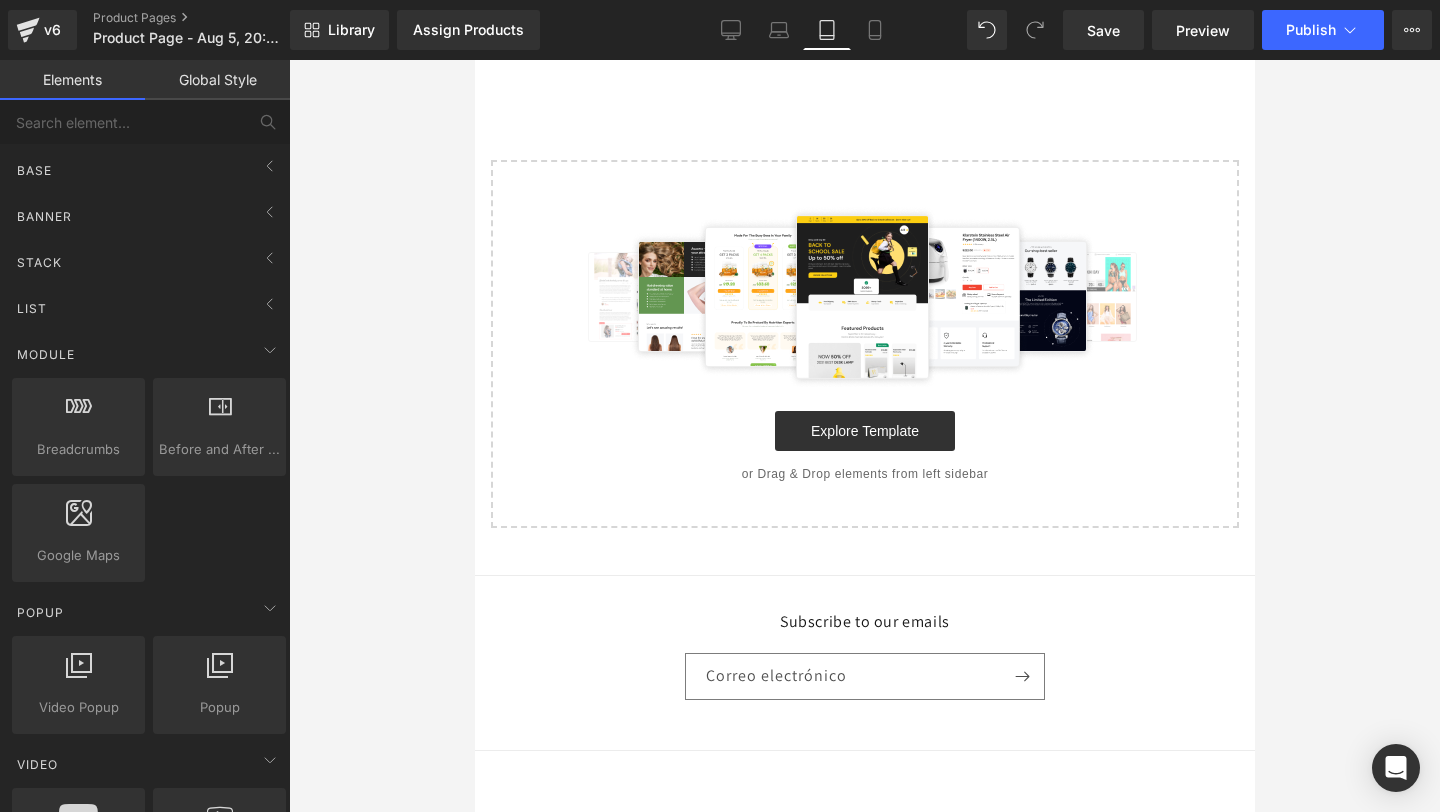 click on "Module Breadcrumbs  app Before and After Images  image,before,after,compare Google Maps  google, maps, locations, positions, addresses, directions" 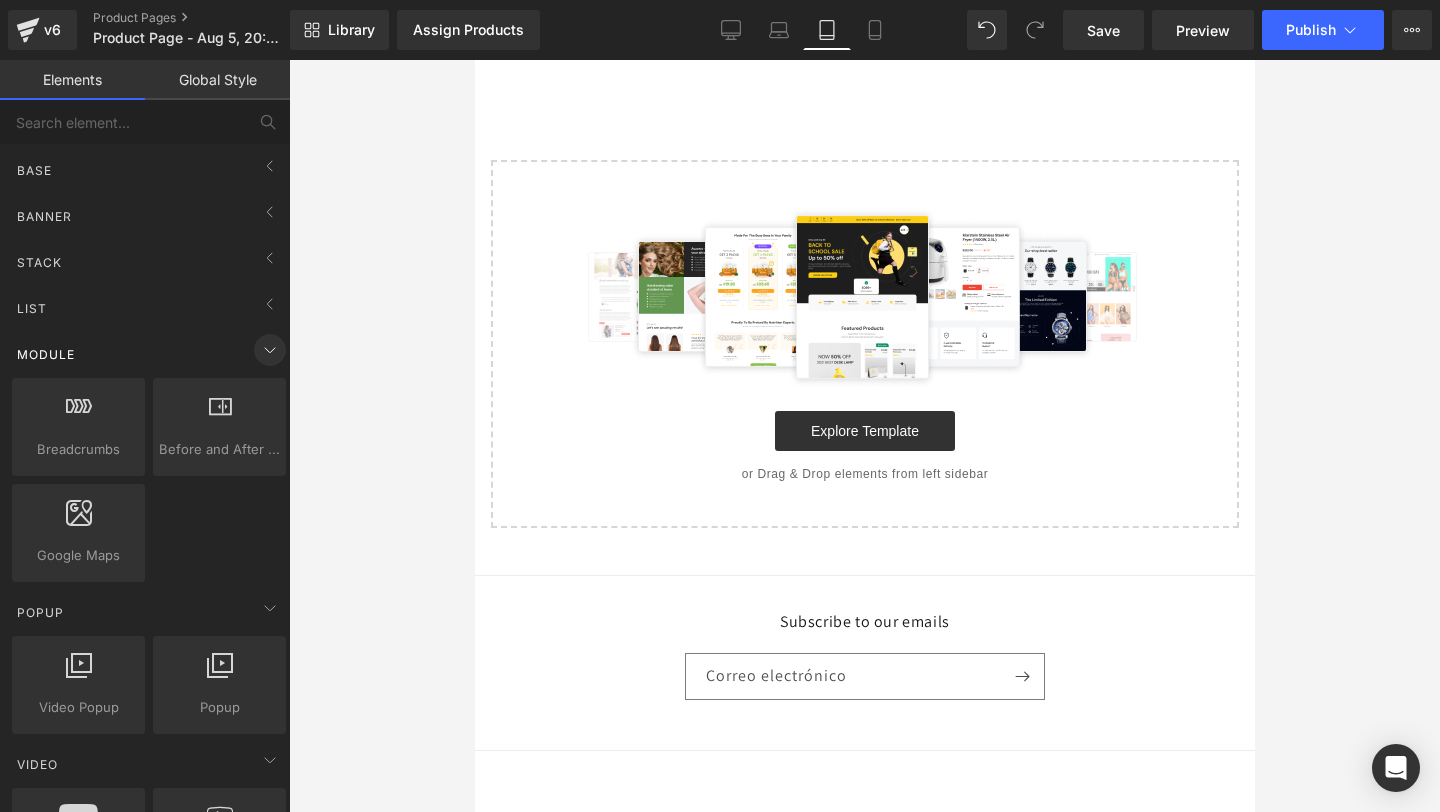 click 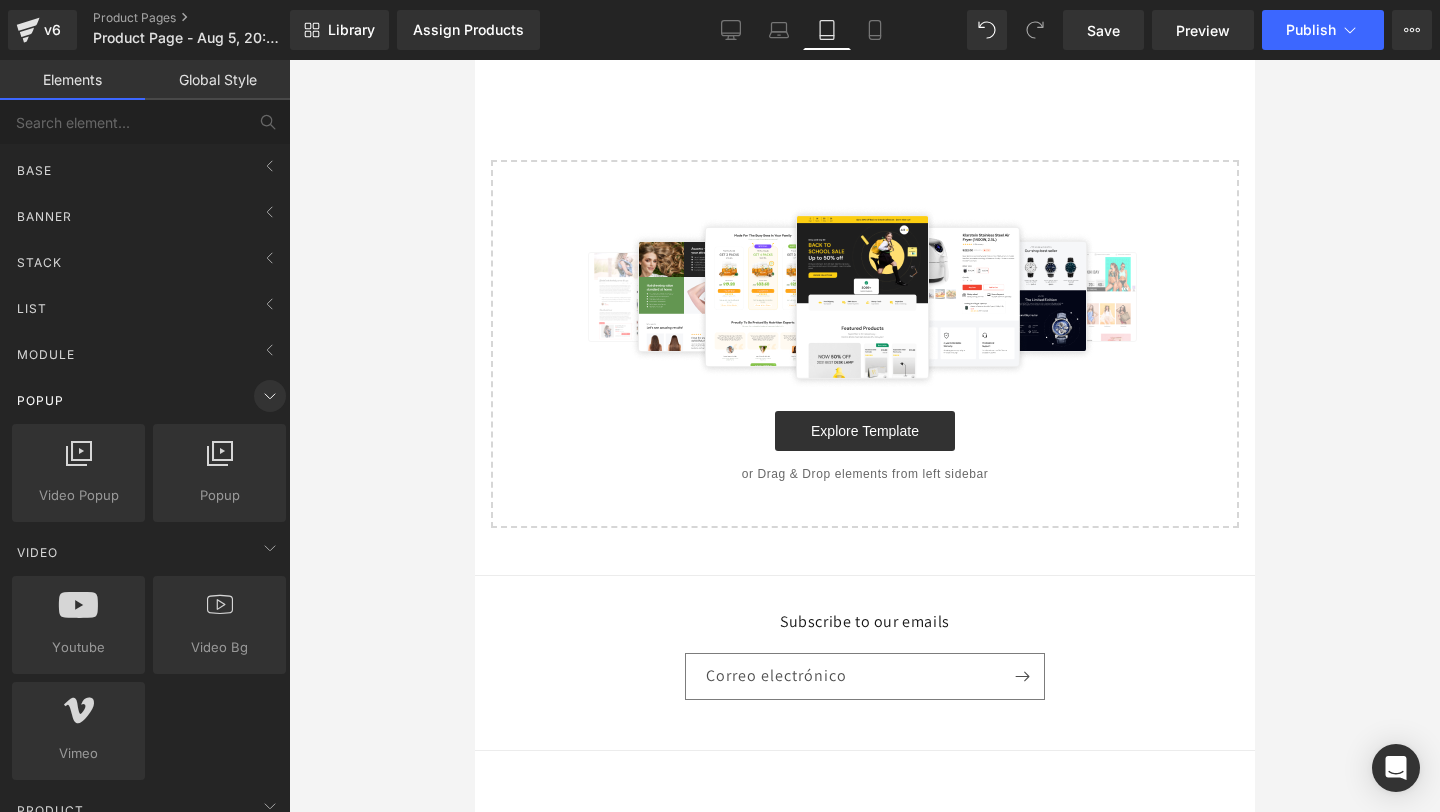 click 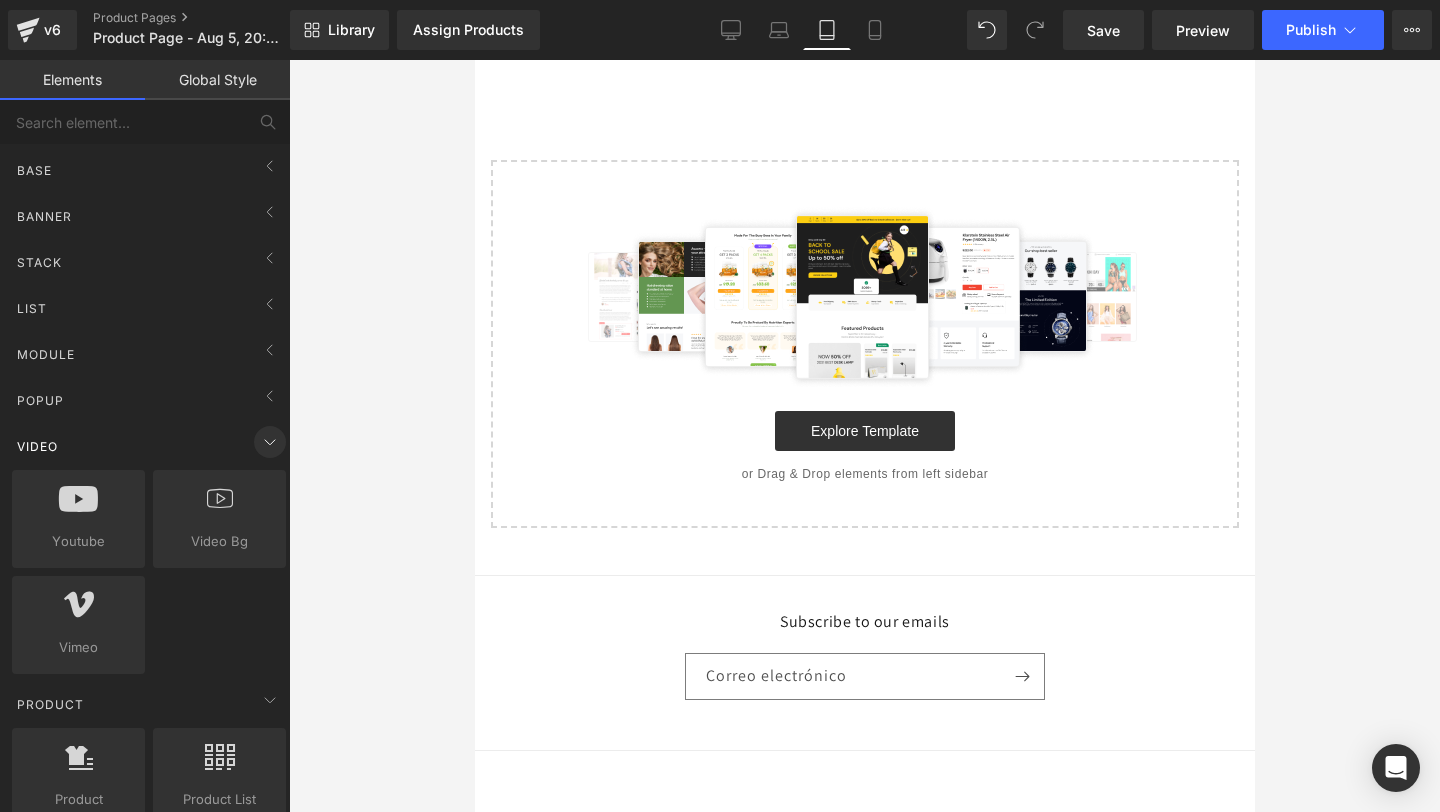 click 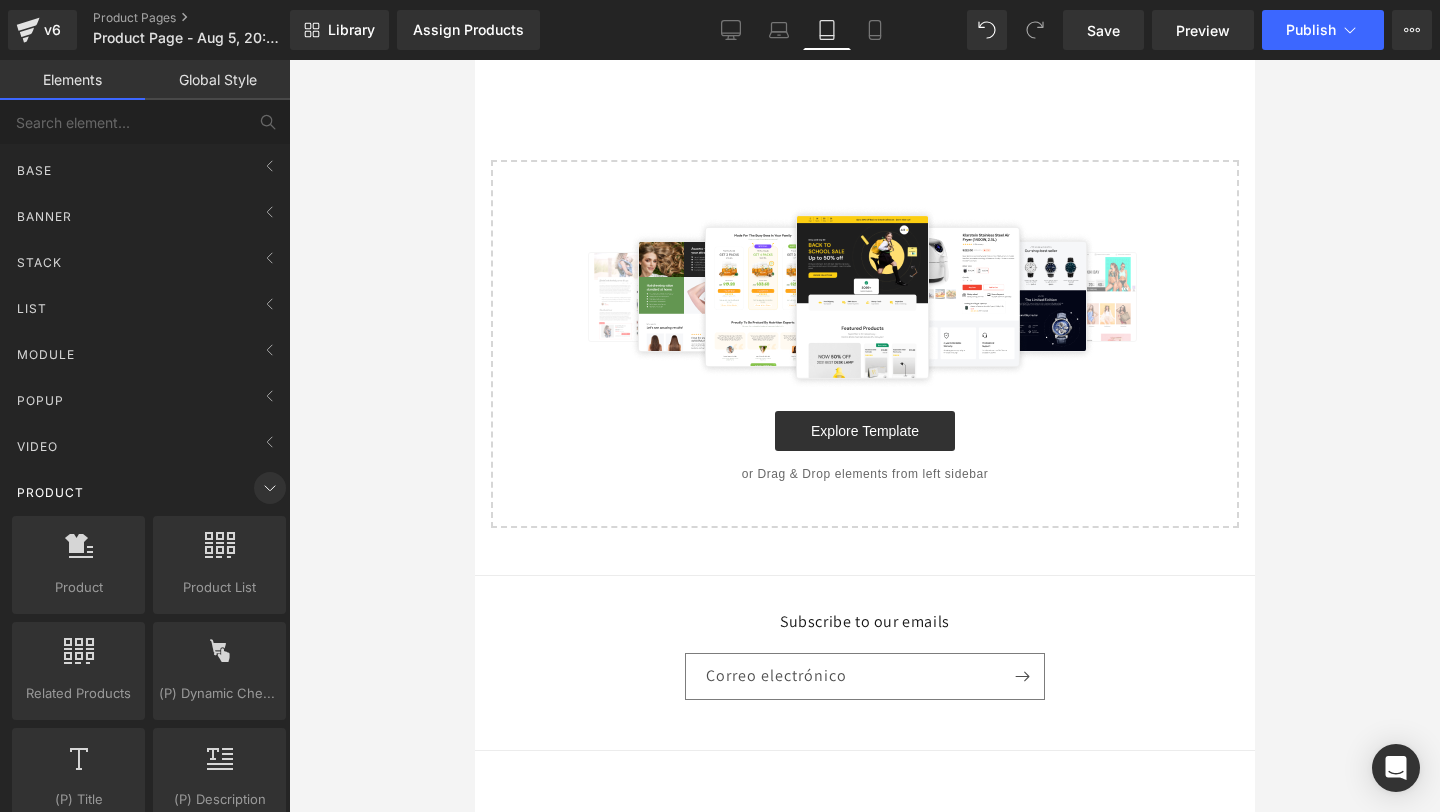 click 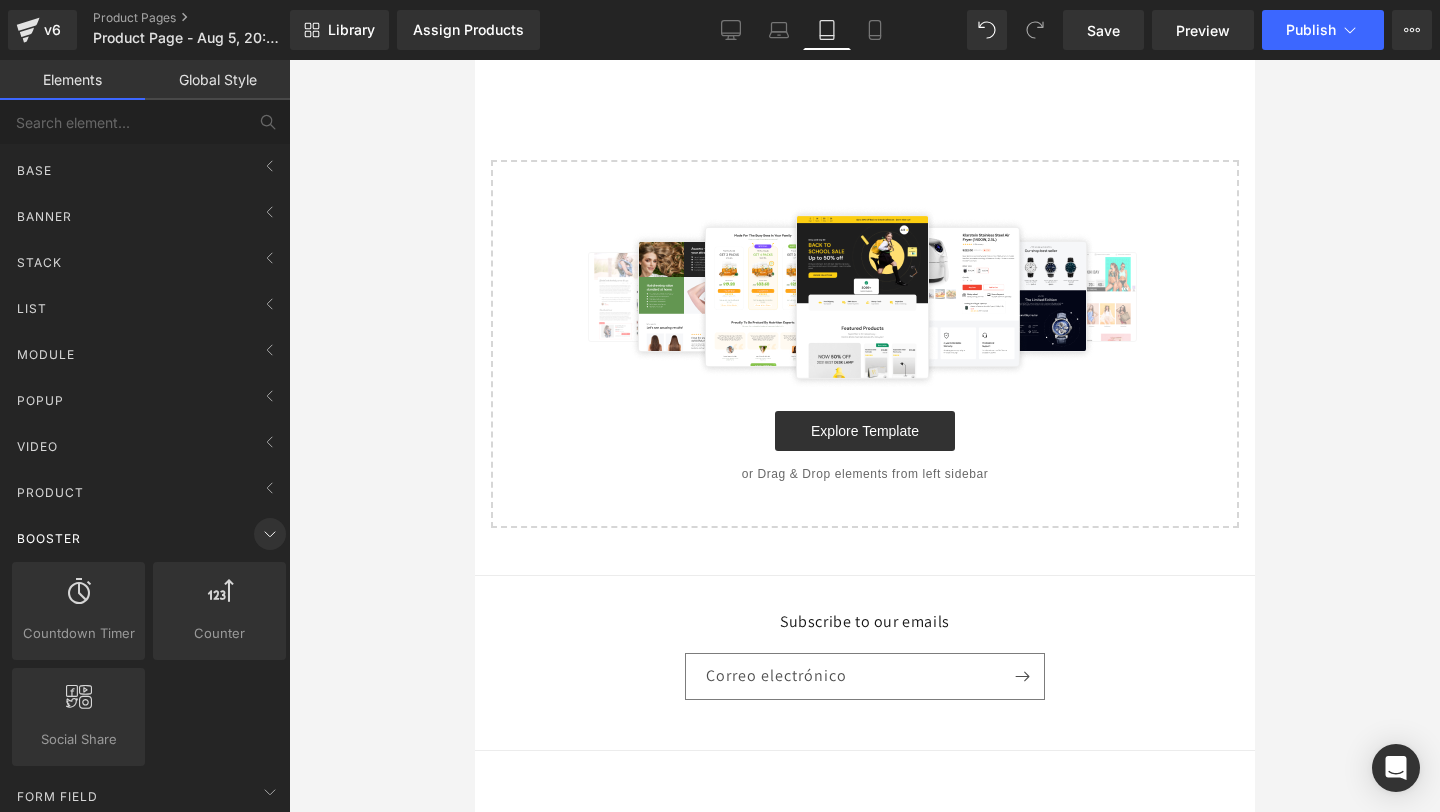 click 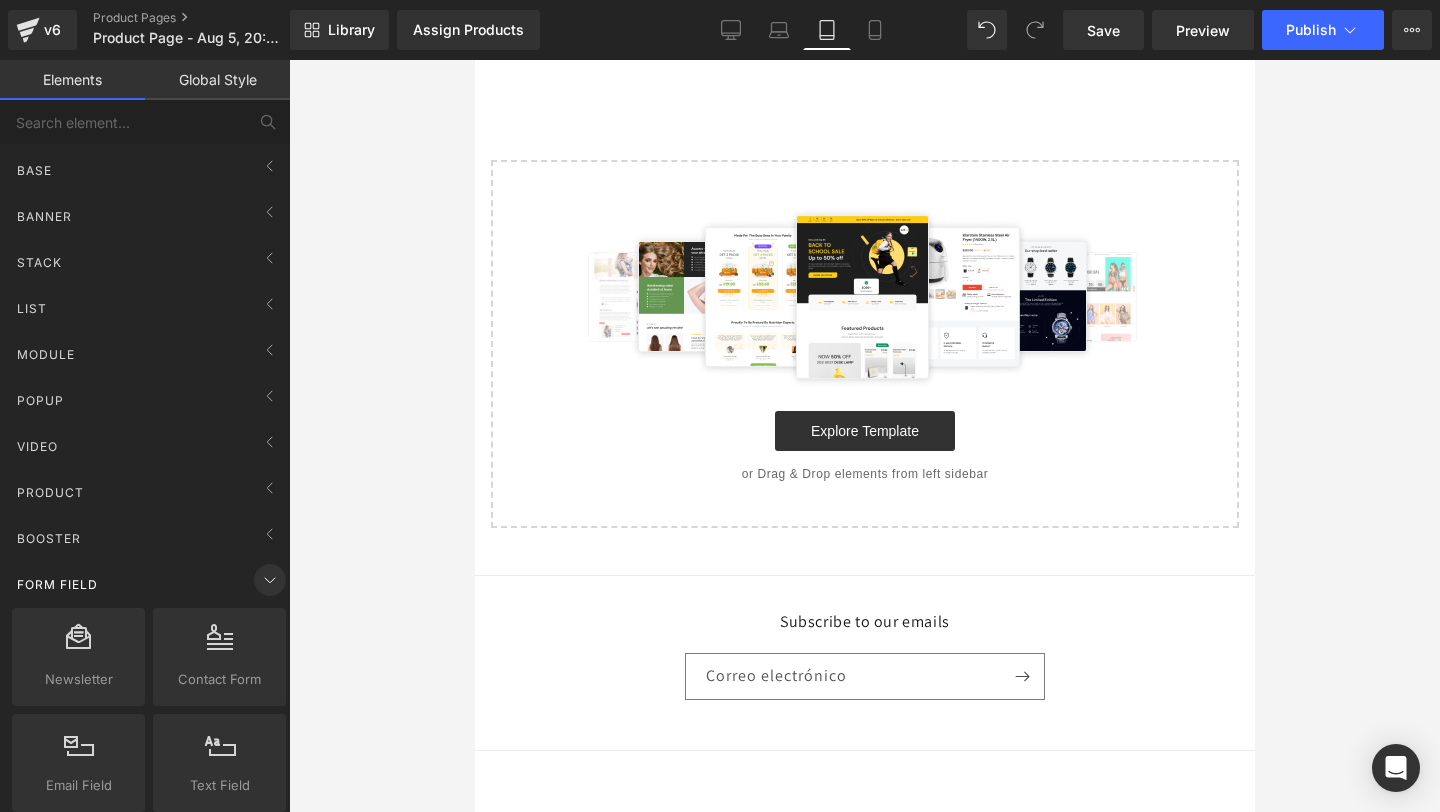 click 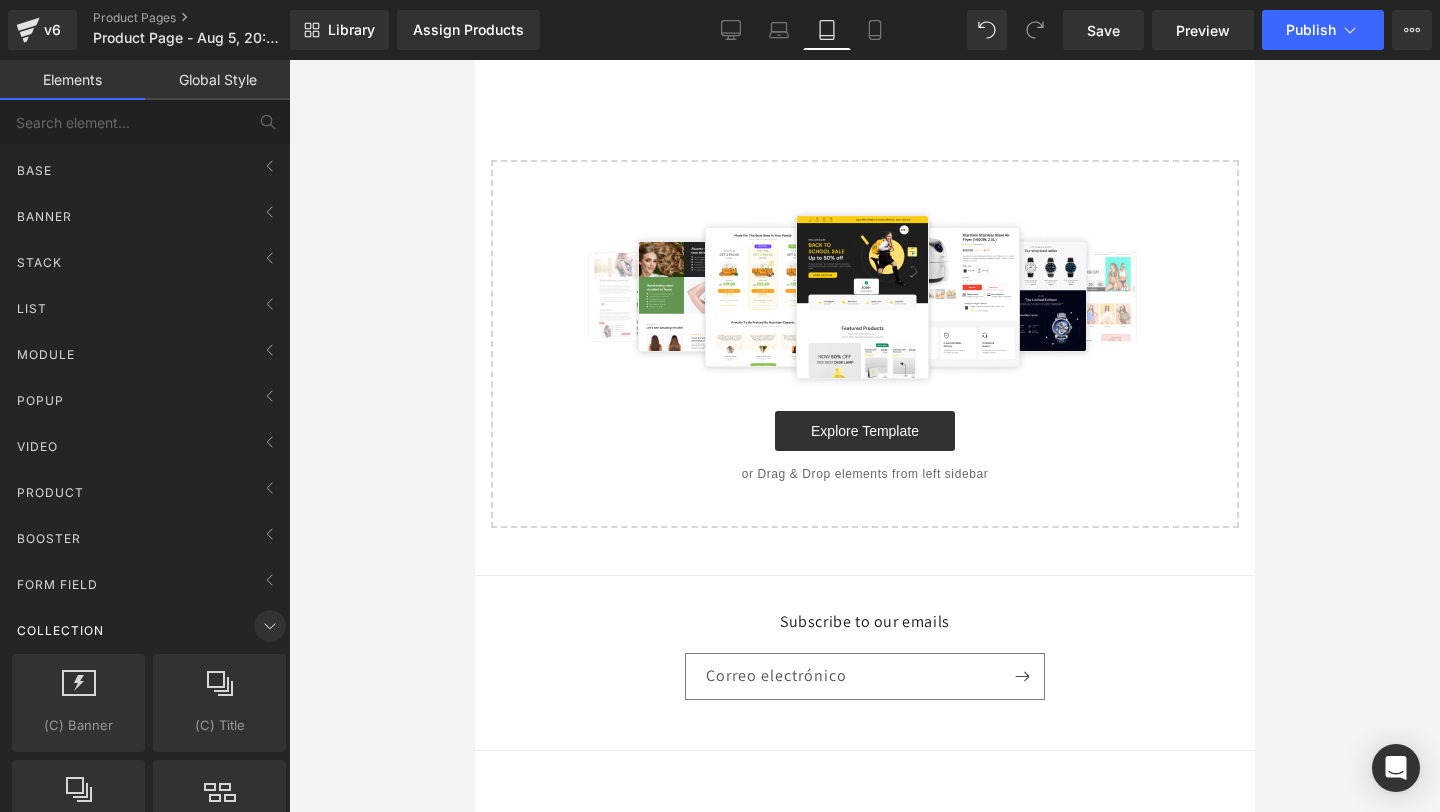 click 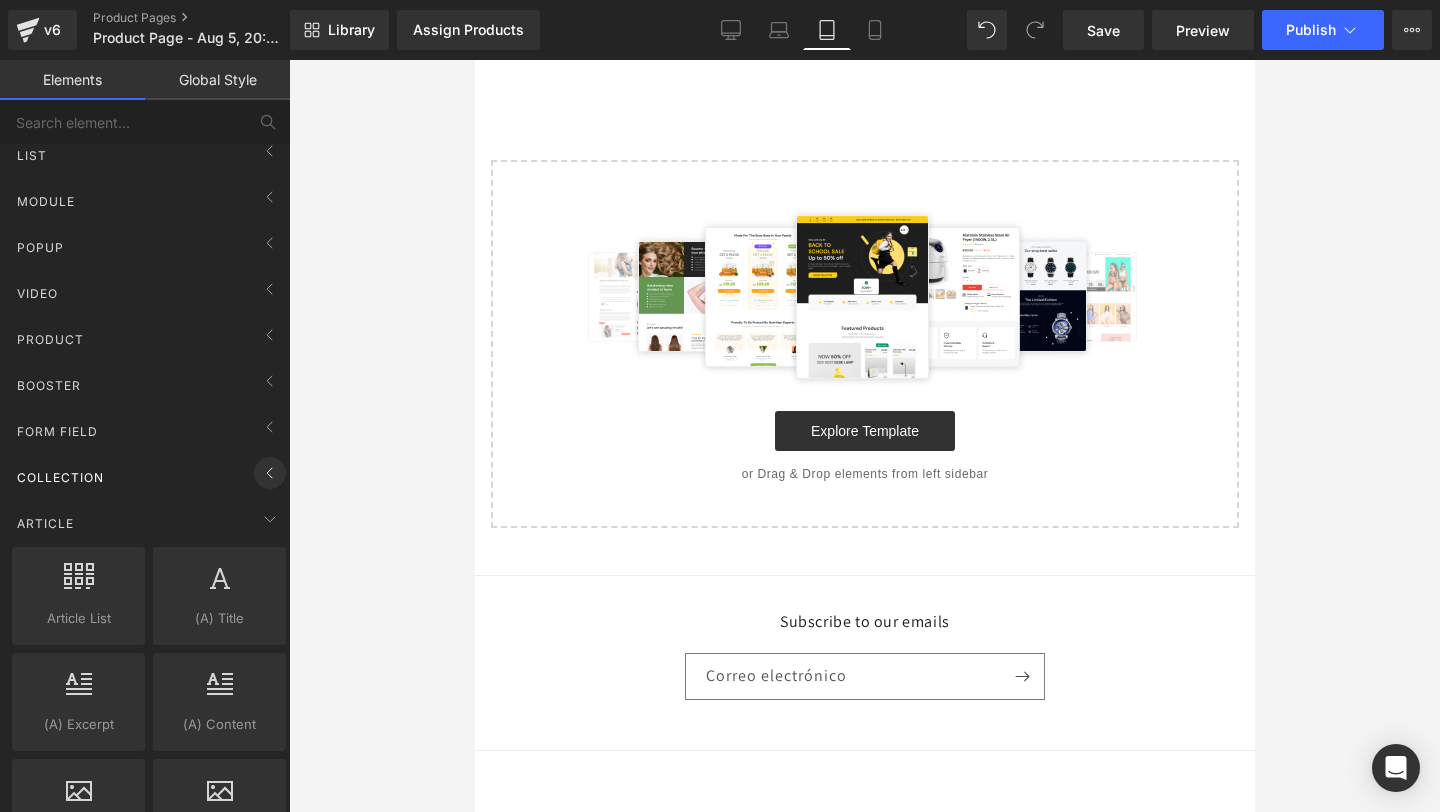 scroll, scrollTop: 166, scrollLeft: 0, axis: vertical 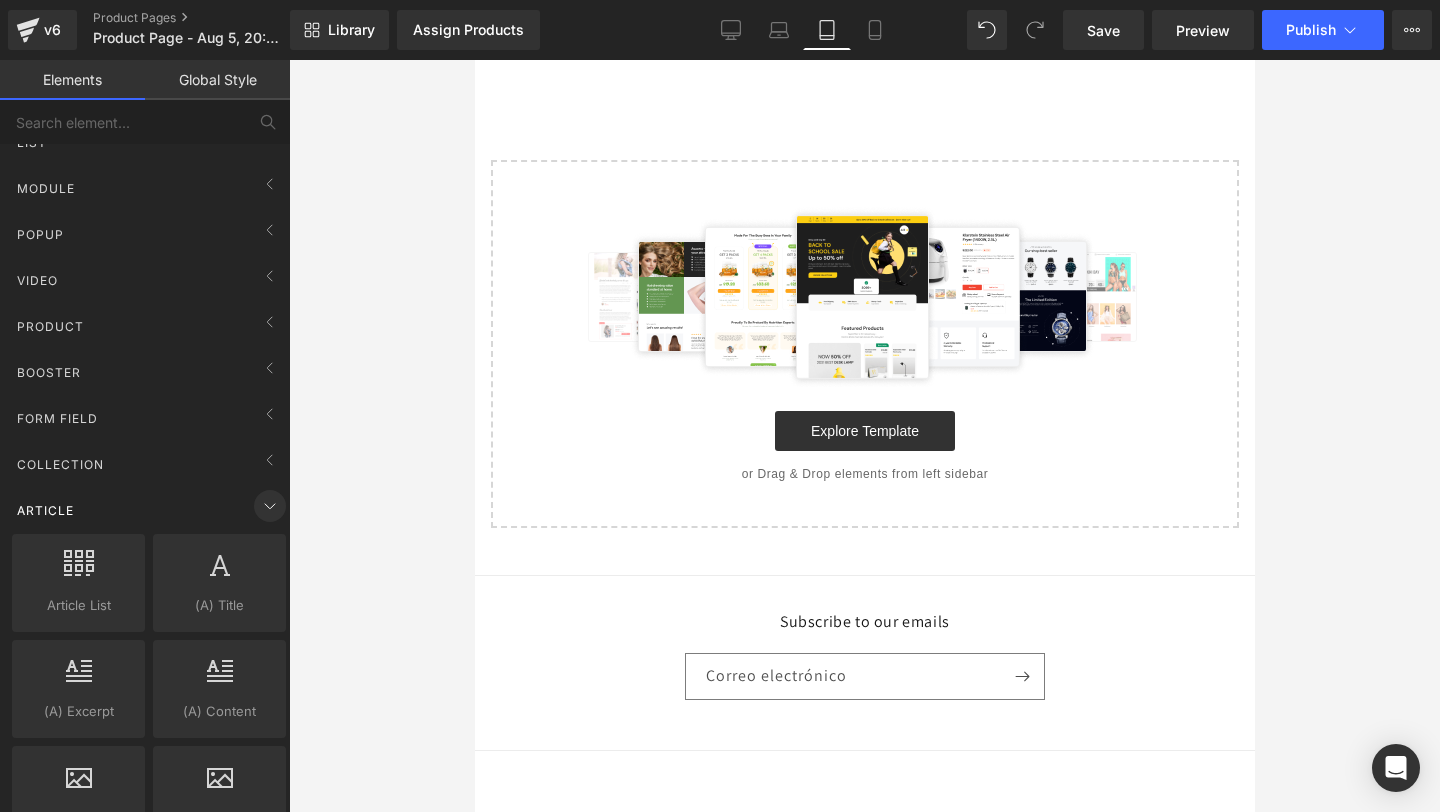 click 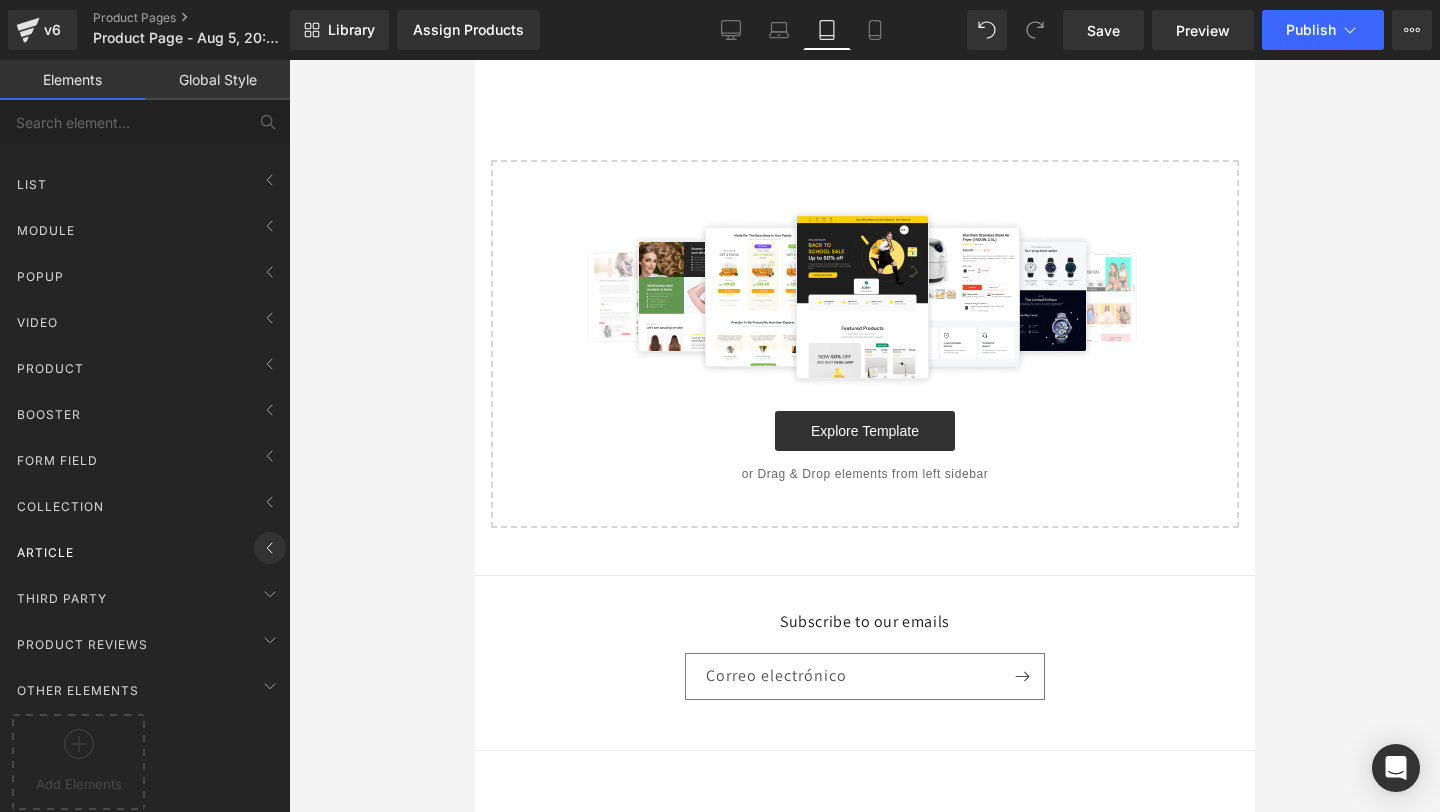scroll, scrollTop: 140, scrollLeft: 0, axis: vertical 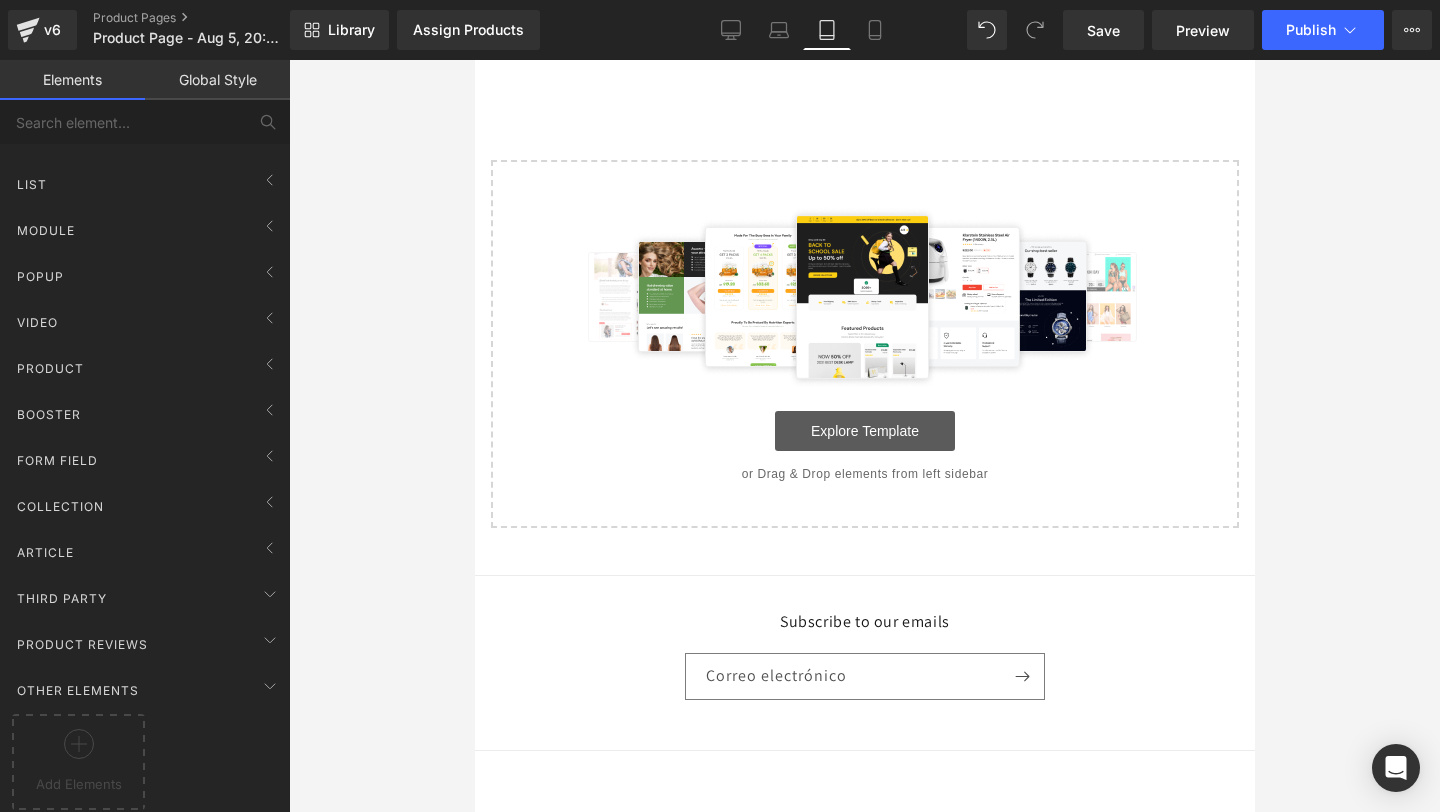 click on "Explore Template" at bounding box center [864, 431] 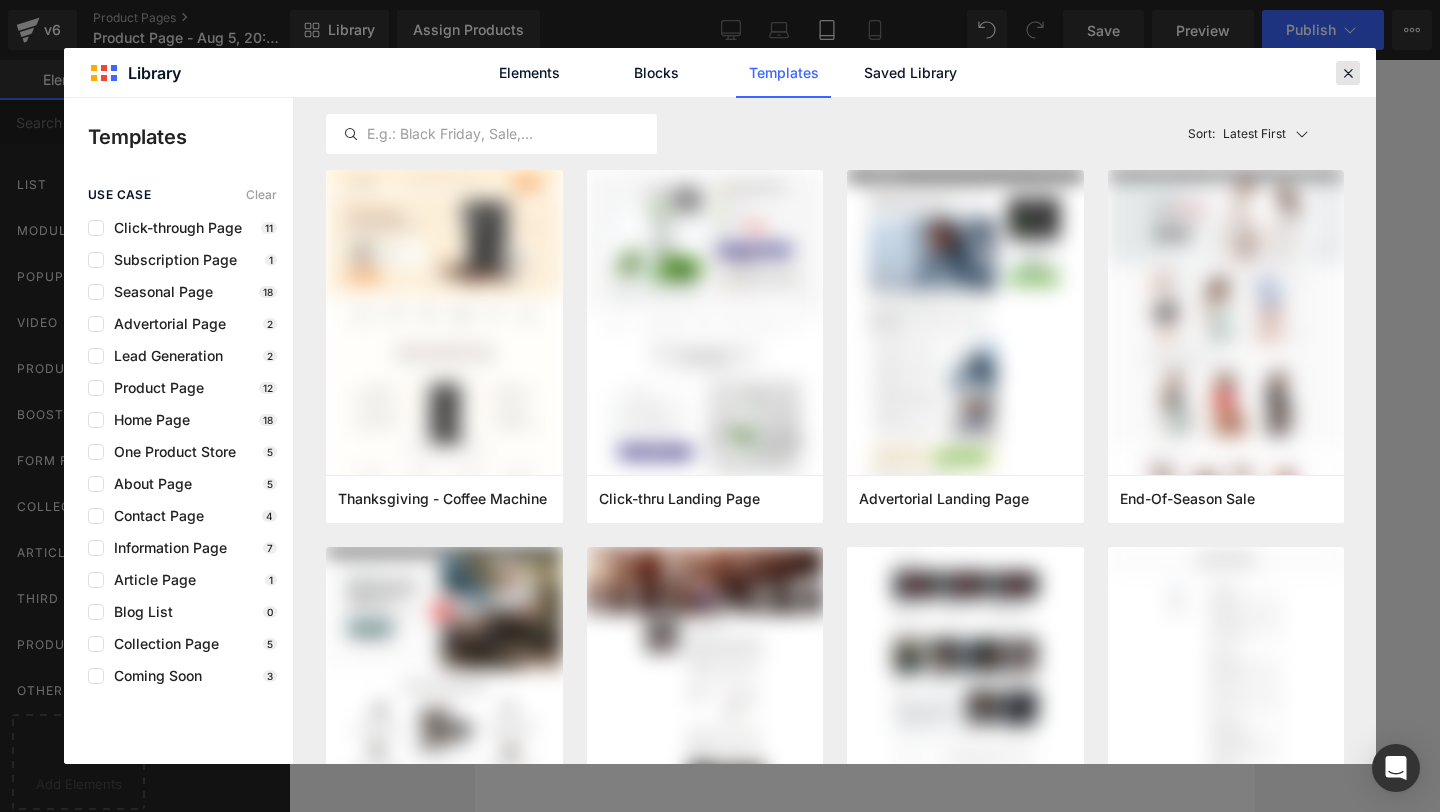click at bounding box center (1348, 73) 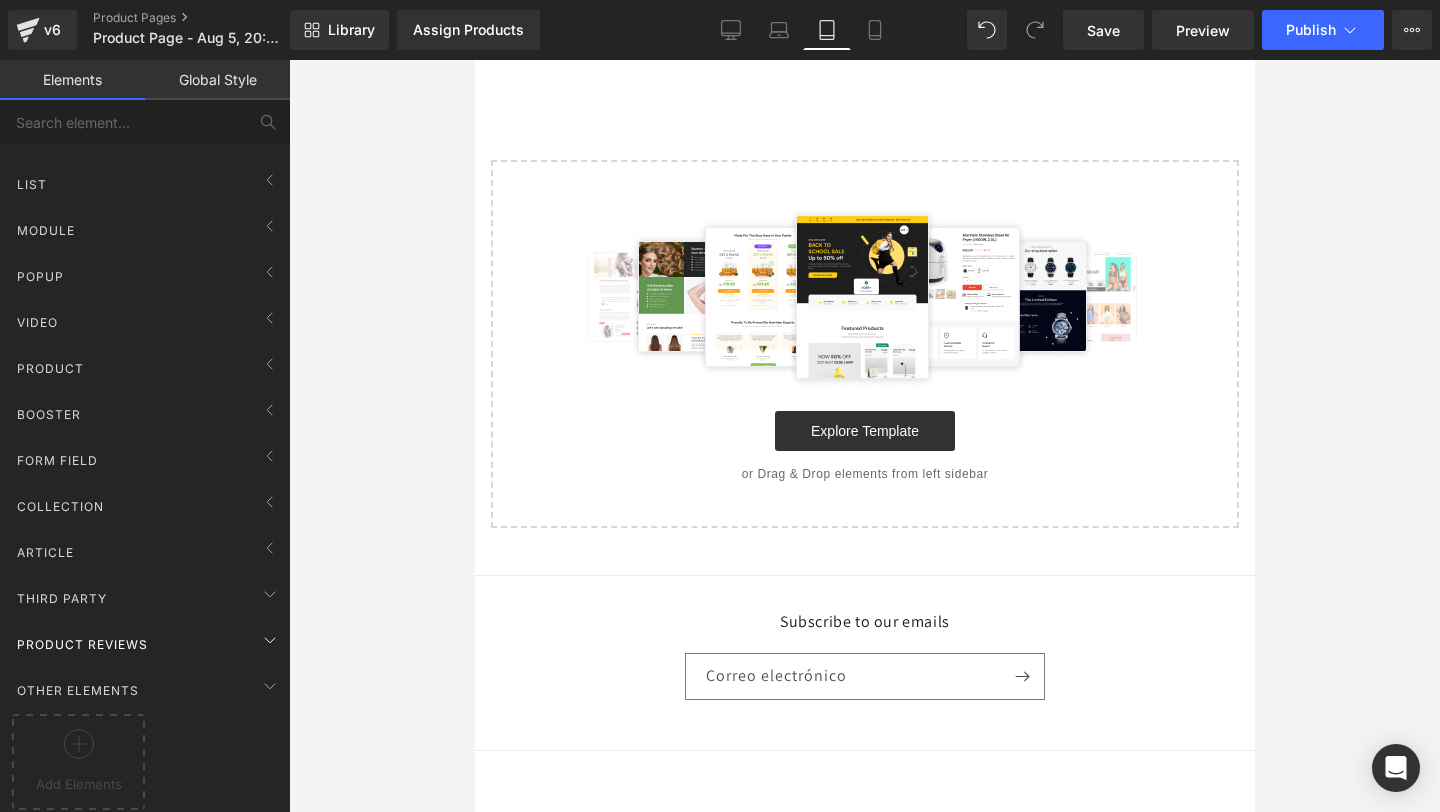 scroll, scrollTop: 140, scrollLeft: 0, axis: vertical 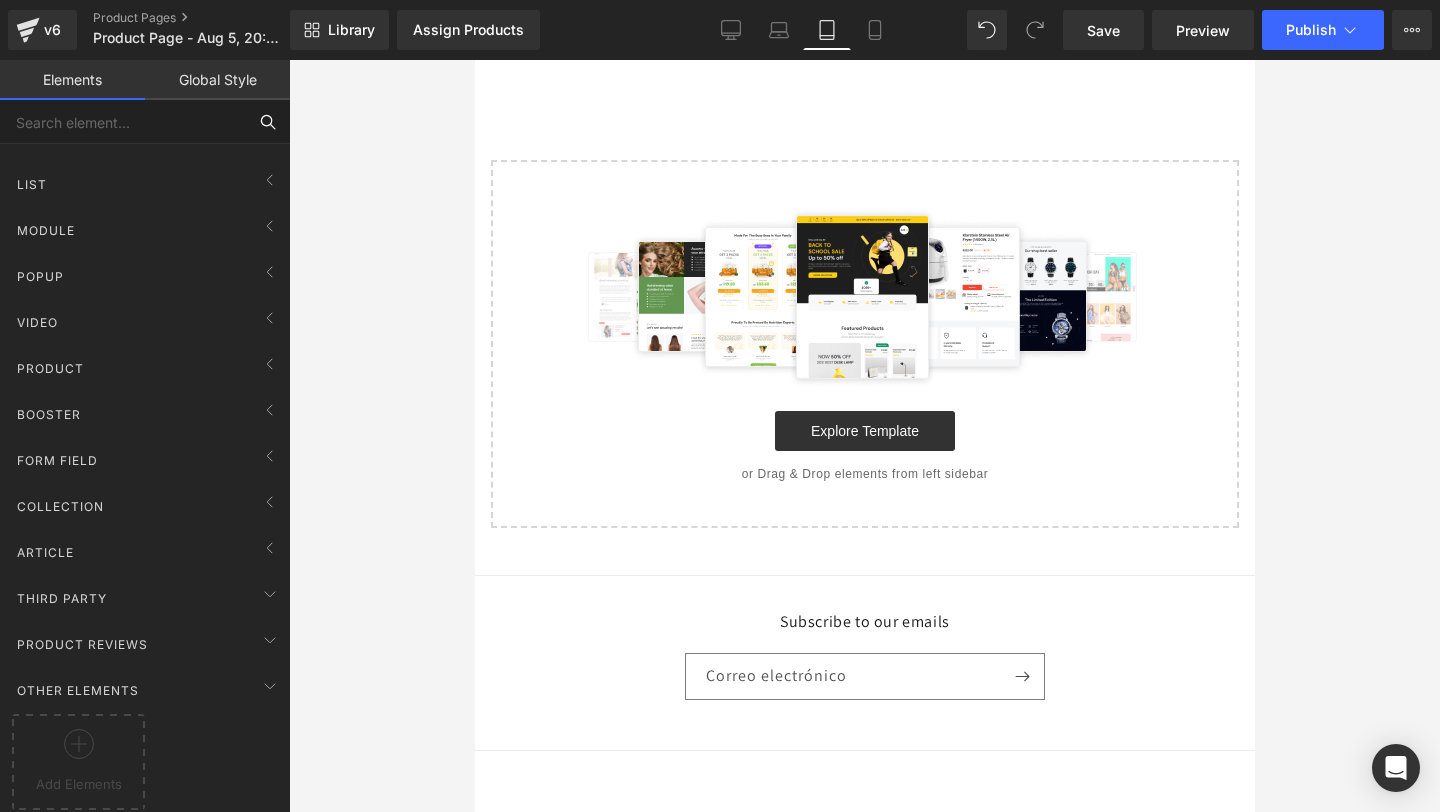 click at bounding box center [123, 122] 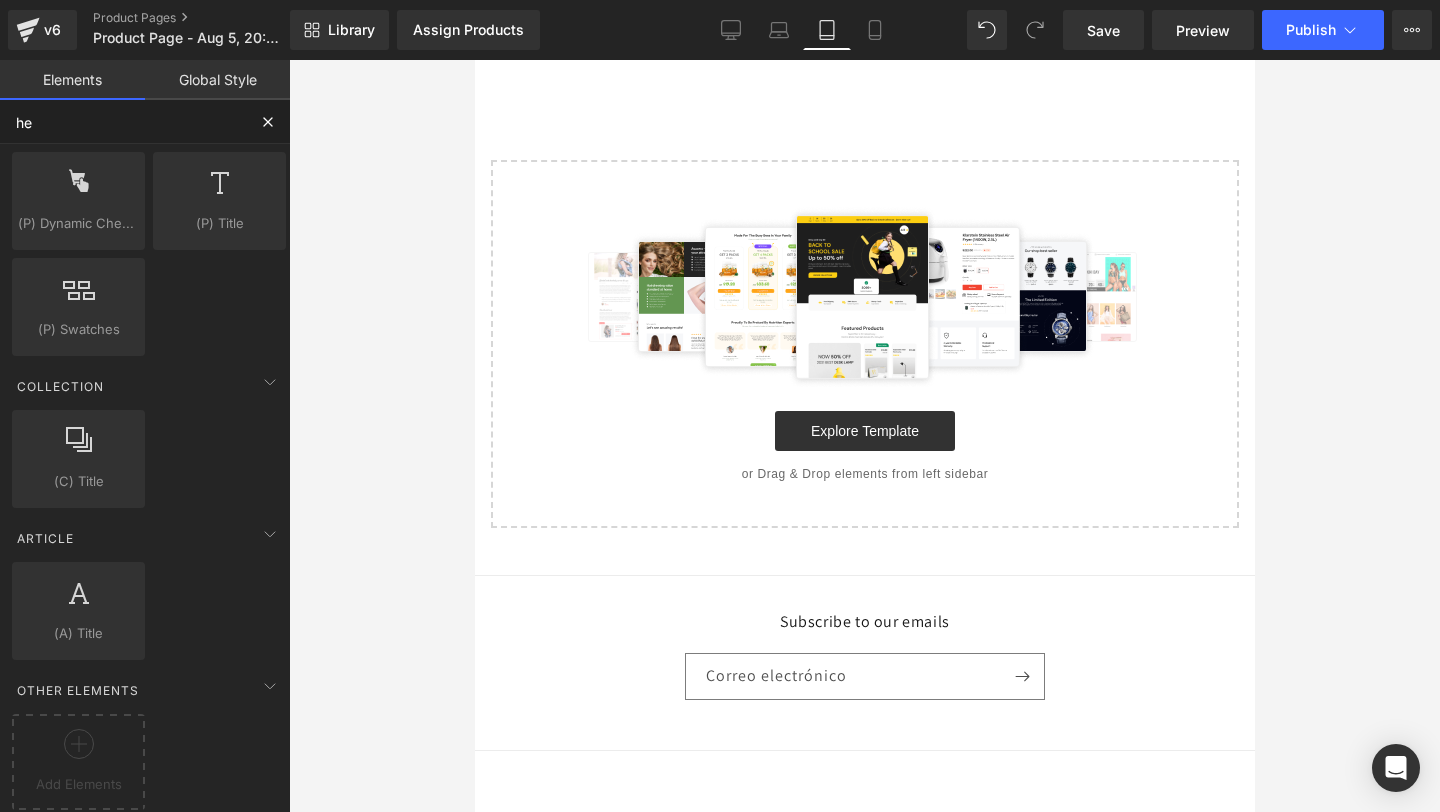 type on "hea" 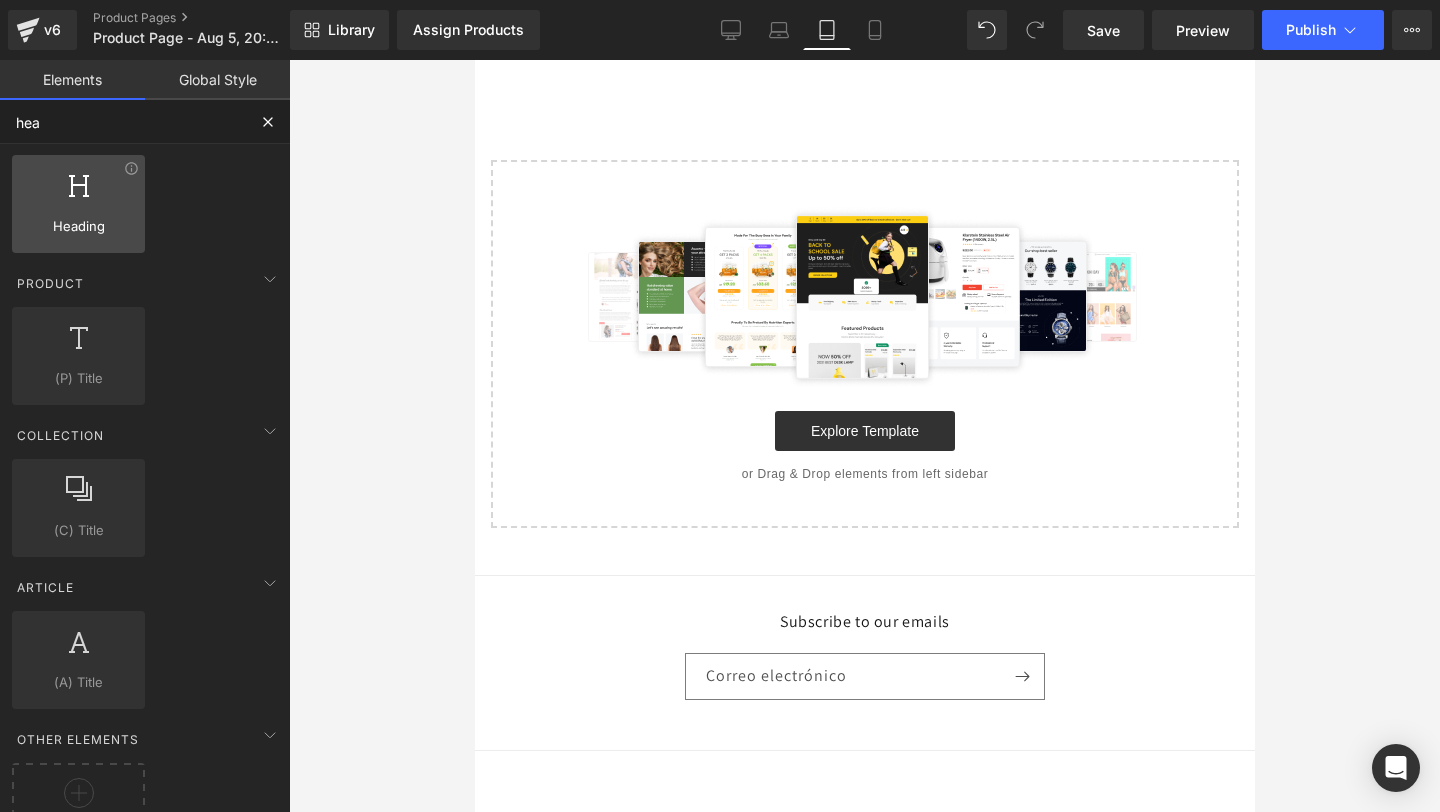 scroll, scrollTop: 0, scrollLeft: 0, axis: both 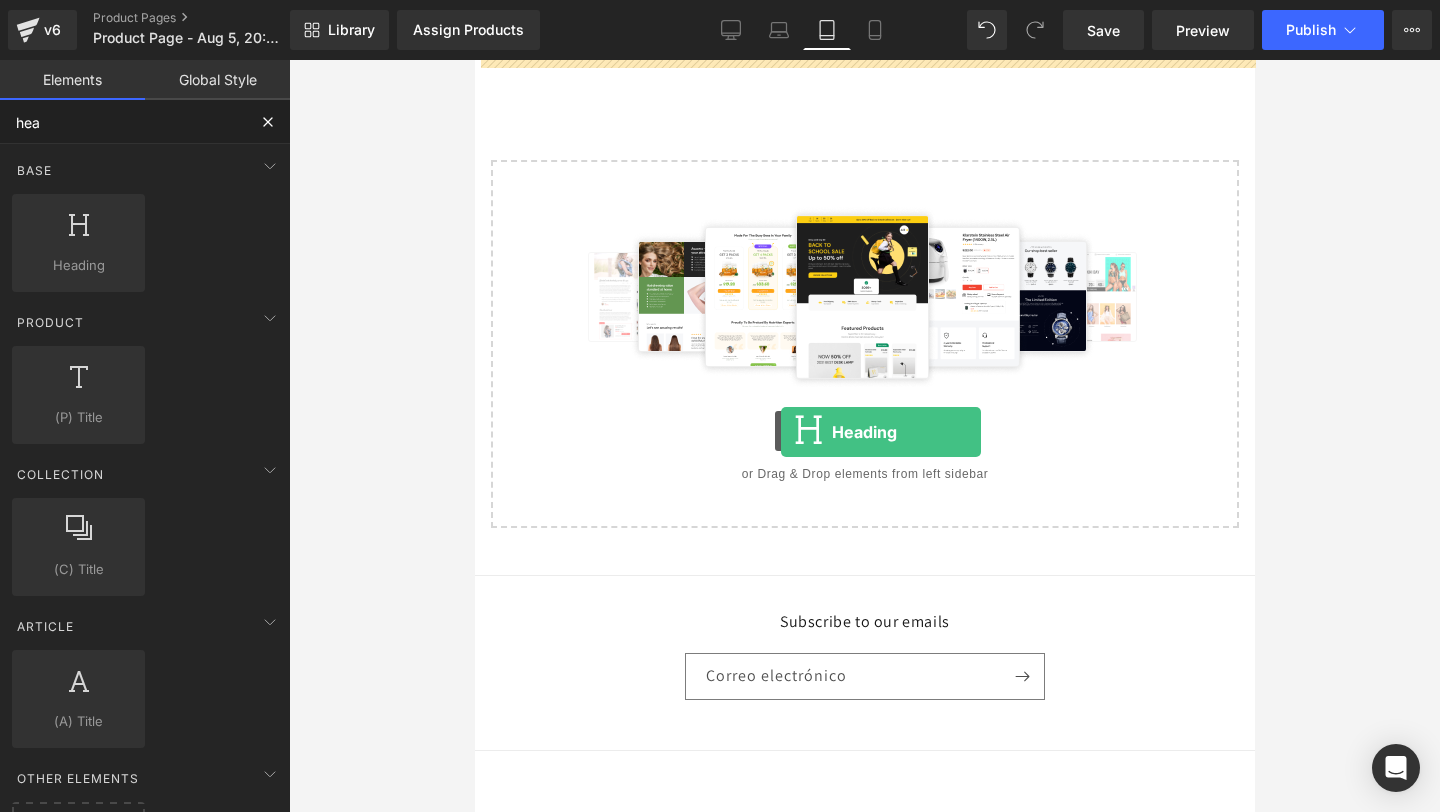 drag, startPoint x: 575, startPoint y: 302, endPoint x: 780, endPoint y: 431, distance: 242.21065 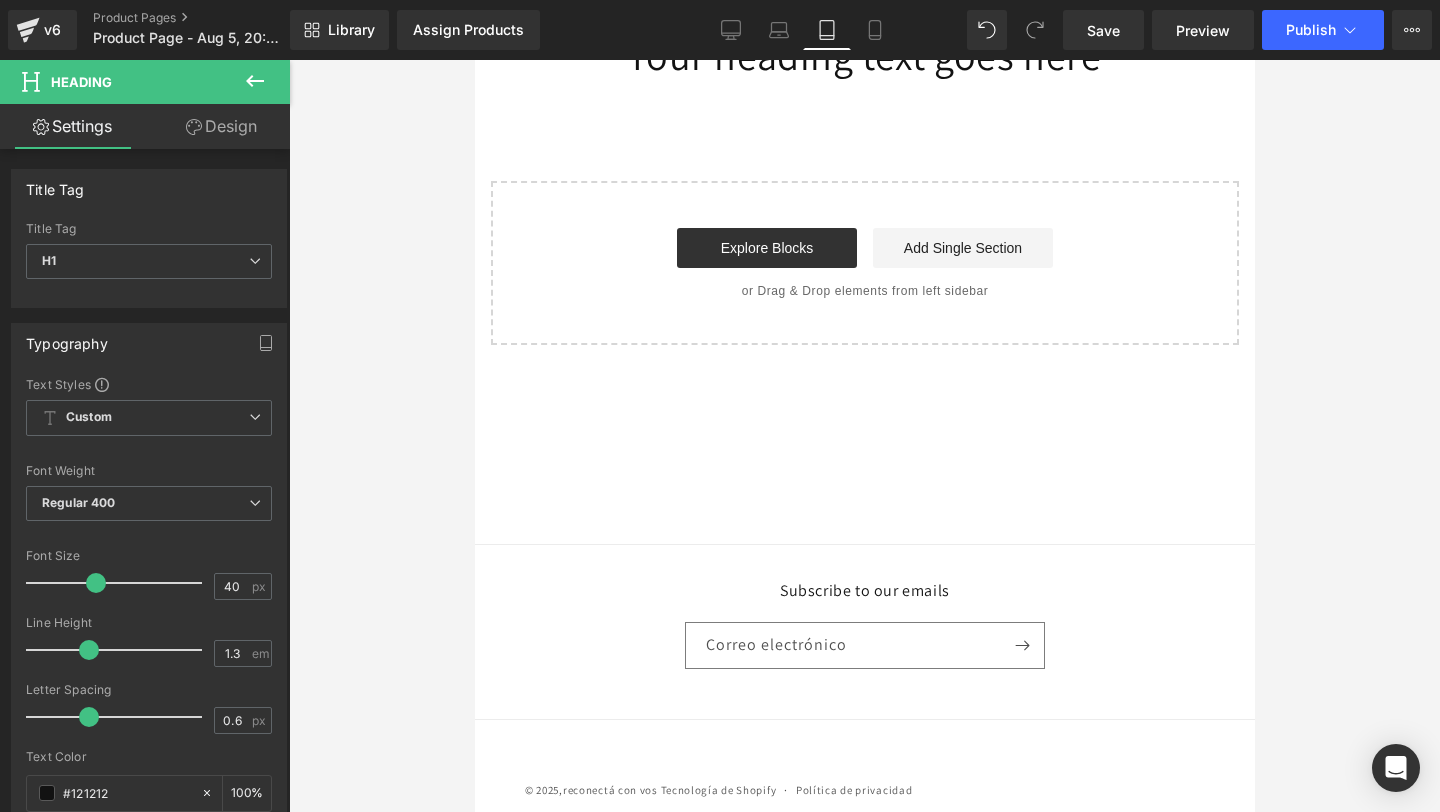 scroll, scrollTop: 0, scrollLeft: 0, axis: both 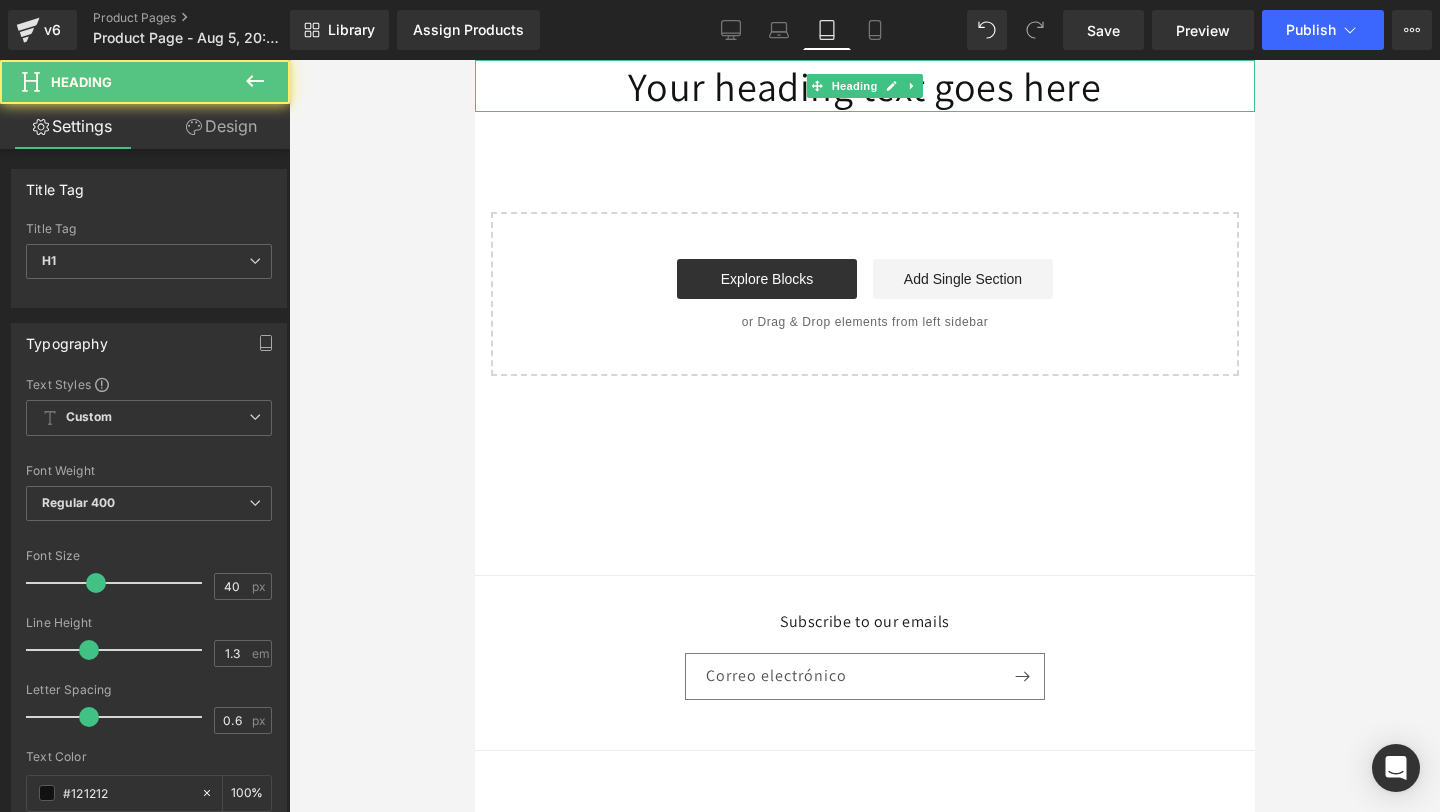 click on "Your heading text goes here" at bounding box center [864, 86] 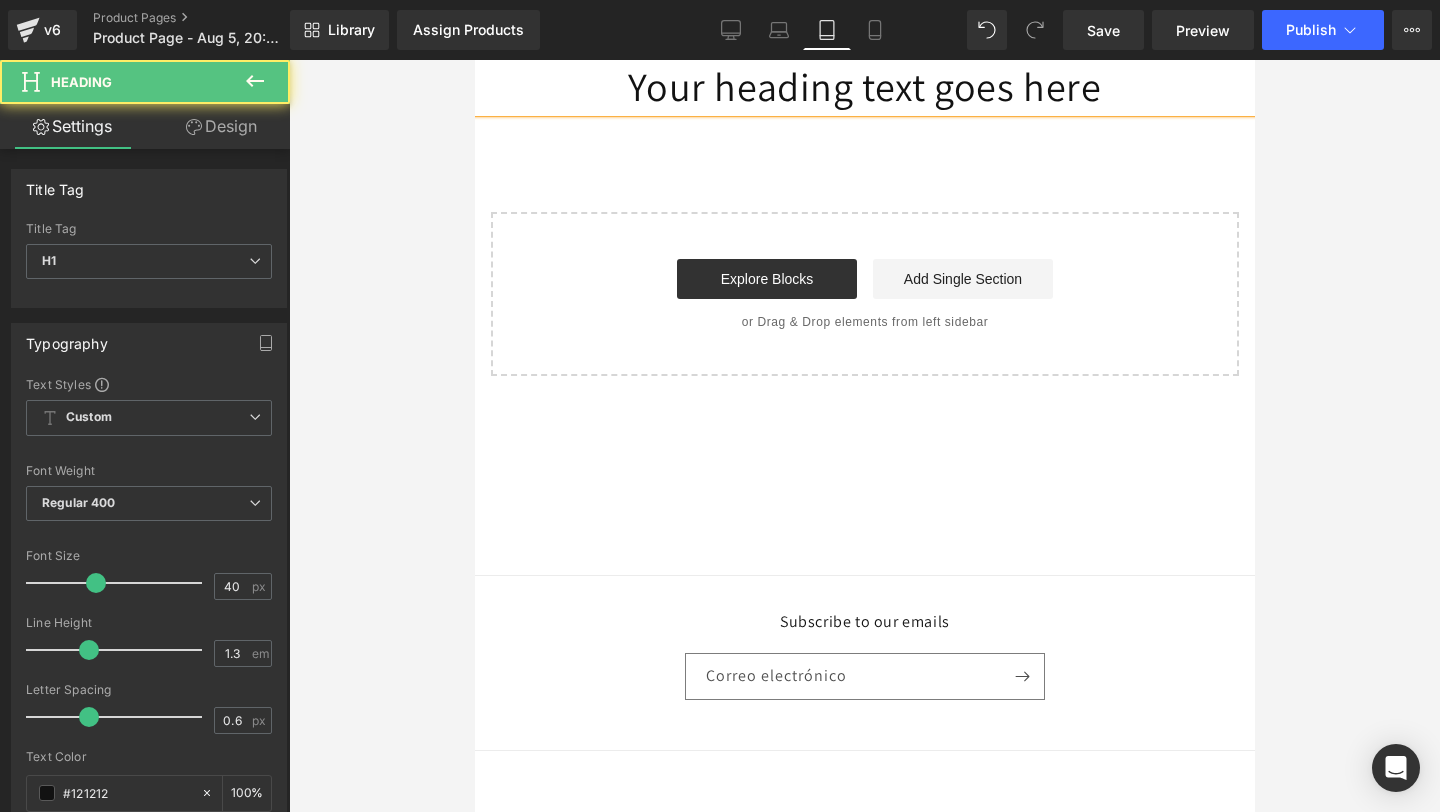 click on "Your heading text goes here" at bounding box center [864, 86] 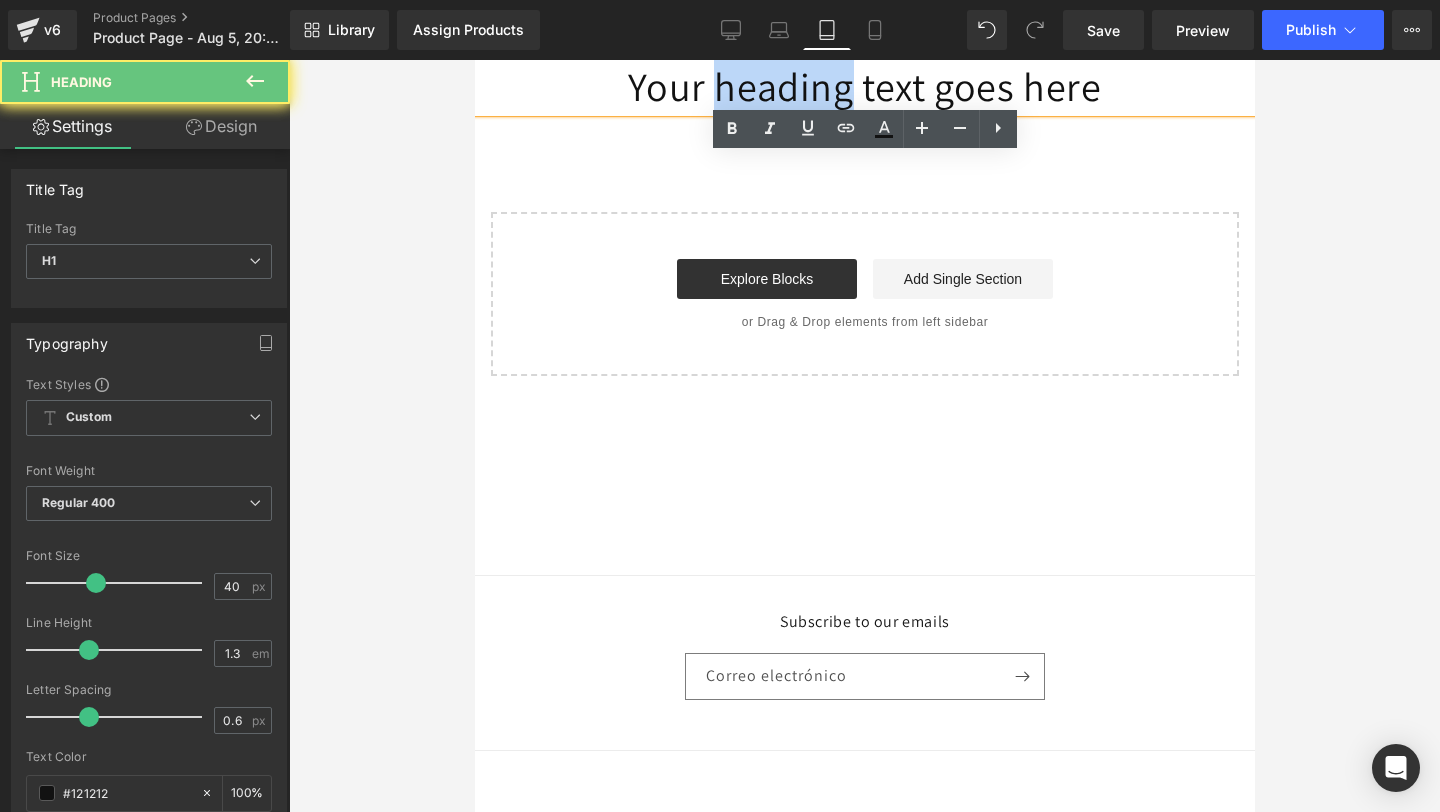 click on "Your heading text goes here" at bounding box center (864, 86) 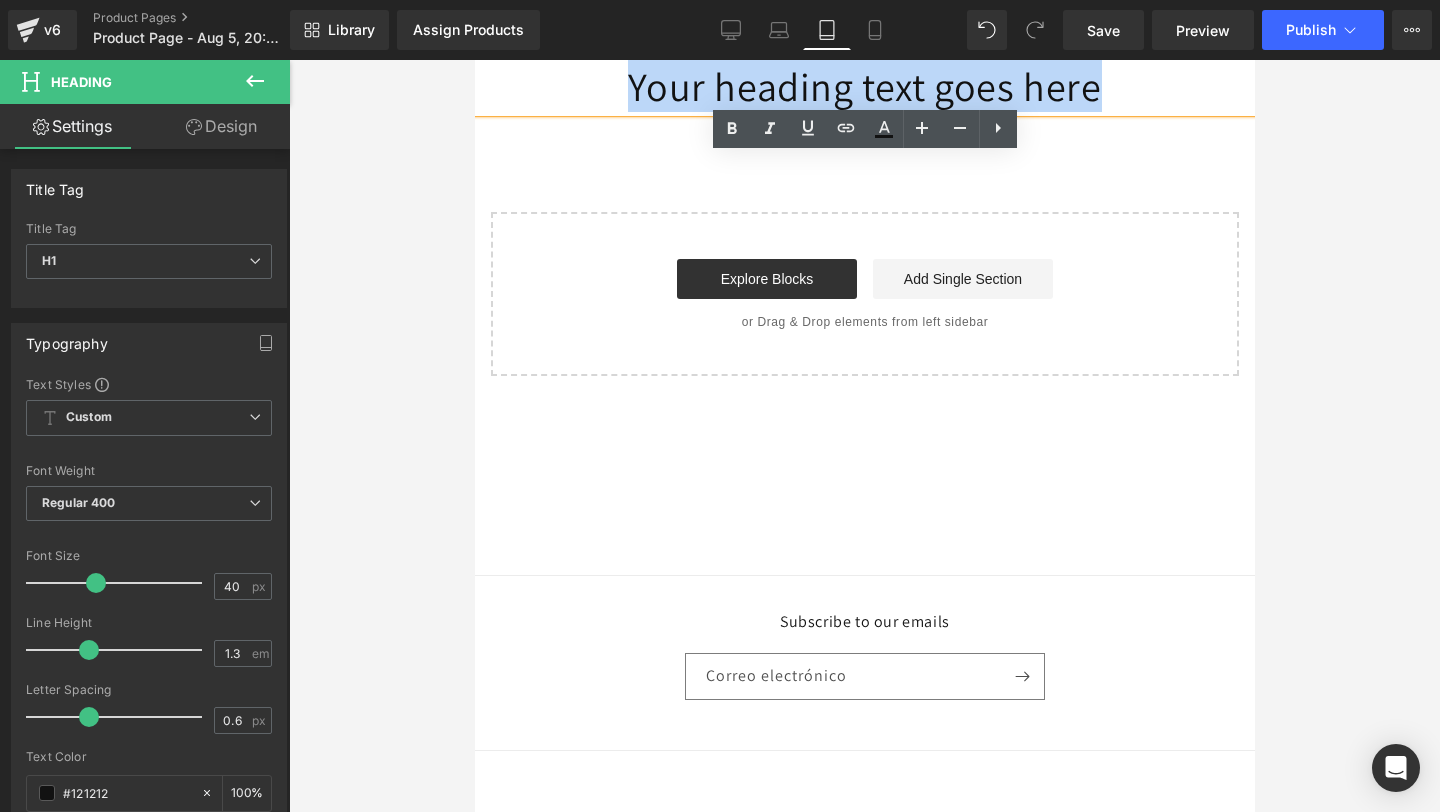 type 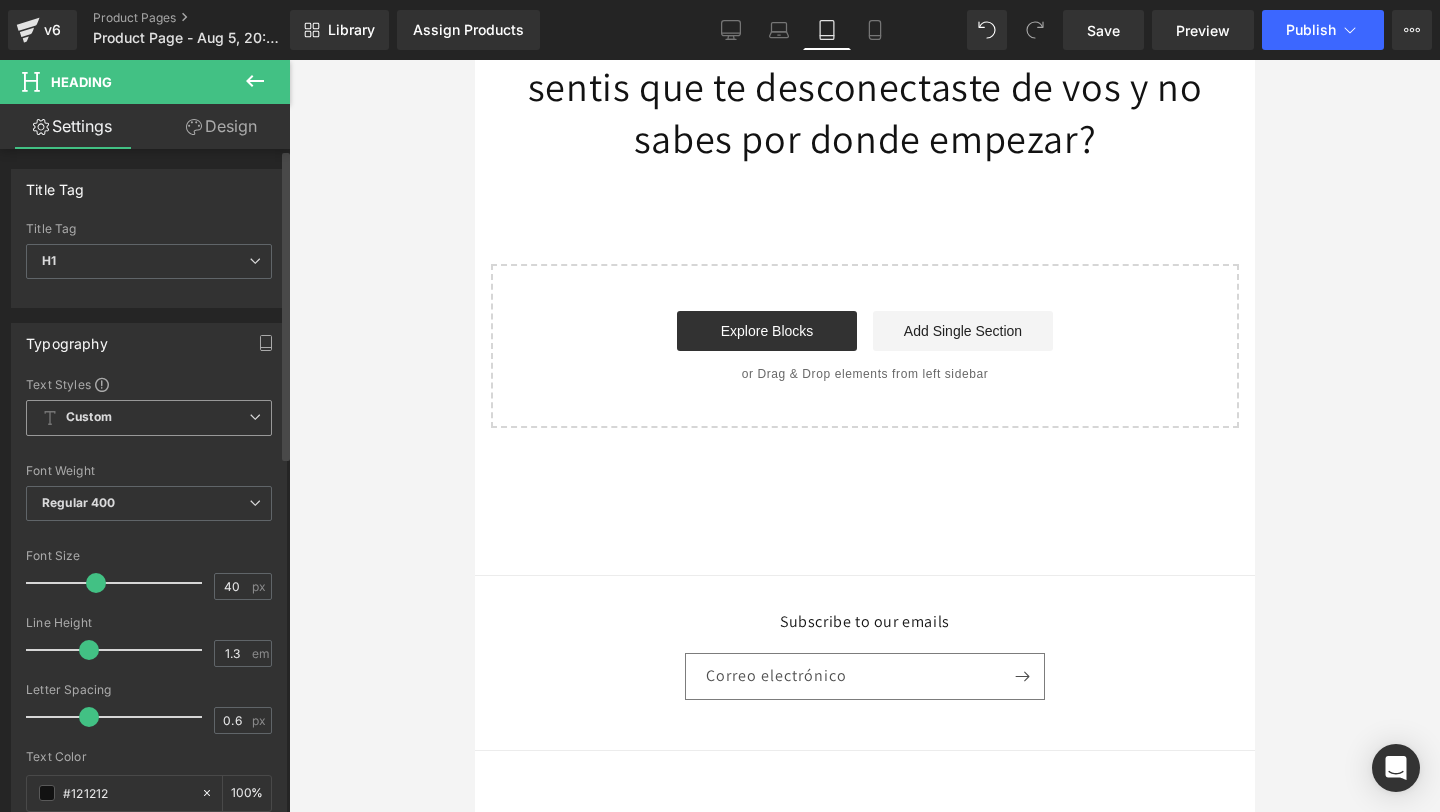 click on "Custom
Setup Global Style" at bounding box center [149, 418] 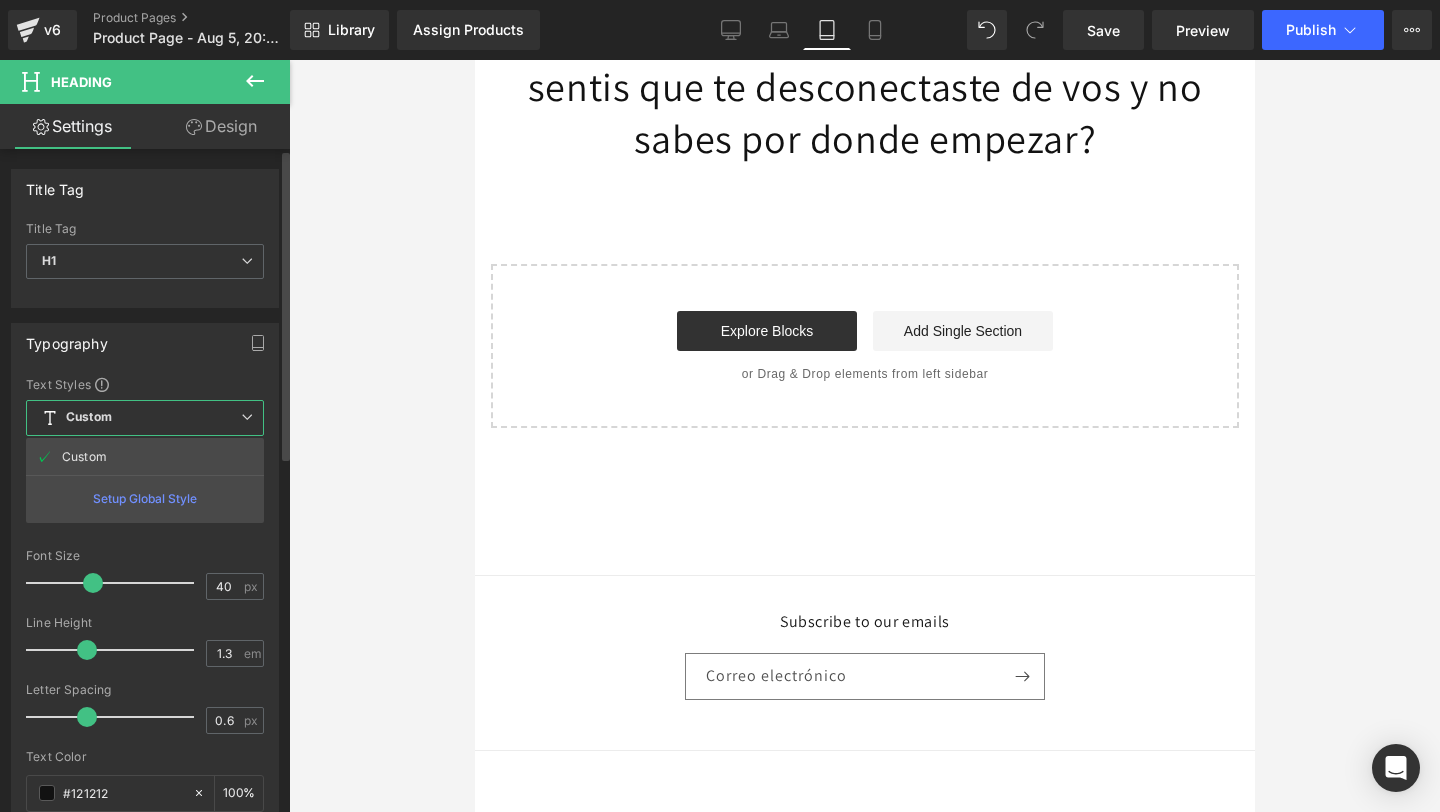 click on "Custom
Setup Global Style" at bounding box center [145, 418] 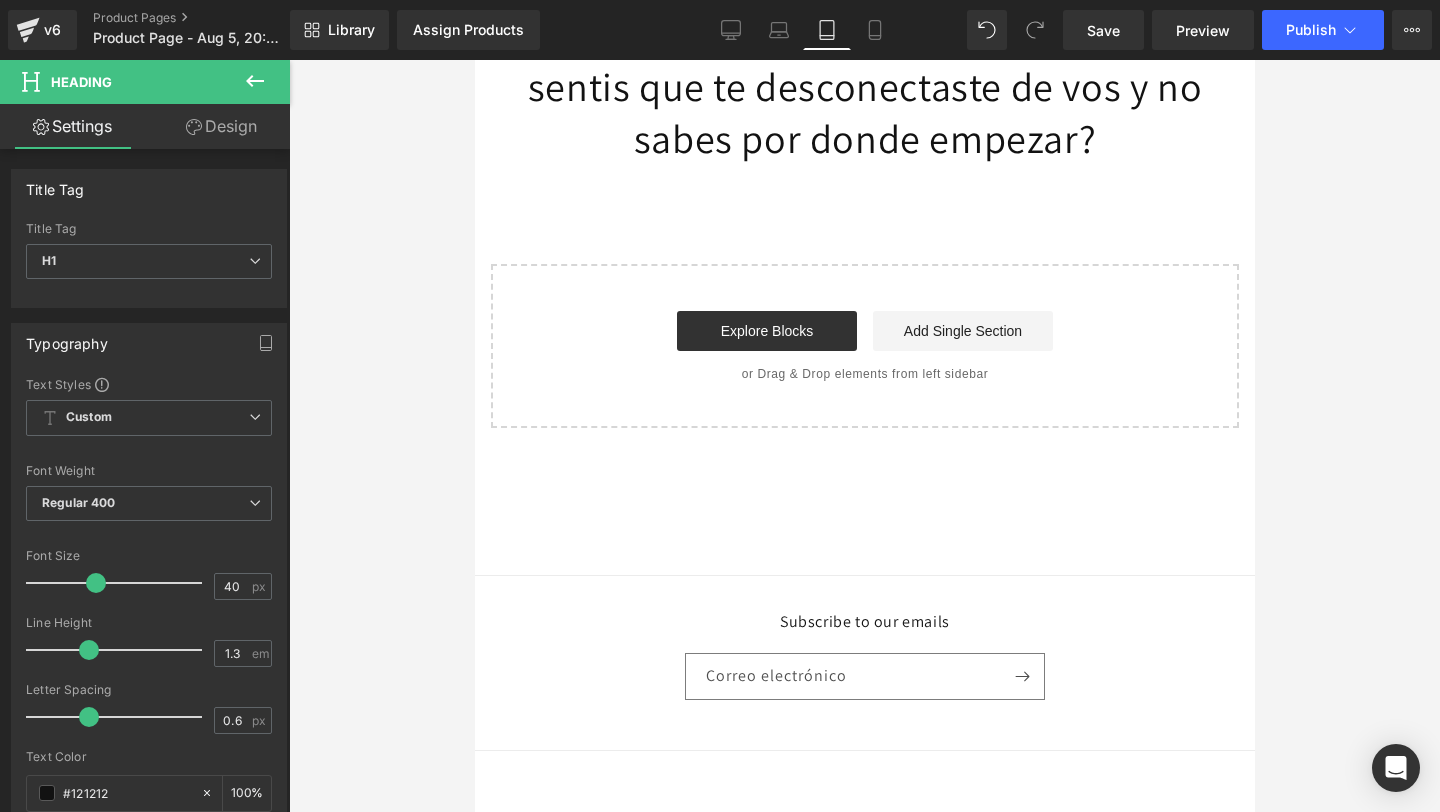 click on "Design" at bounding box center (221, 126) 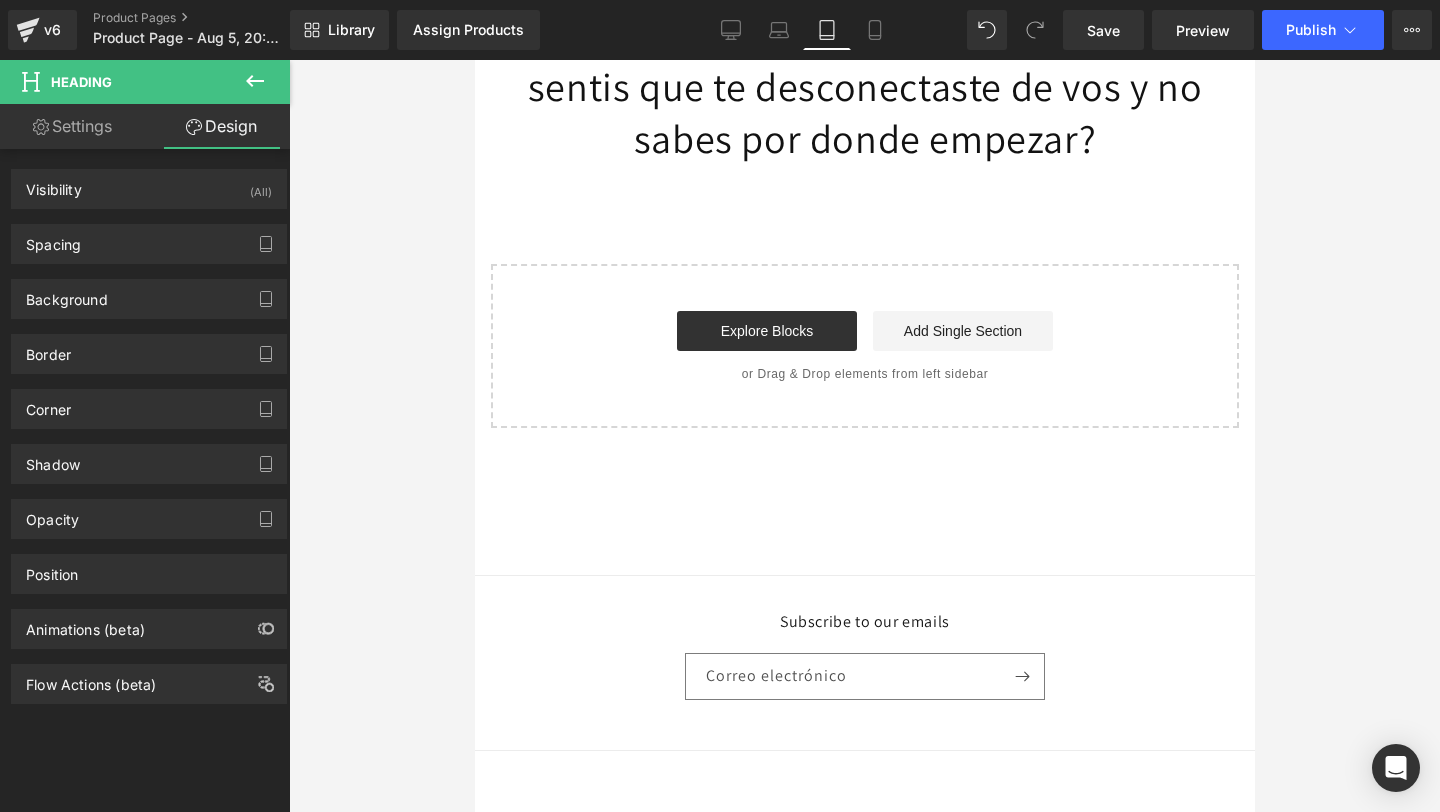 click on "Settings" at bounding box center (72, 126) 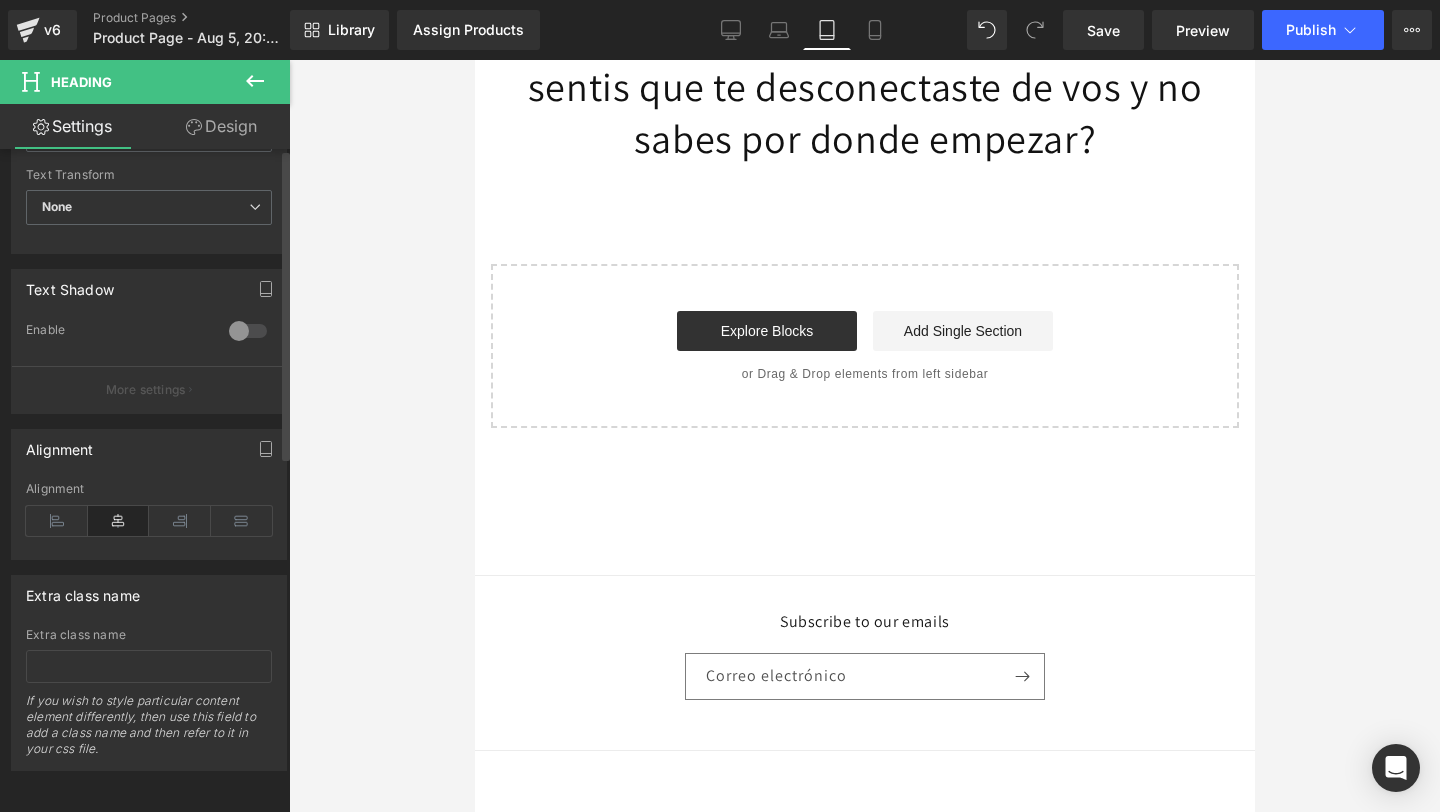 scroll, scrollTop: 0, scrollLeft: 0, axis: both 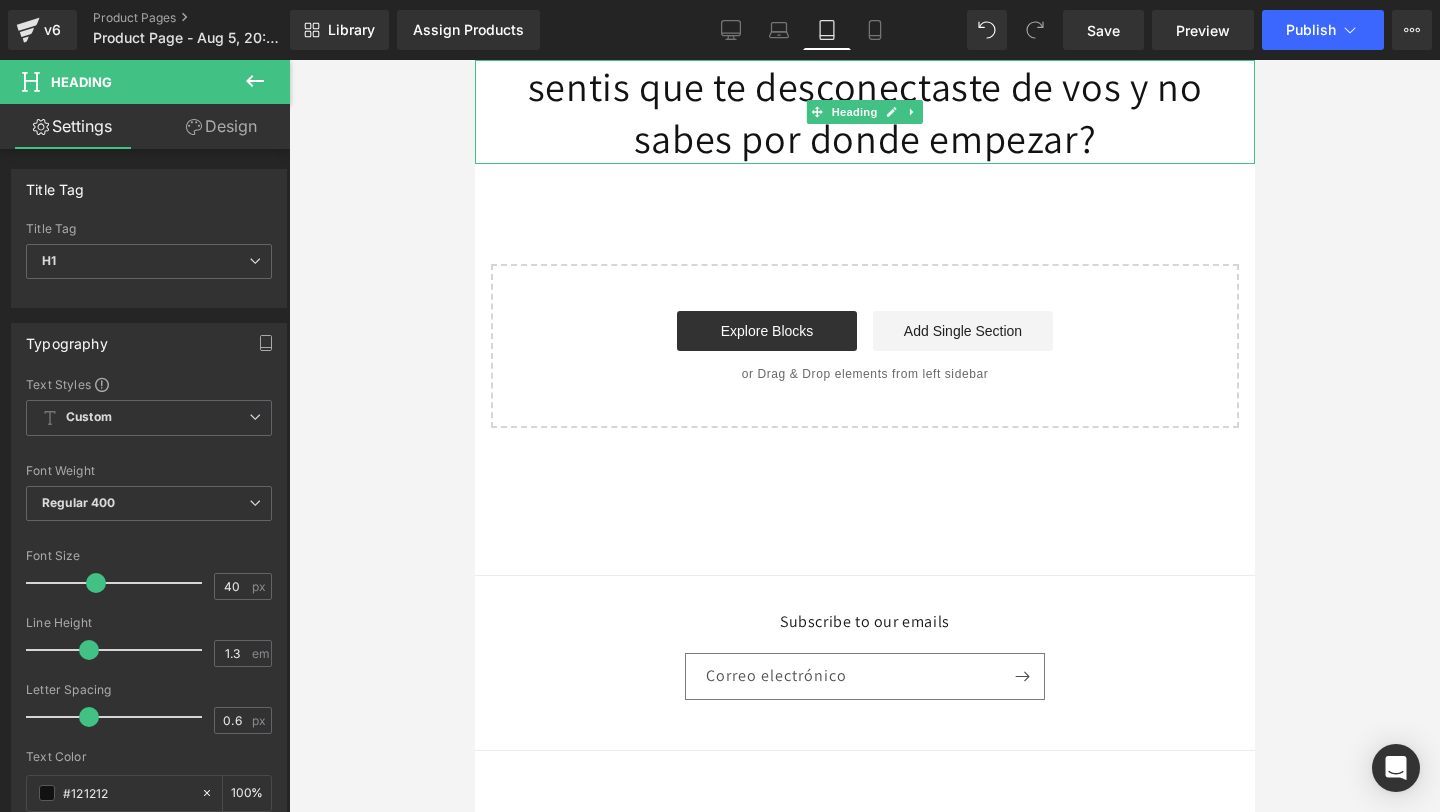 click on "sentis que te desconectaste de vos y no sabes por donde empezar?" at bounding box center (864, 112) 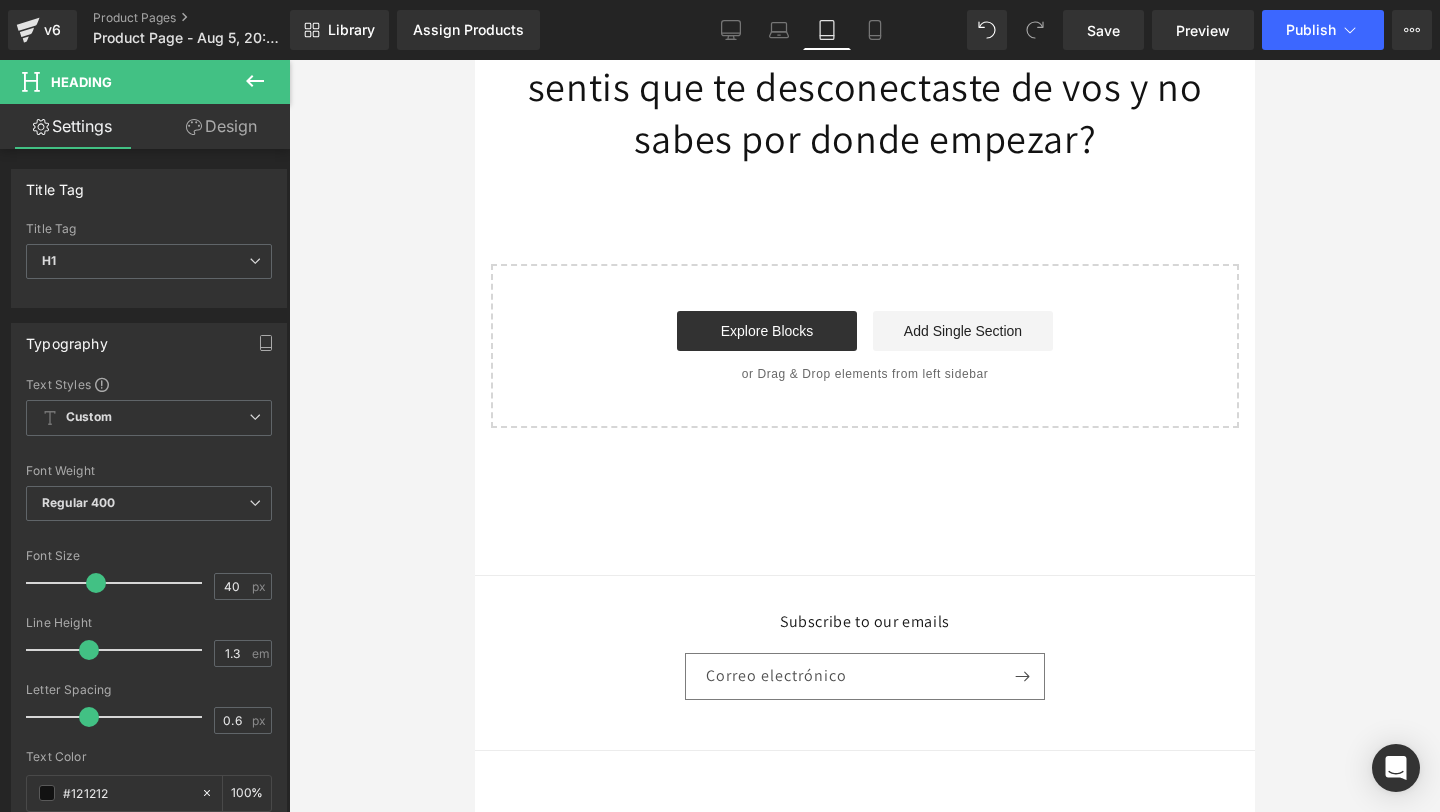 click on "Design" at bounding box center [221, 126] 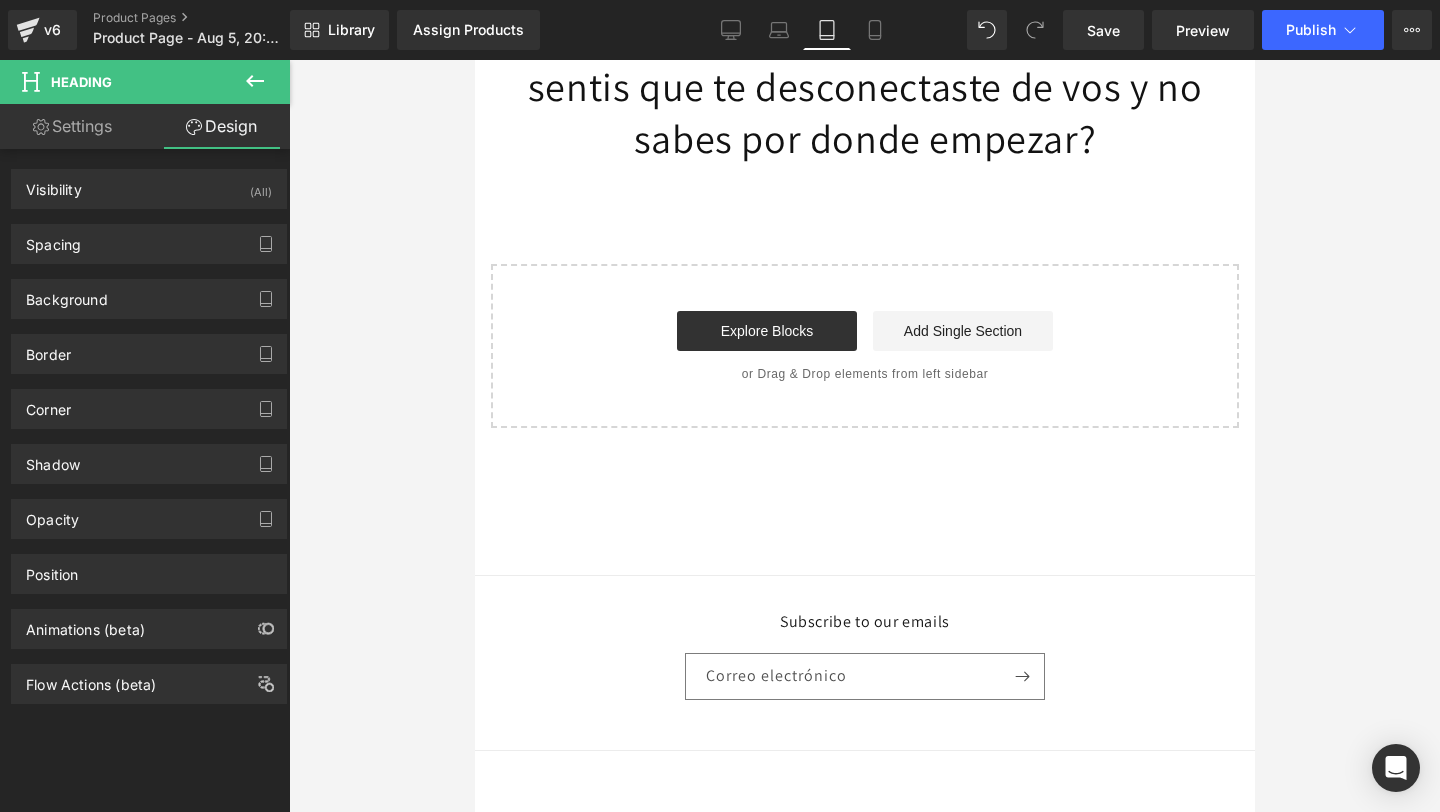 click on "Settings" at bounding box center [72, 126] 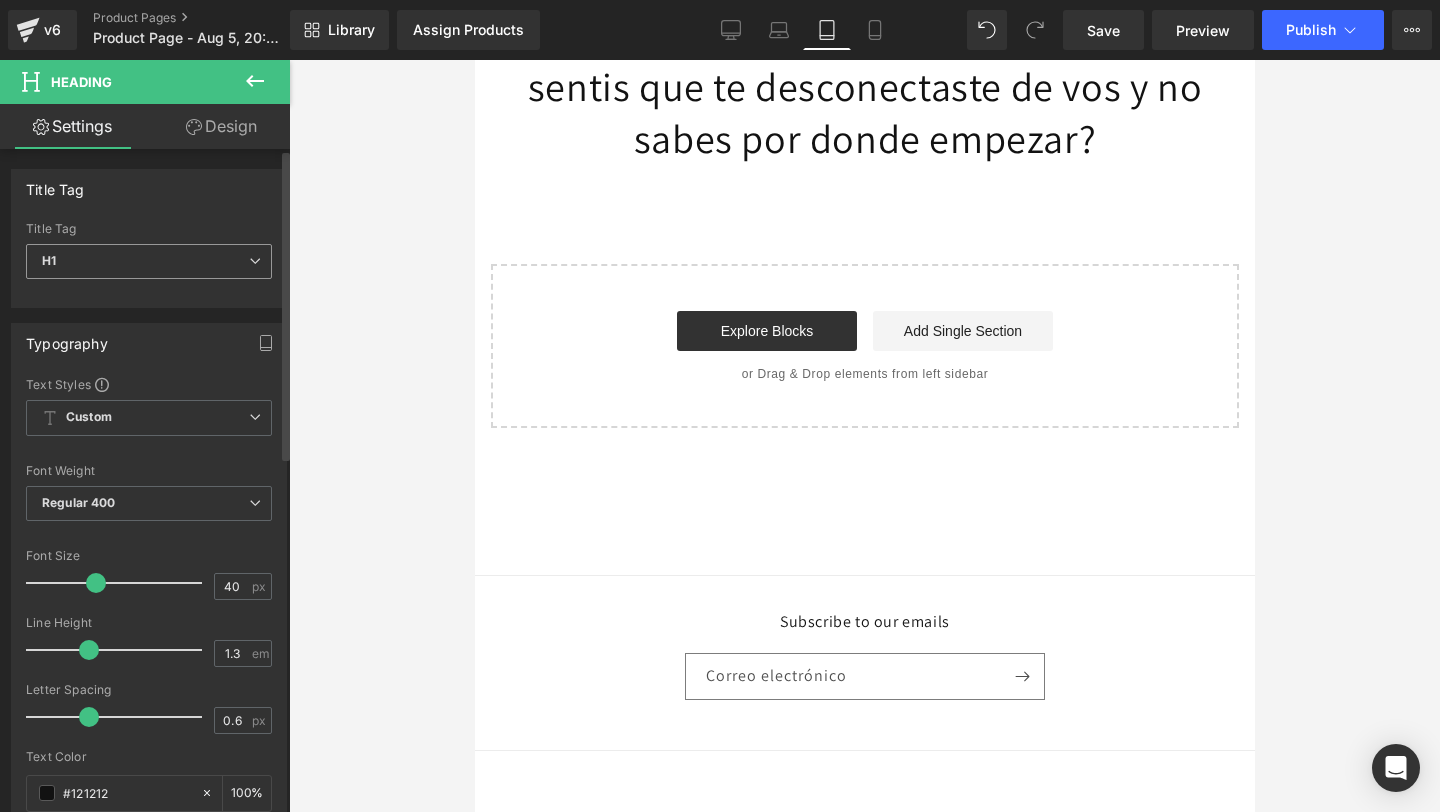 click at bounding box center [255, 261] 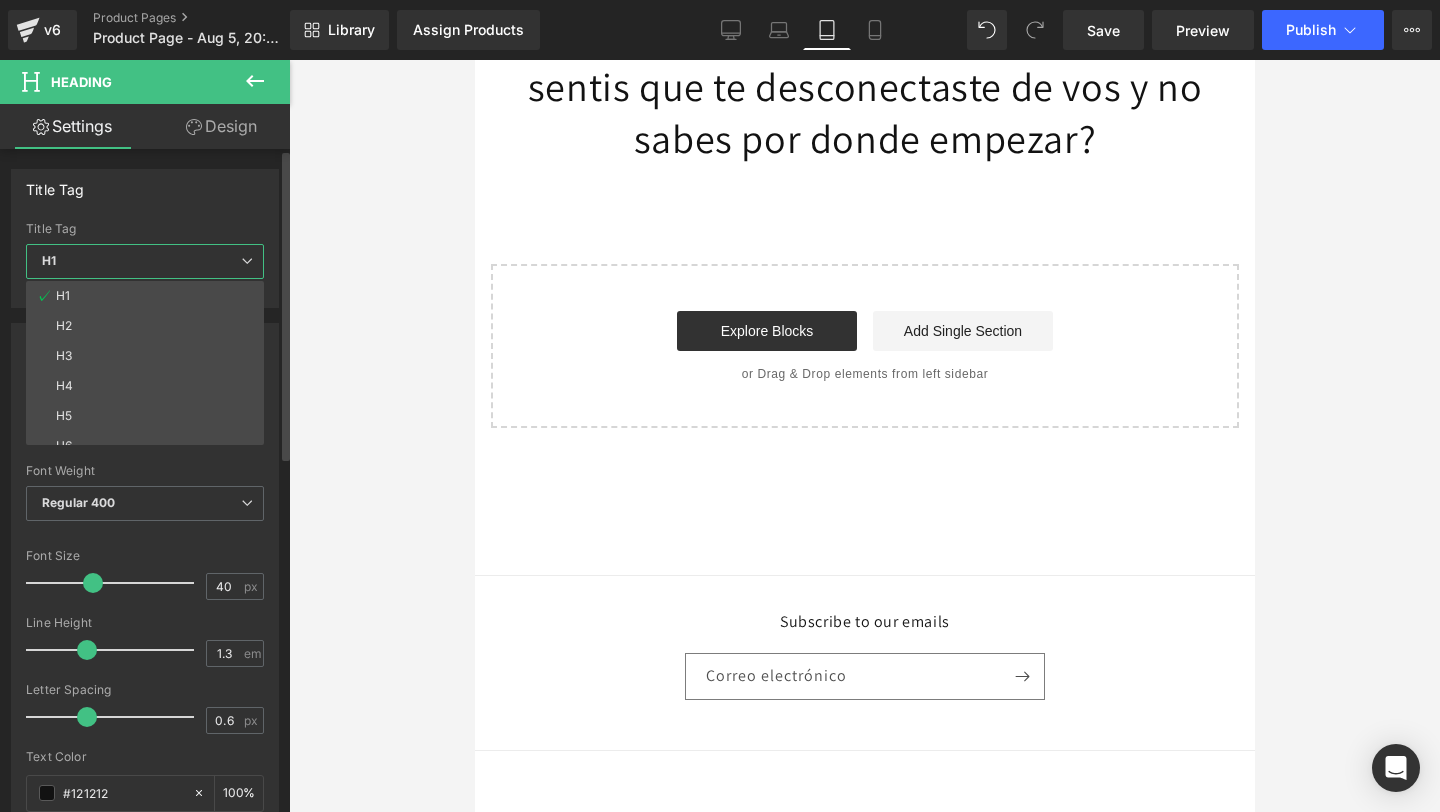 click at bounding box center [247, 261] 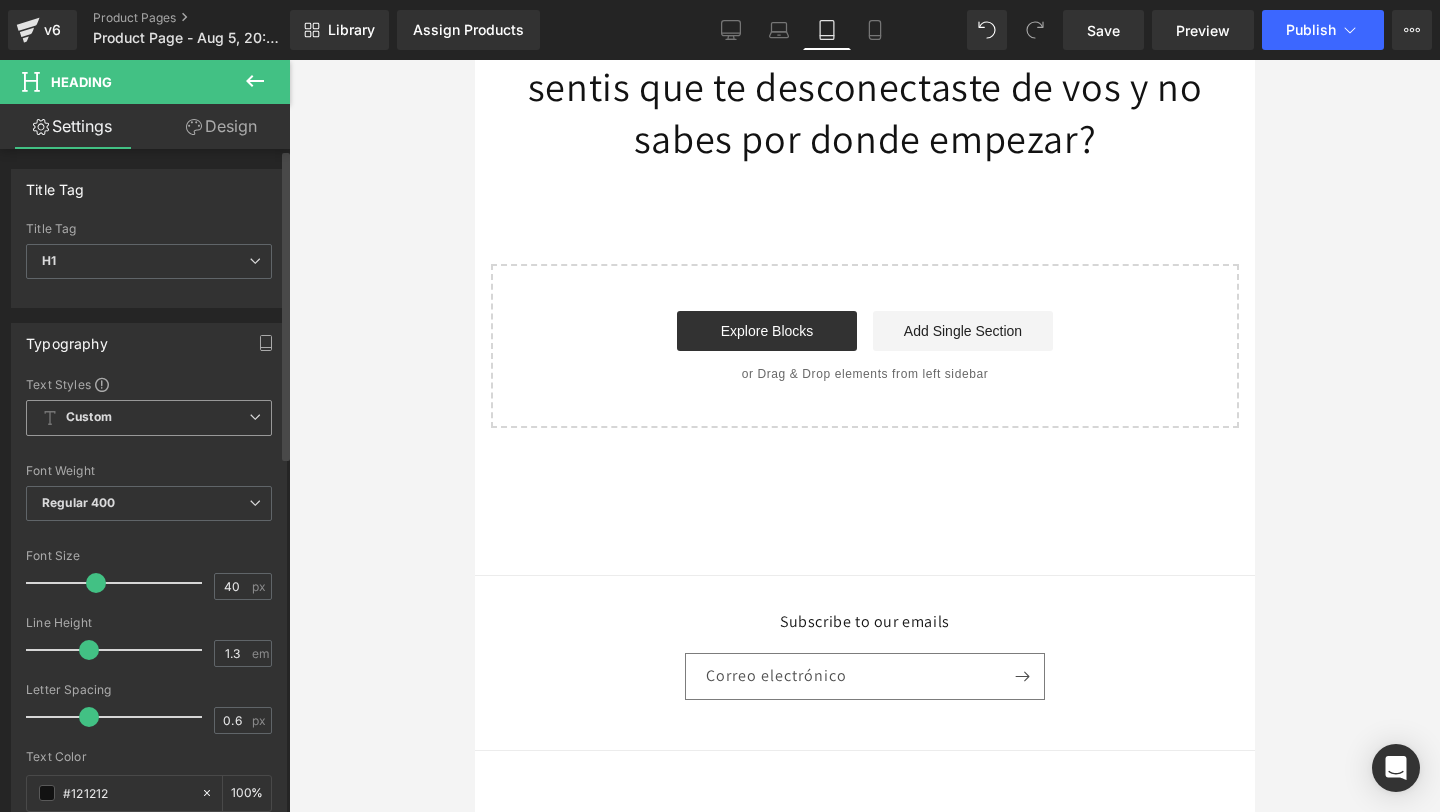click on "Custom
Setup Global Style" at bounding box center [149, 418] 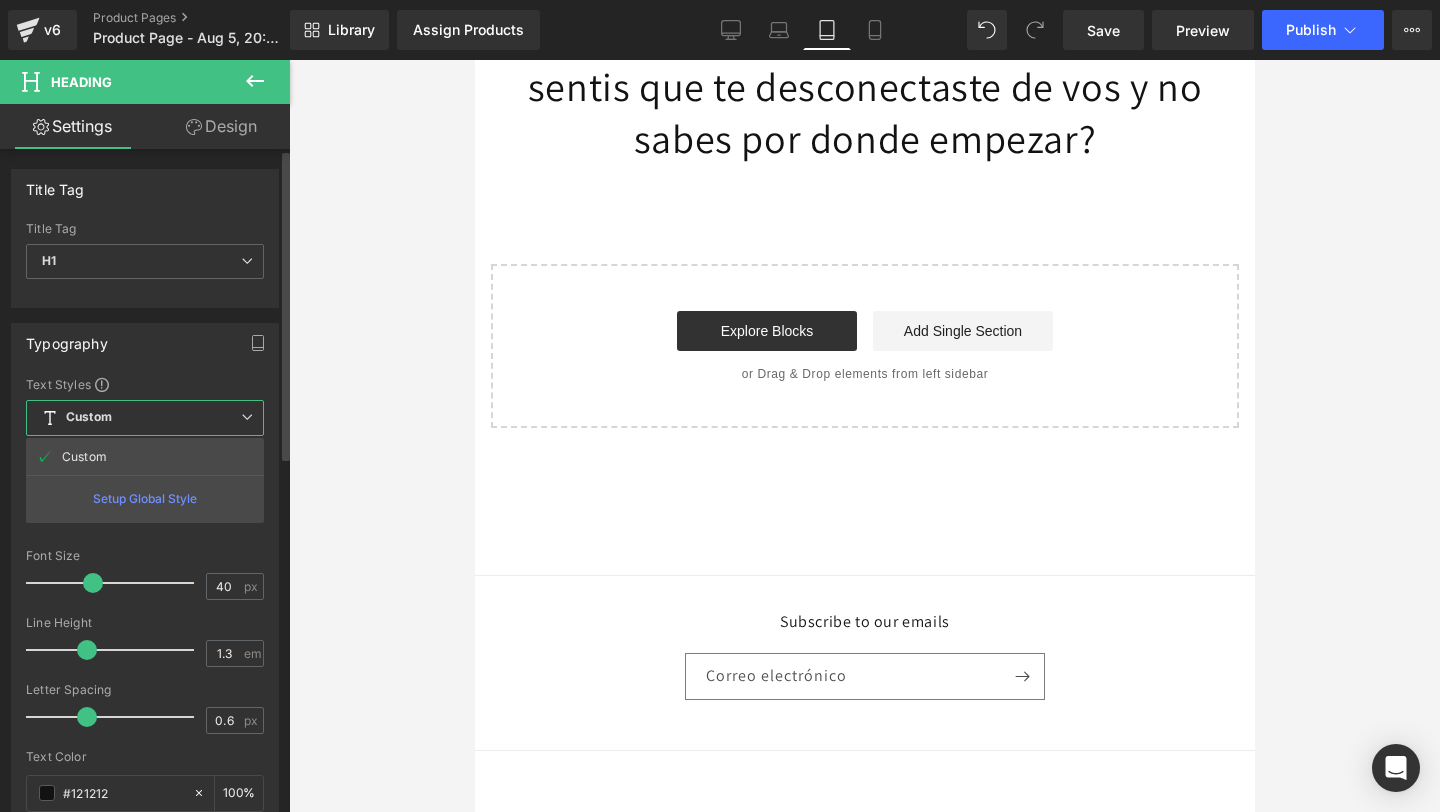 click on "Custom
Setup Global Style" at bounding box center [145, 418] 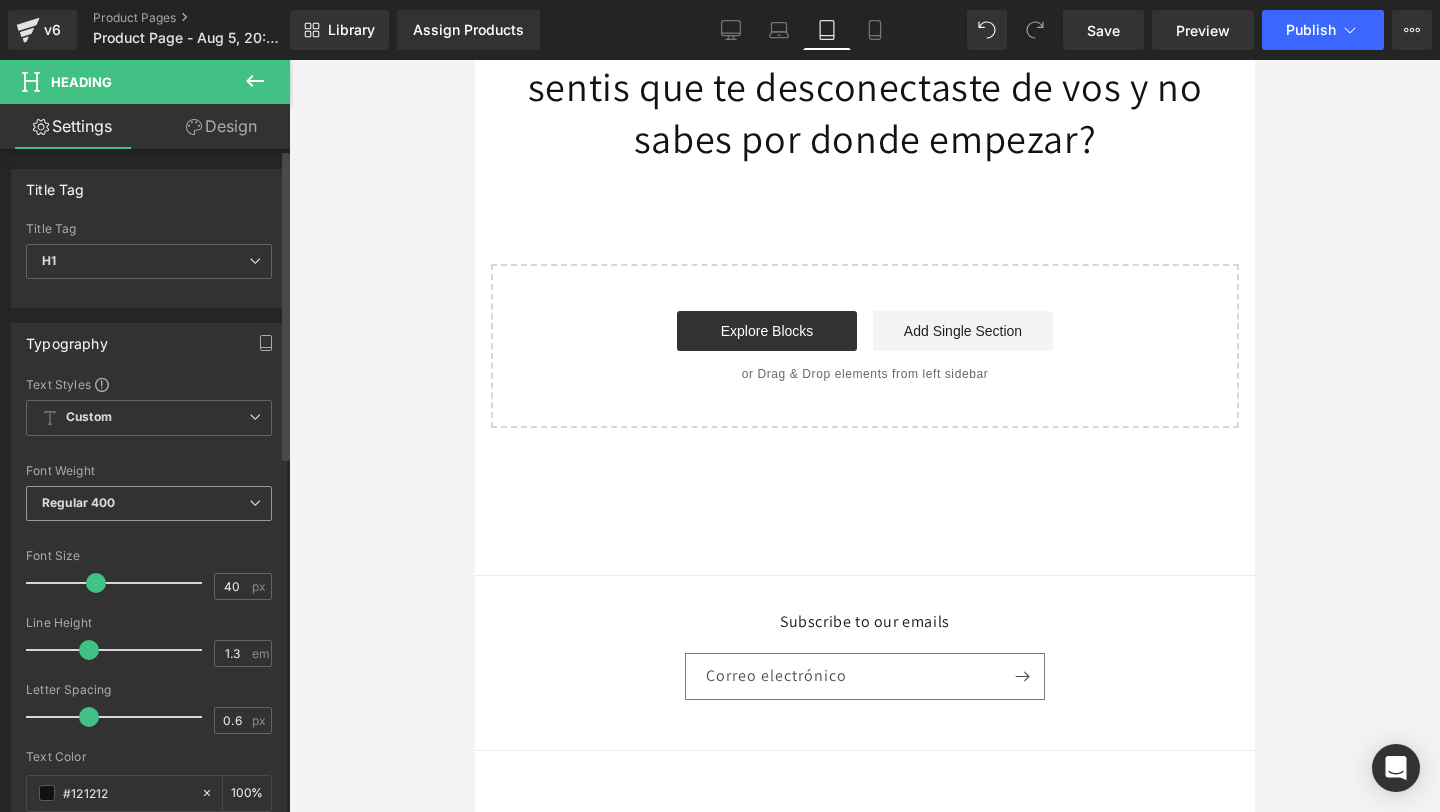 click on "Regular 400" at bounding box center [149, 503] 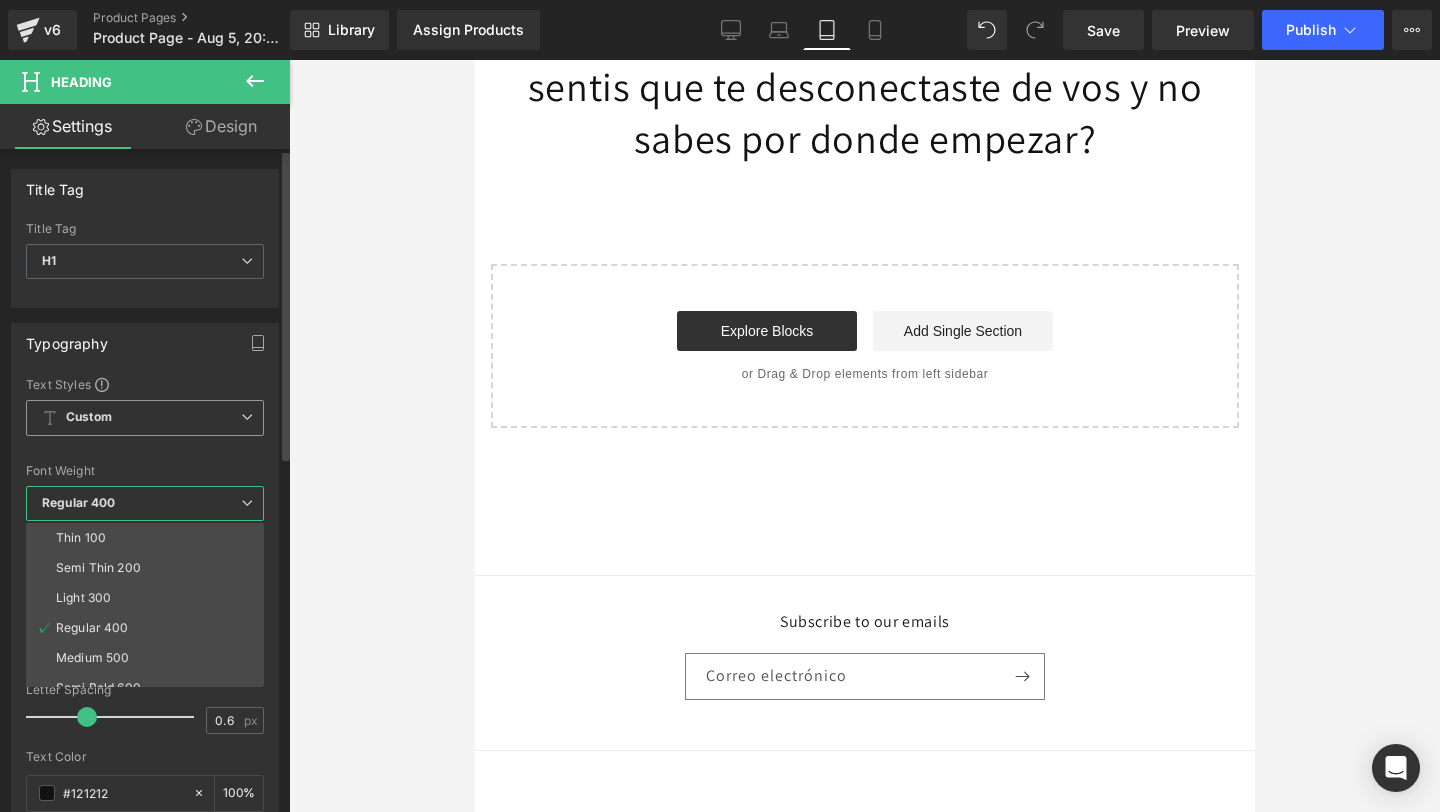click on "Custom
Setup Global Style" at bounding box center (145, 418) 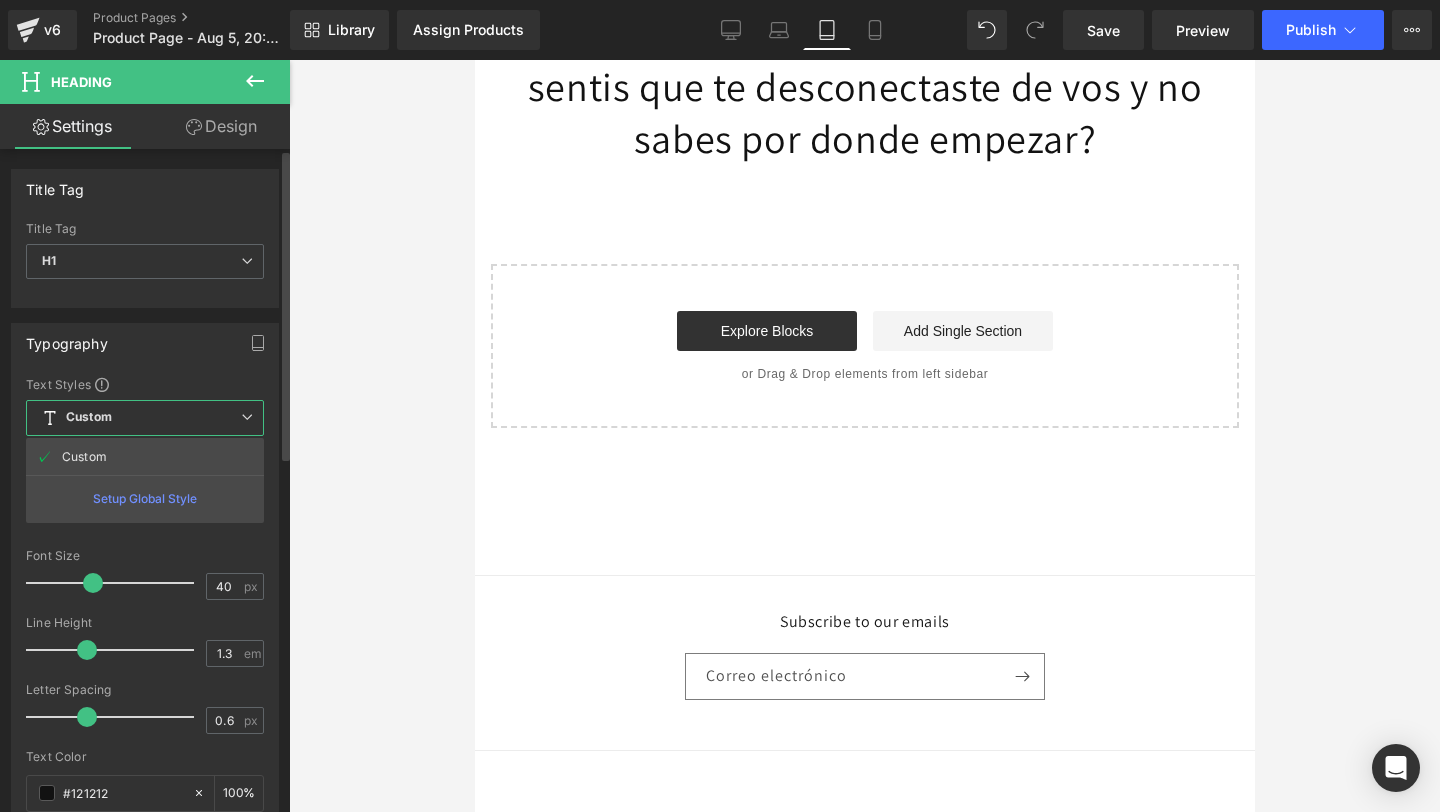 click on "Custom
Setup Global Style" at bounding box center (145, 418) 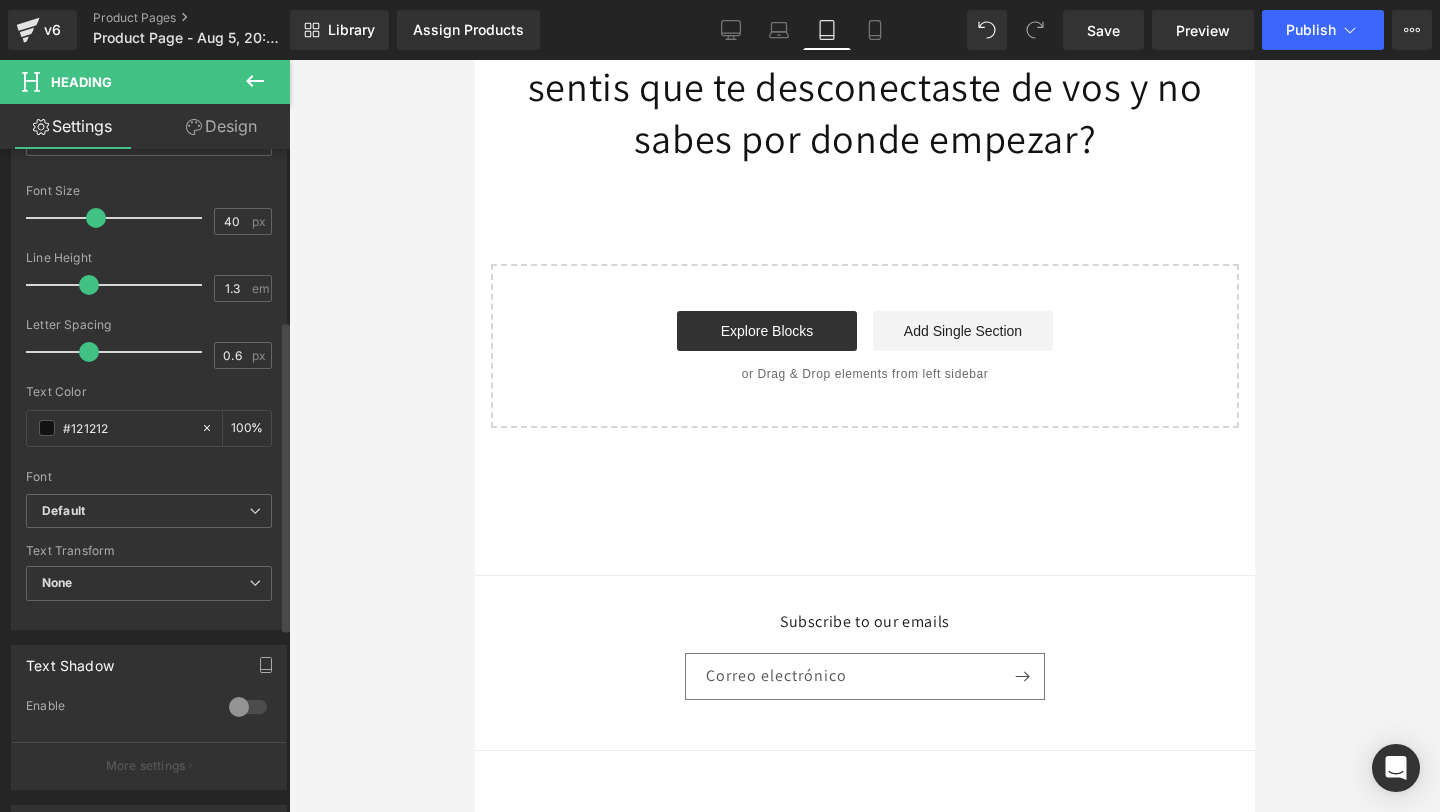 scroll, scrollTop: 0, scrollLeft: 0, axis: both 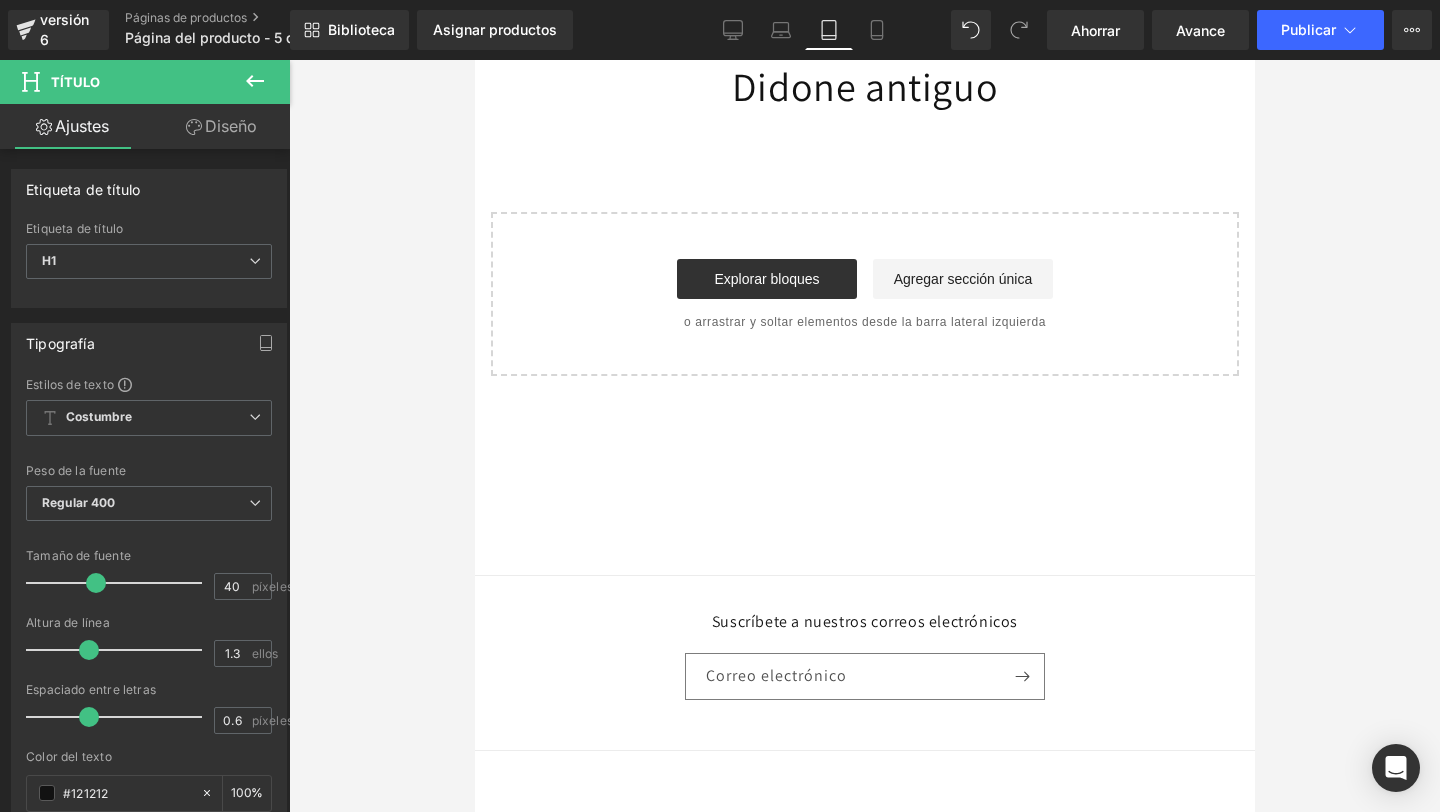 click at bounding box center (864, 436) 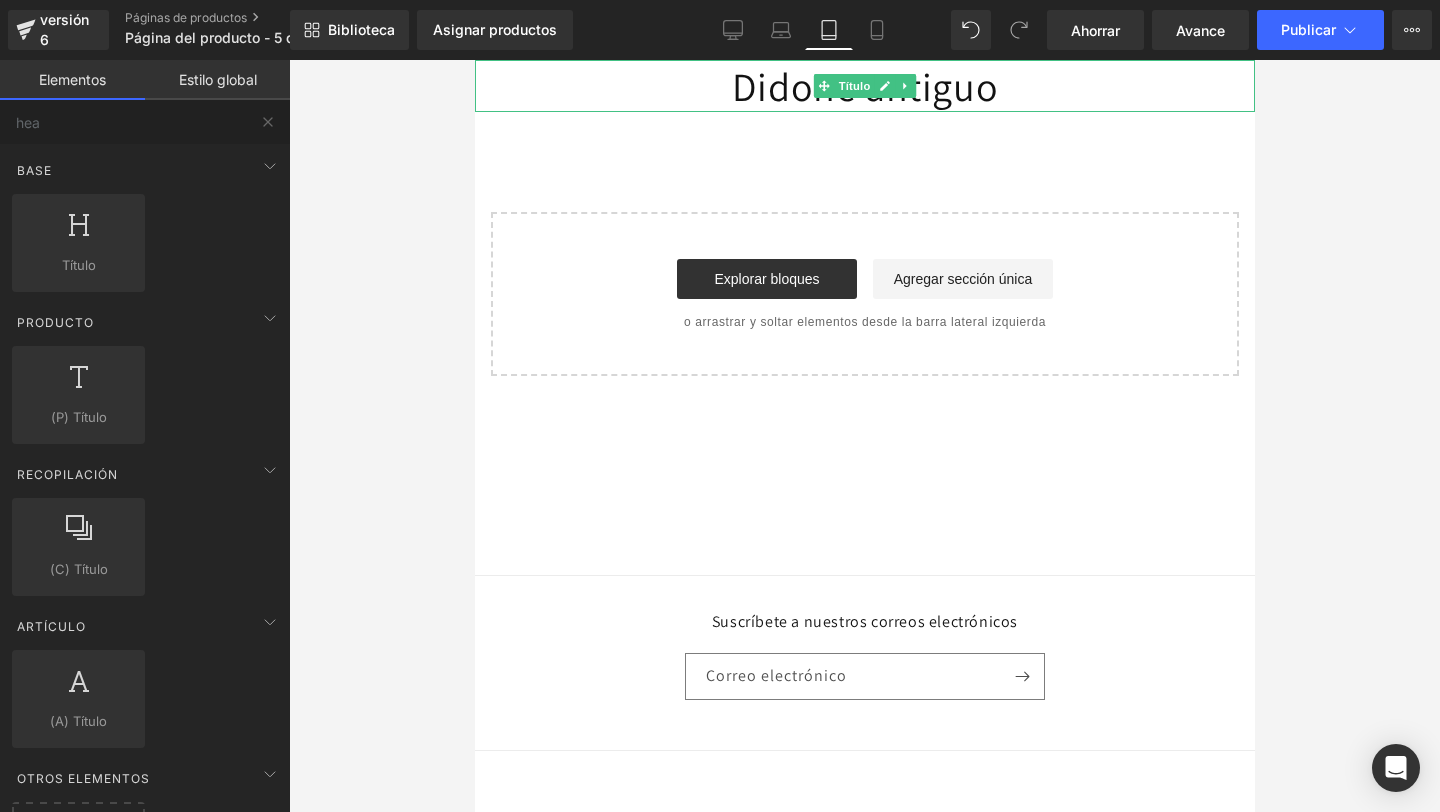 click on "Didone antiguo" at bounding box center (864, 86) 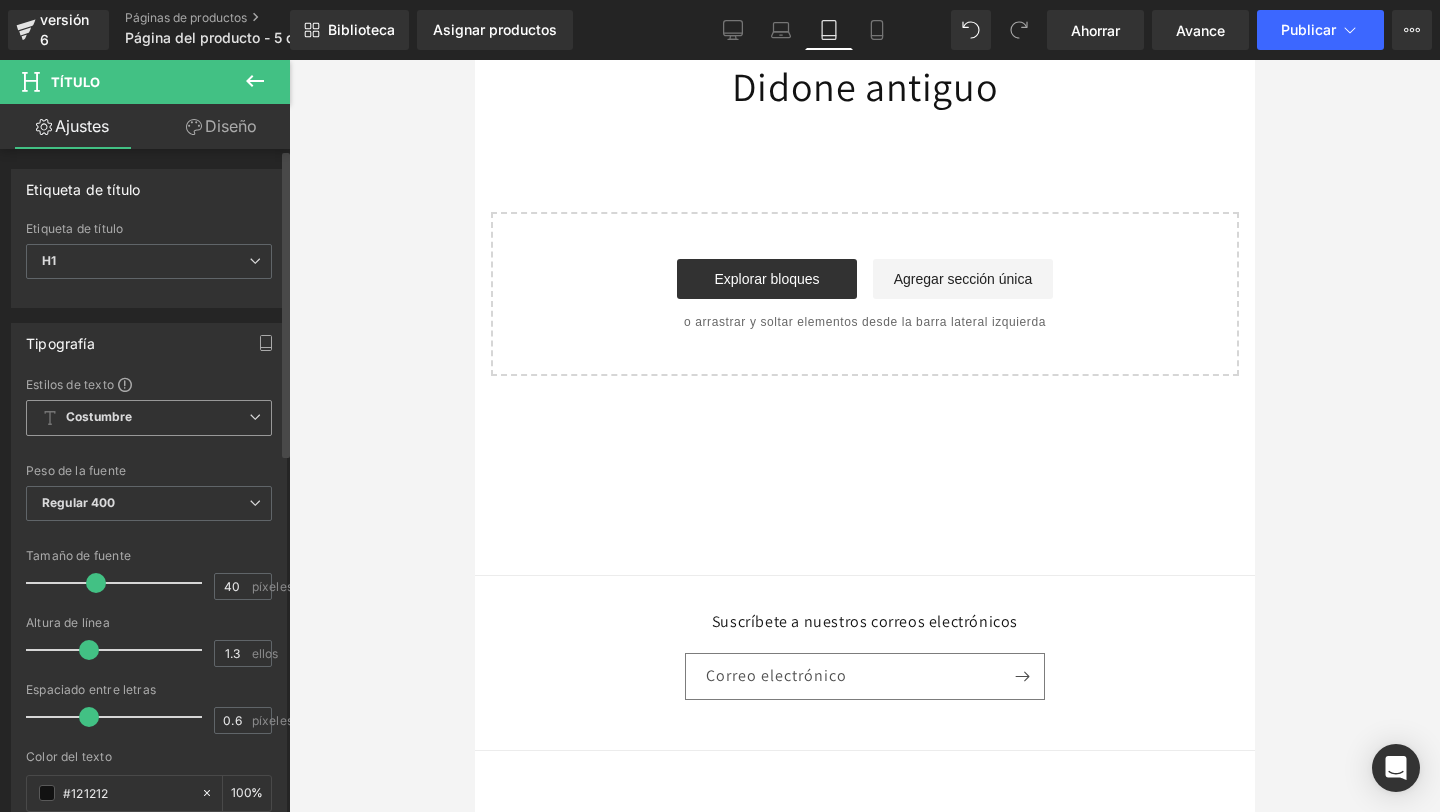 click at bounding box center [255, 417] 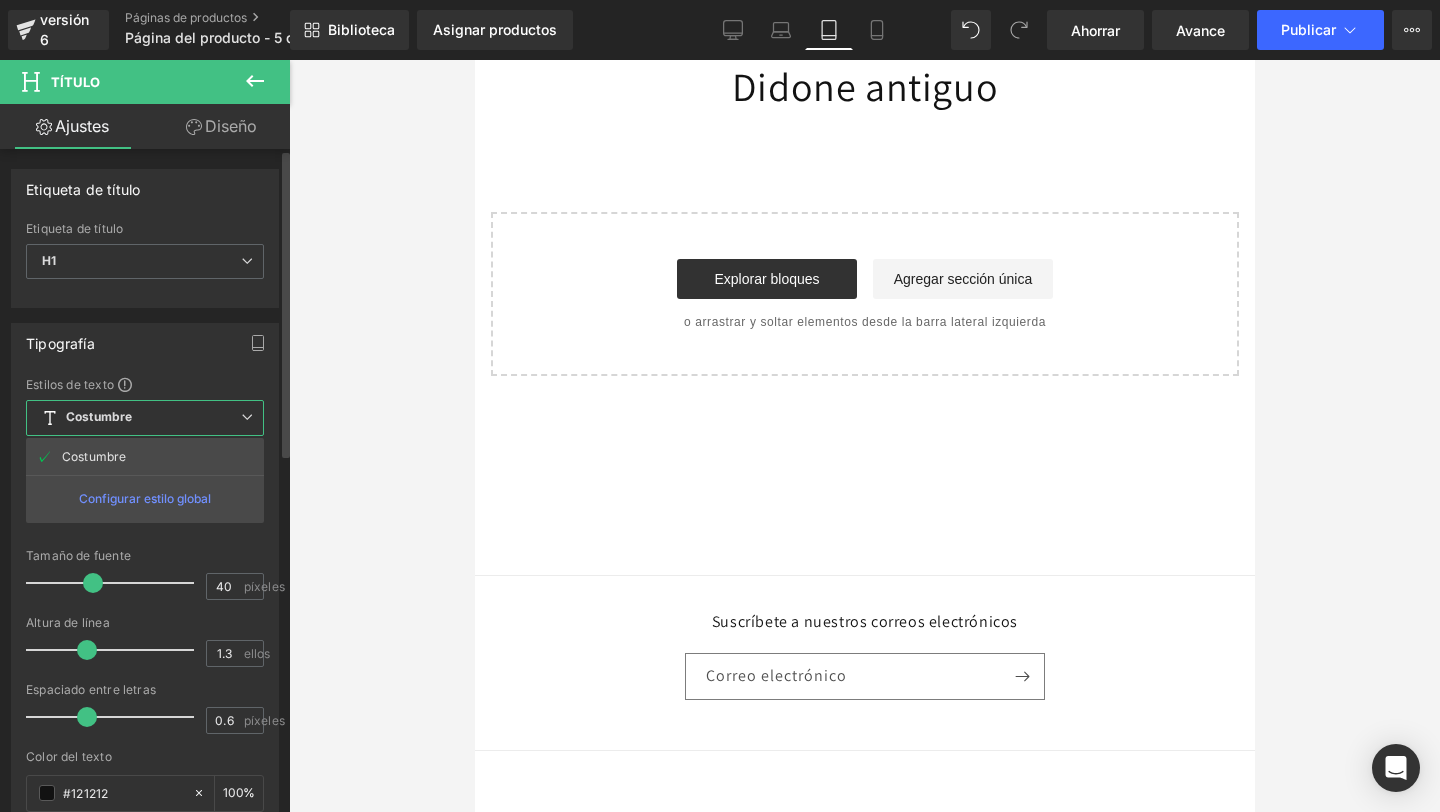 click on "Configurar estilo global" at bounding box center (145, 498) 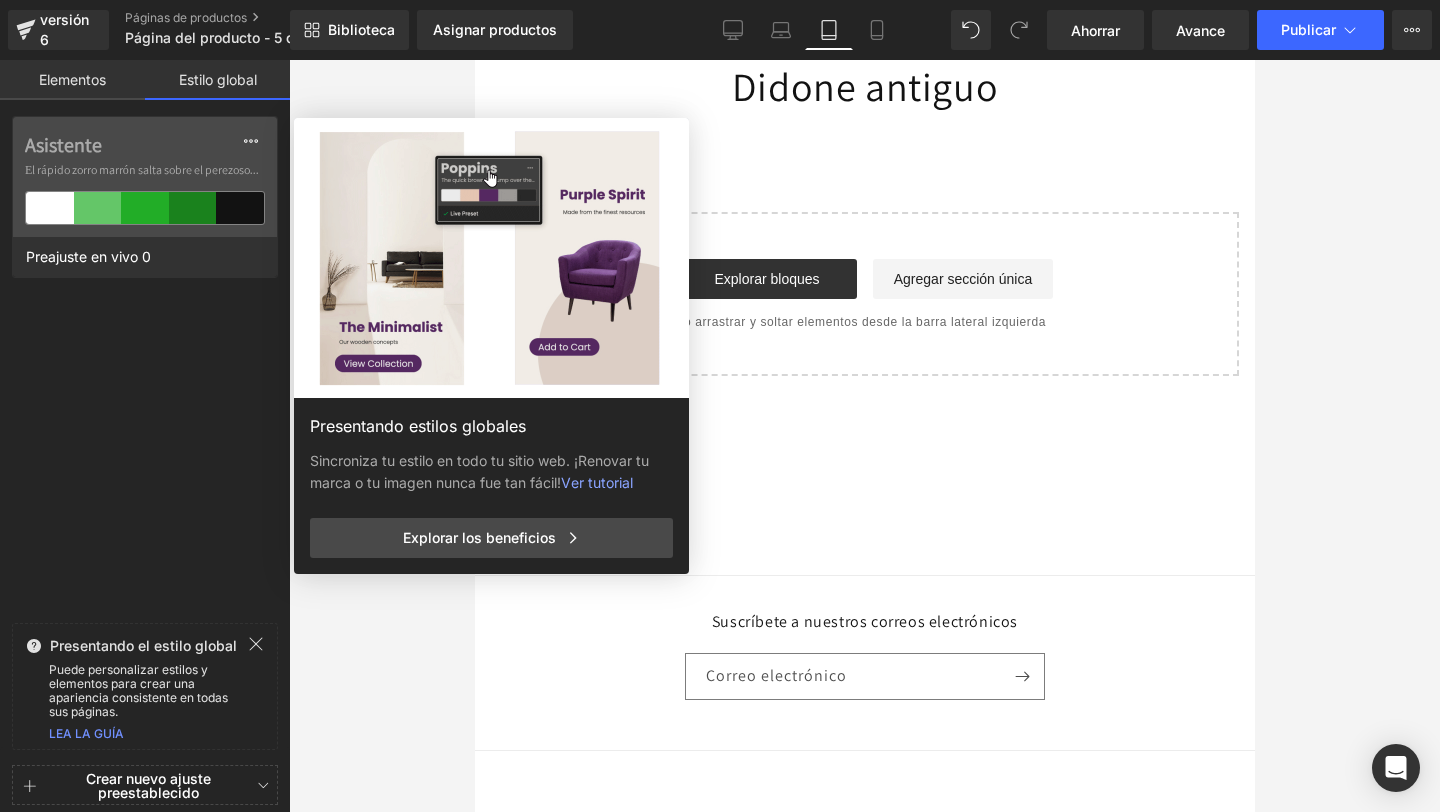 click on "Elementos" at bounding box center [72, 79] 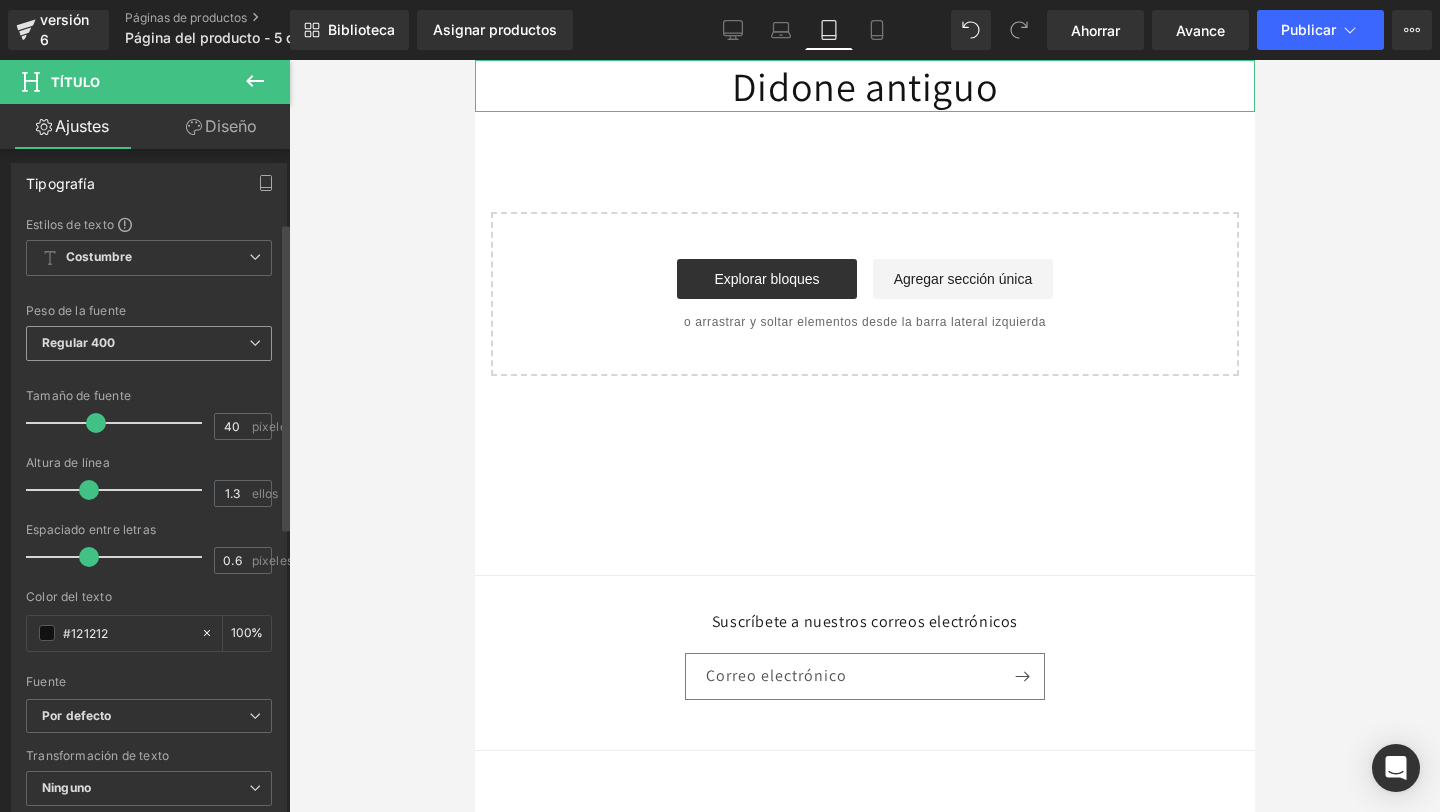 scroll, scrollTop: 158, scrollLeft: 0, axis: vertical 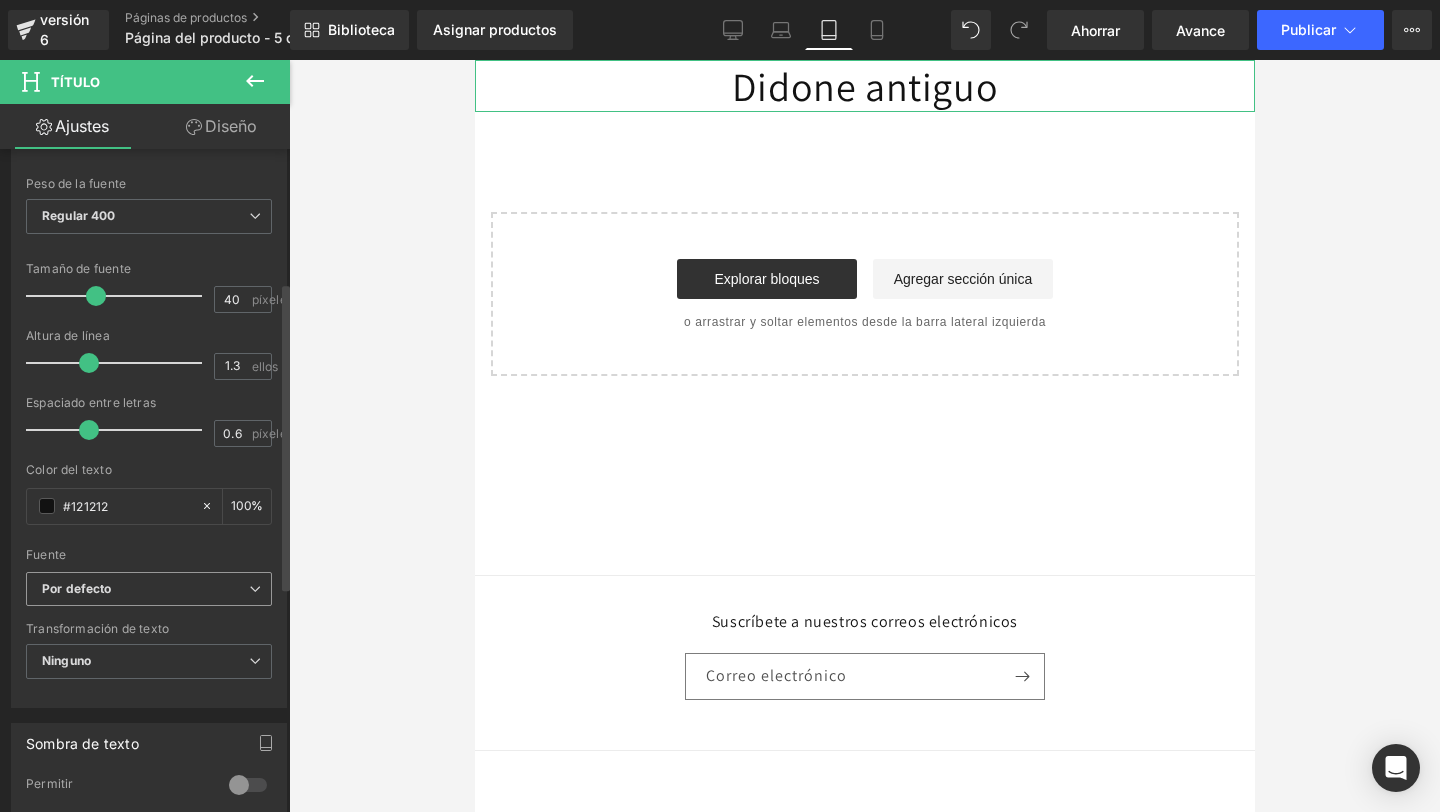 click at bounding box center (255, 589) 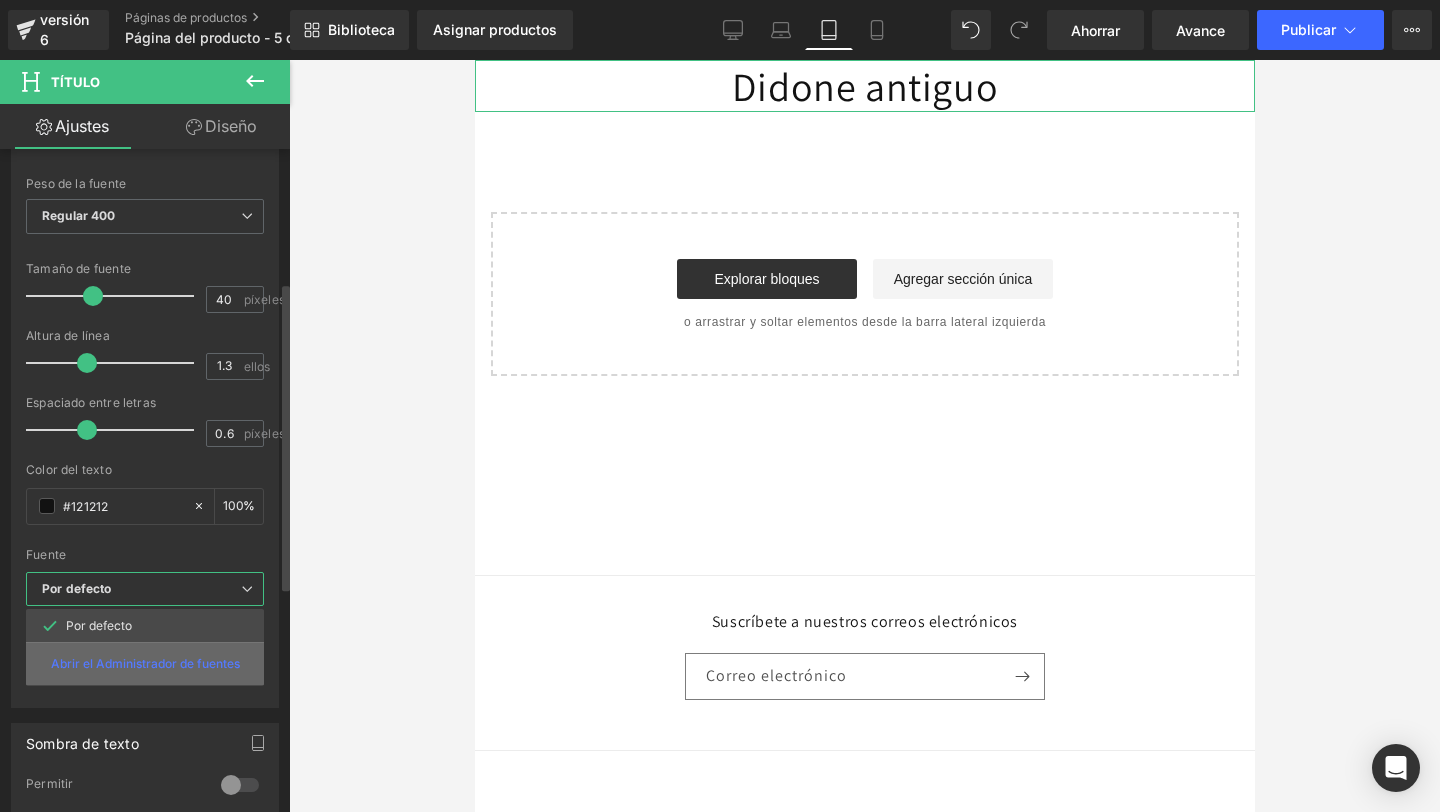 click on "Abrir el Administrador de fuentes" at bounding box center [145, 663] 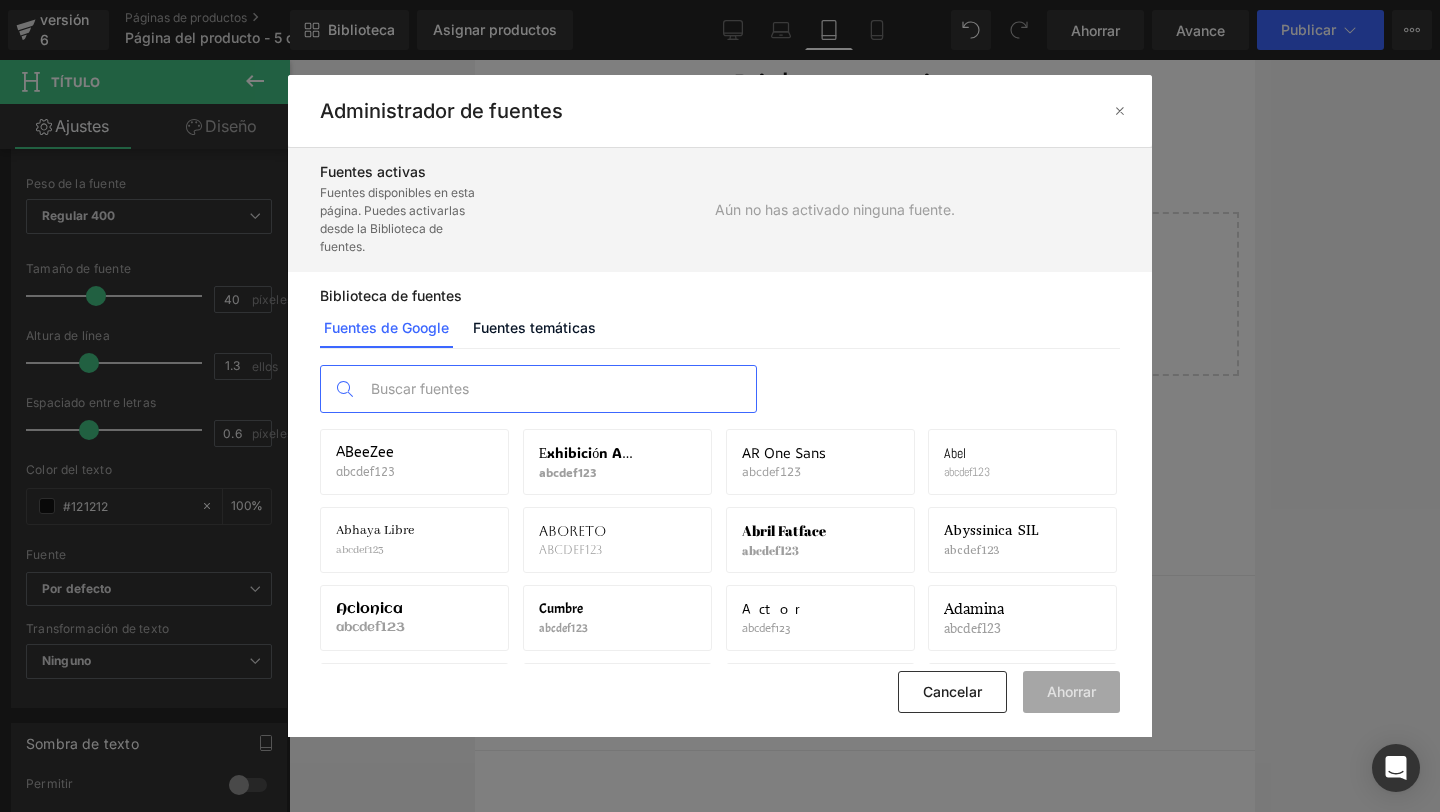 click at bounding box center [558, 389] 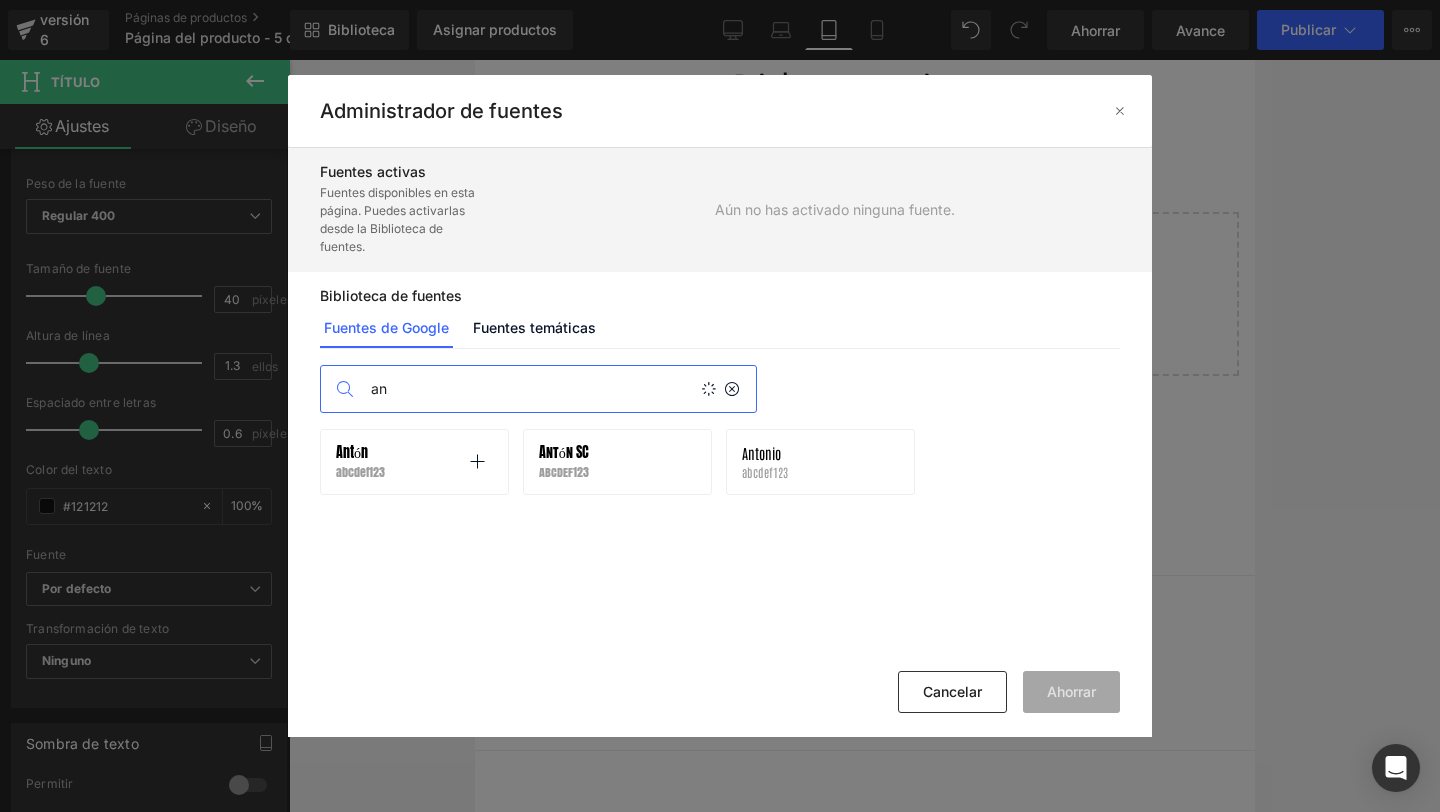 type on "a" 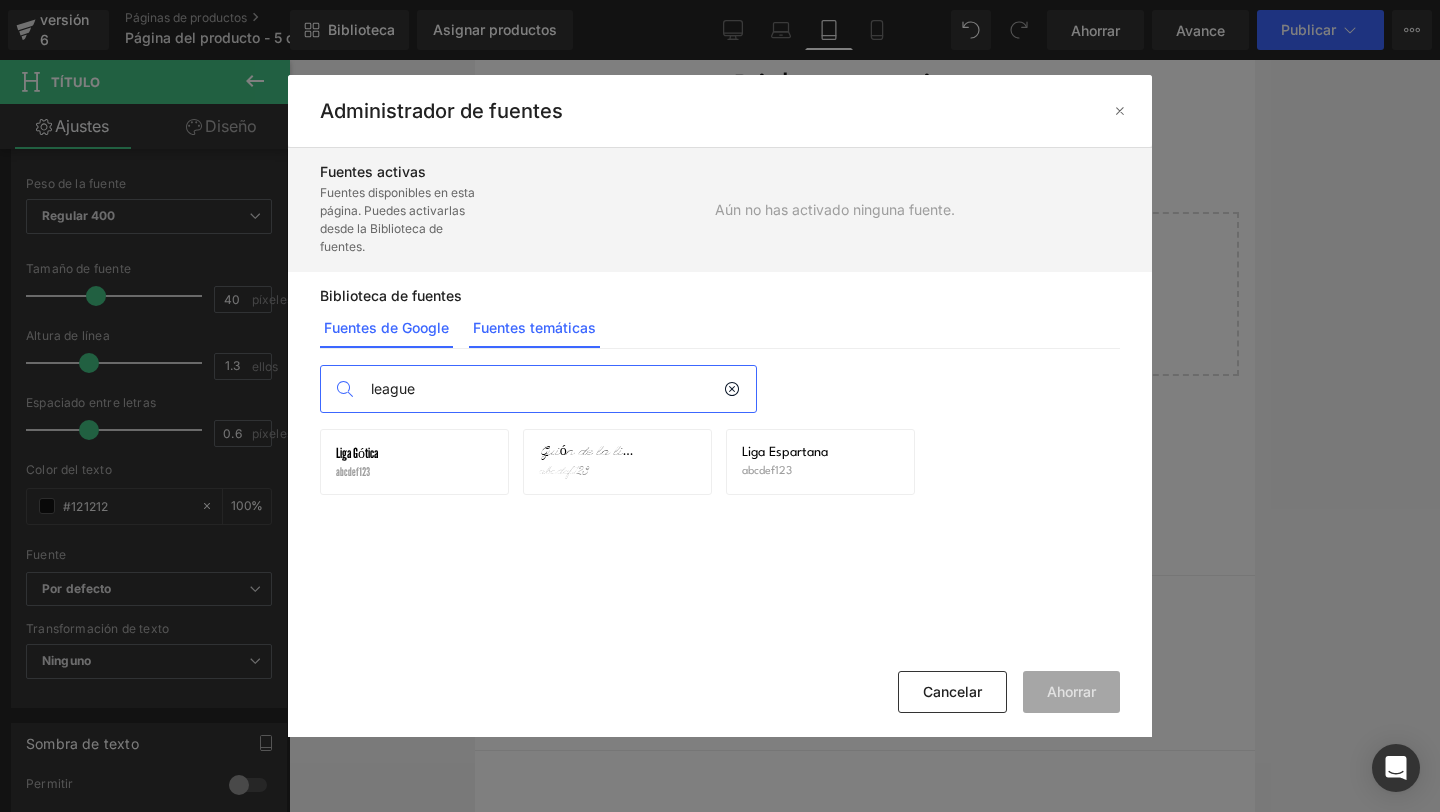 type on "league" 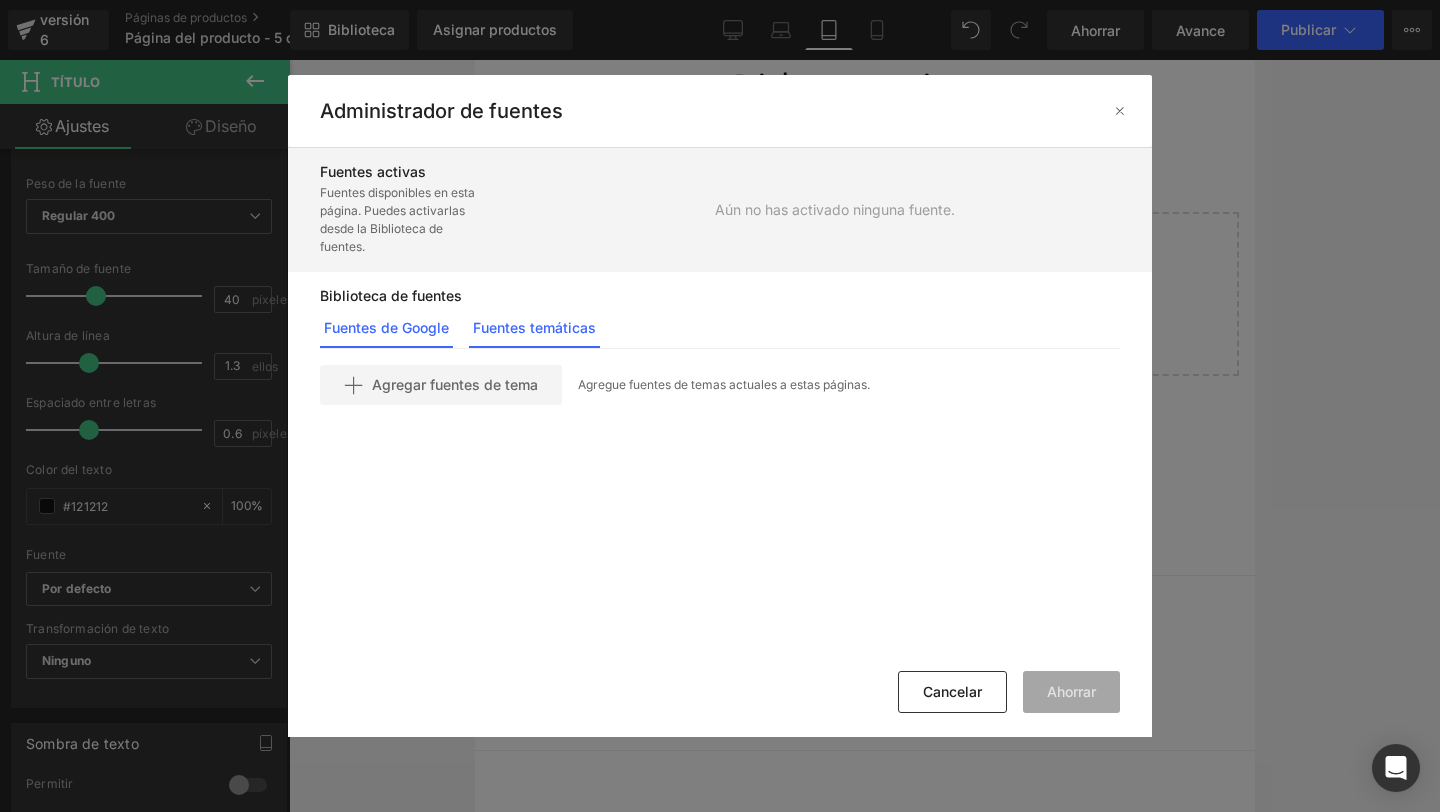 click on "Fuentes de Google" at bounding box center [386, 327] 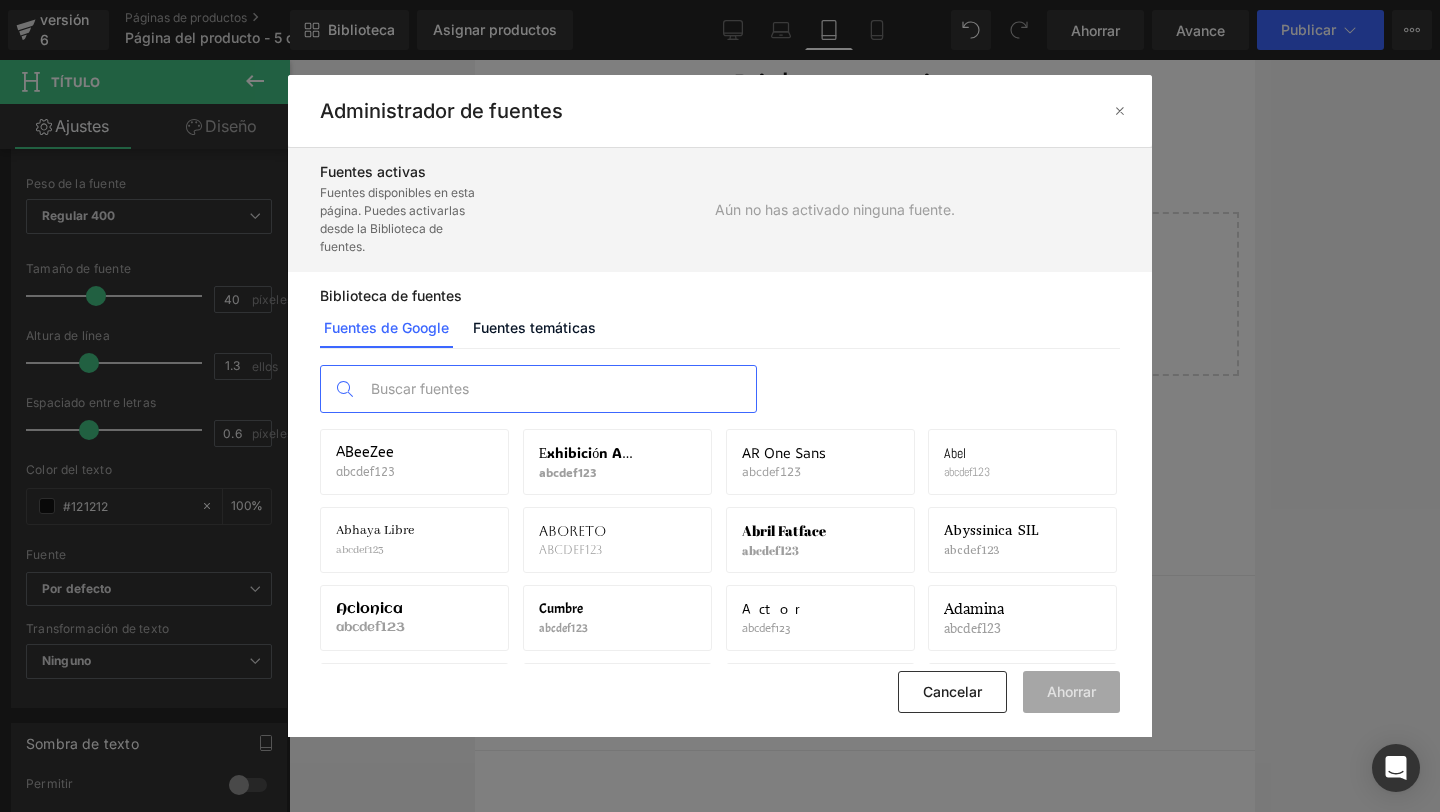 click at bounding box center (558, 389) 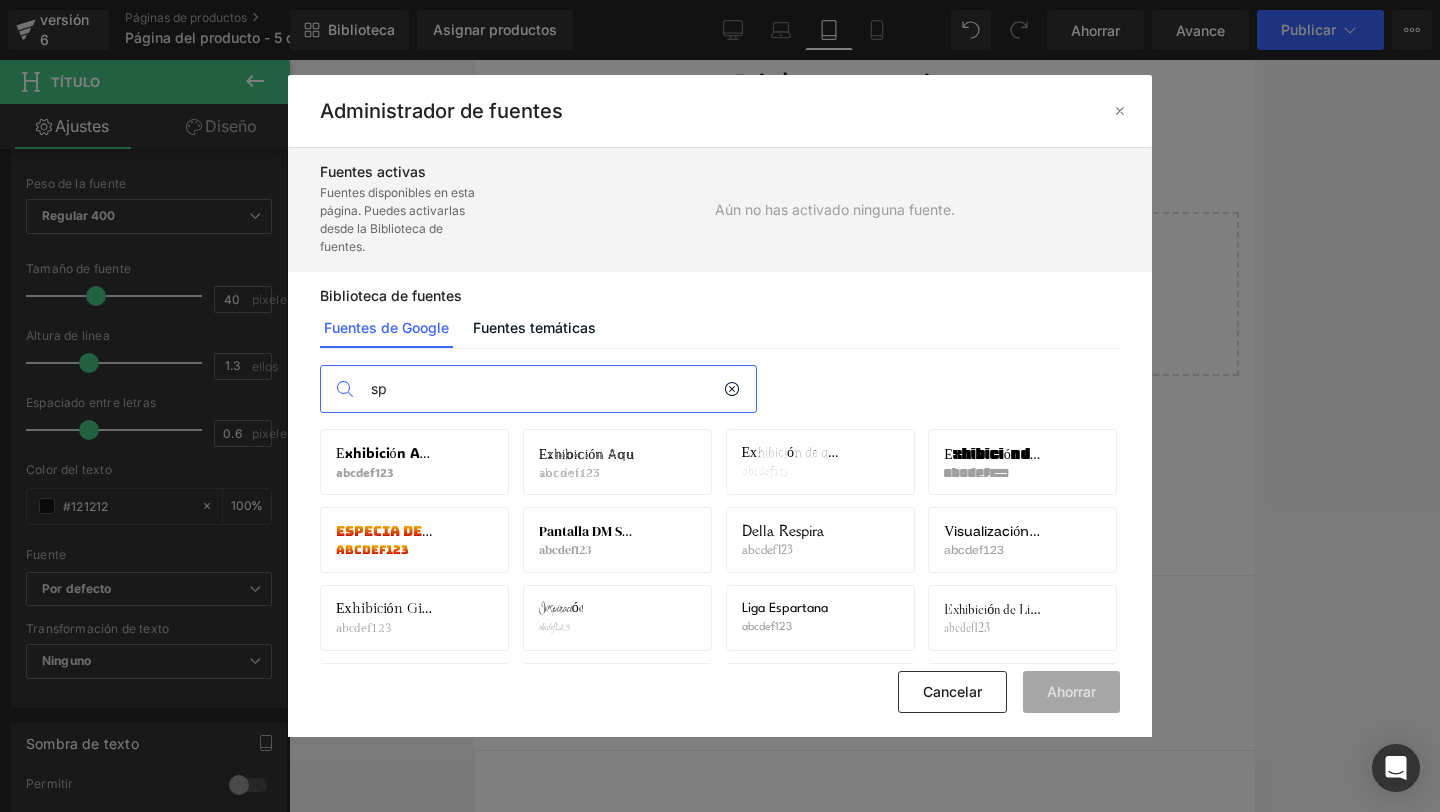 type on "s" 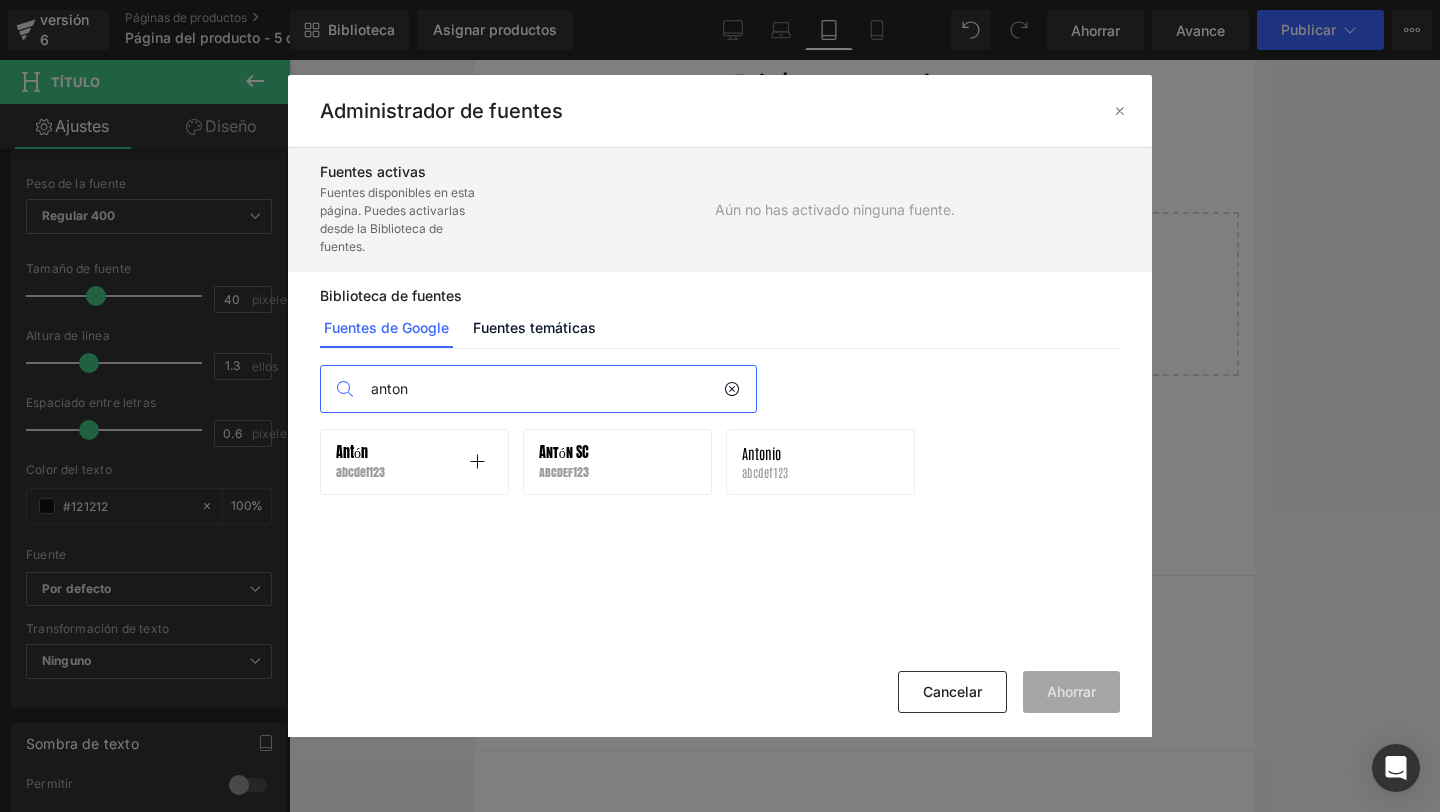 type on "anton" 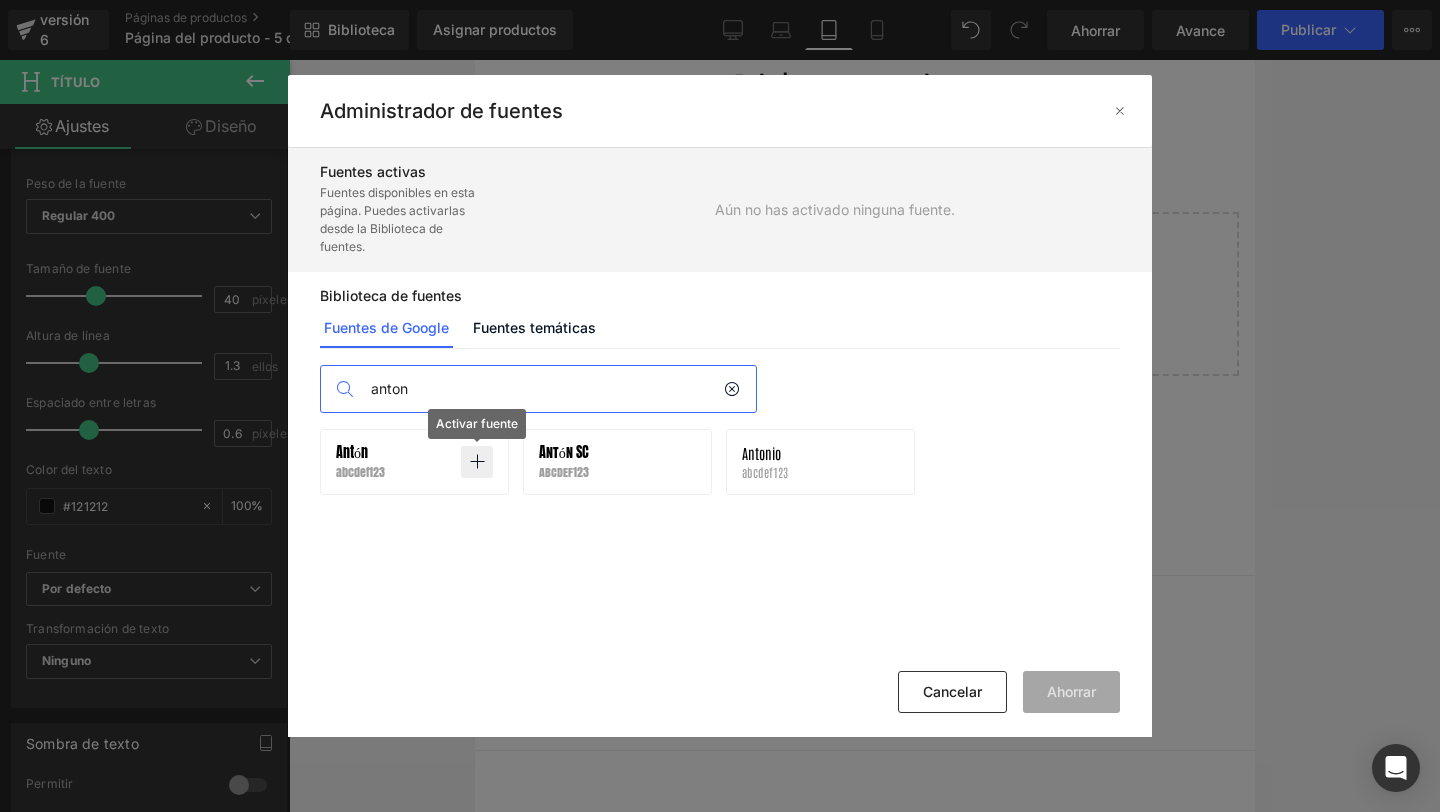 click at bounding box center [477, 462] 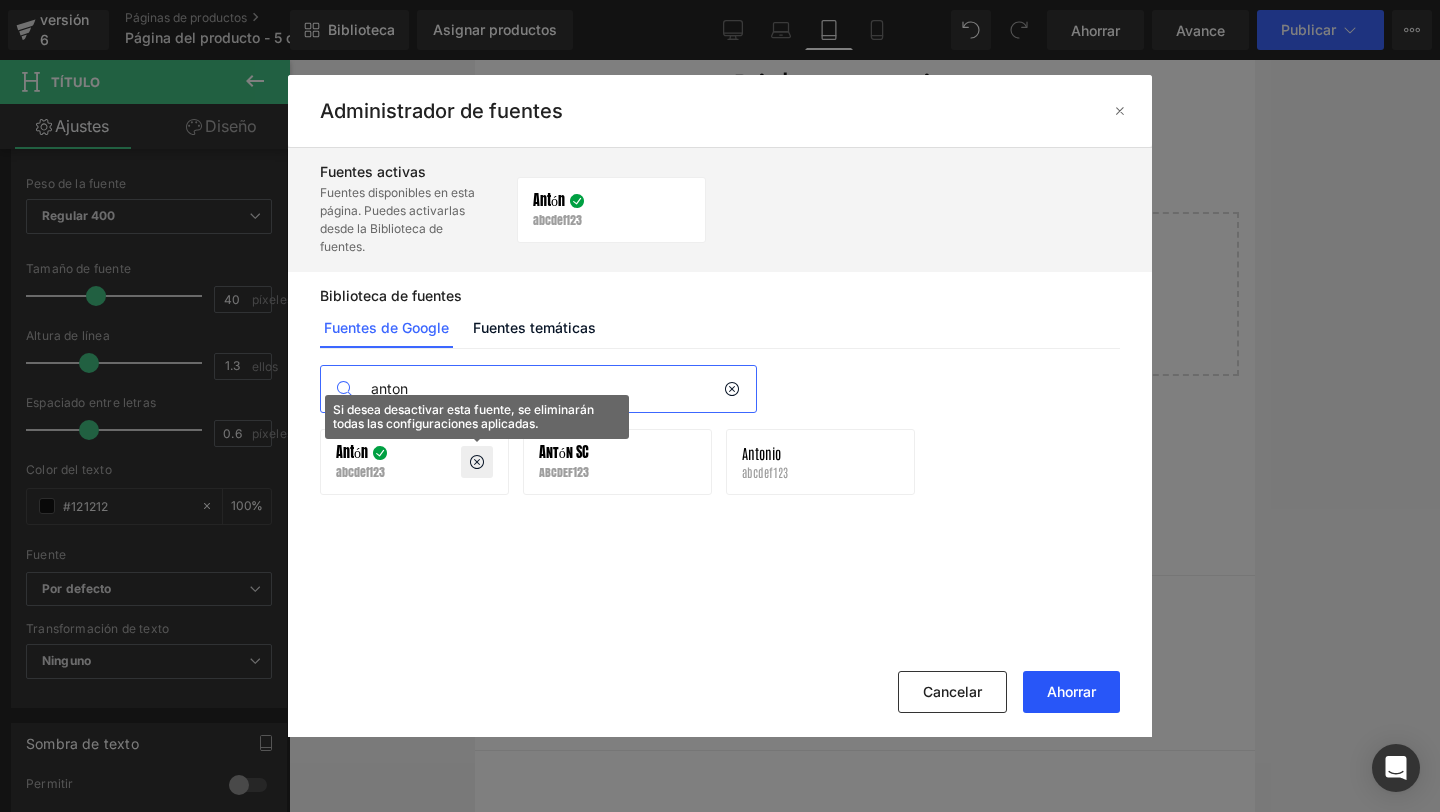 click on "Ahorrar" at bounding box center [1071, 691] 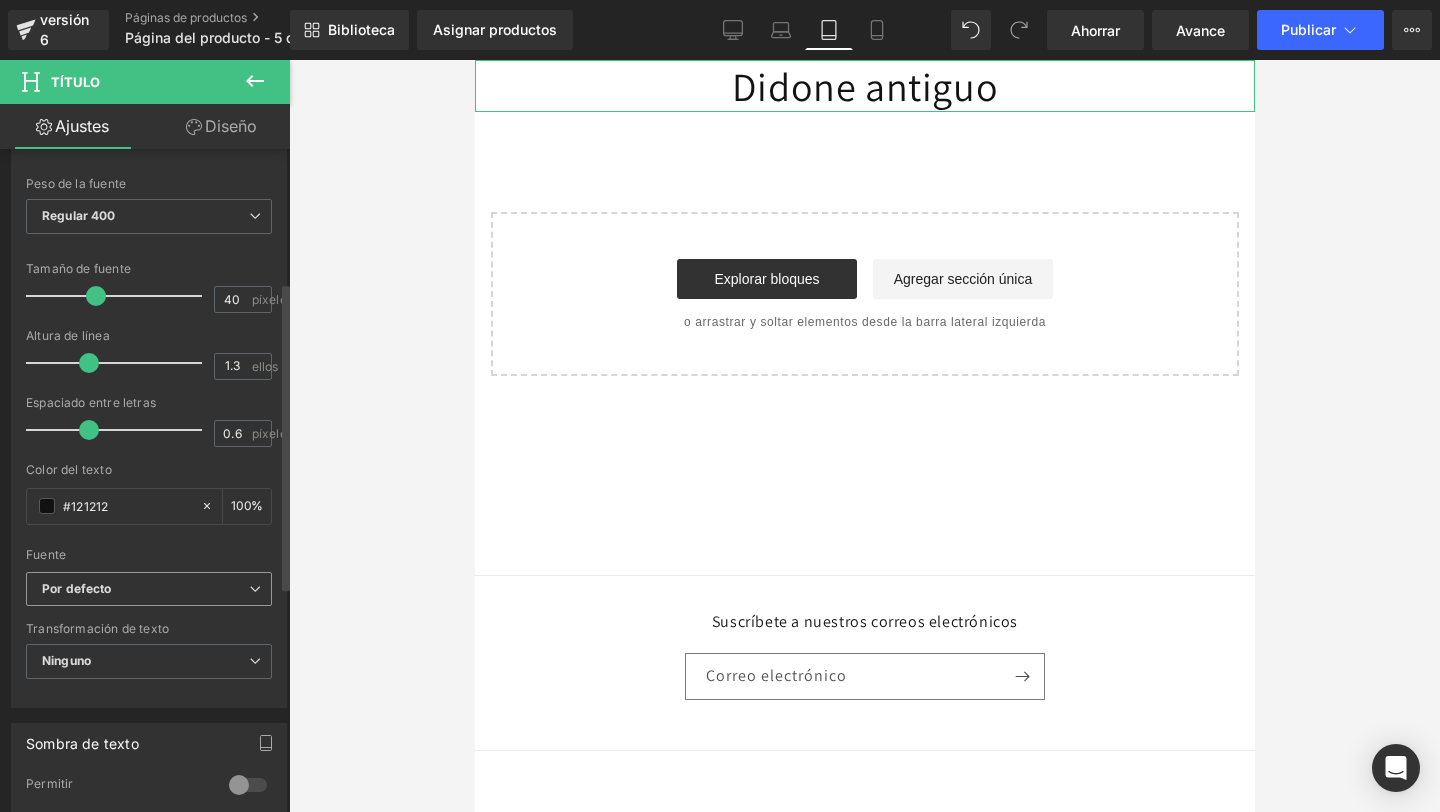 click at bounding box center (255, 589) 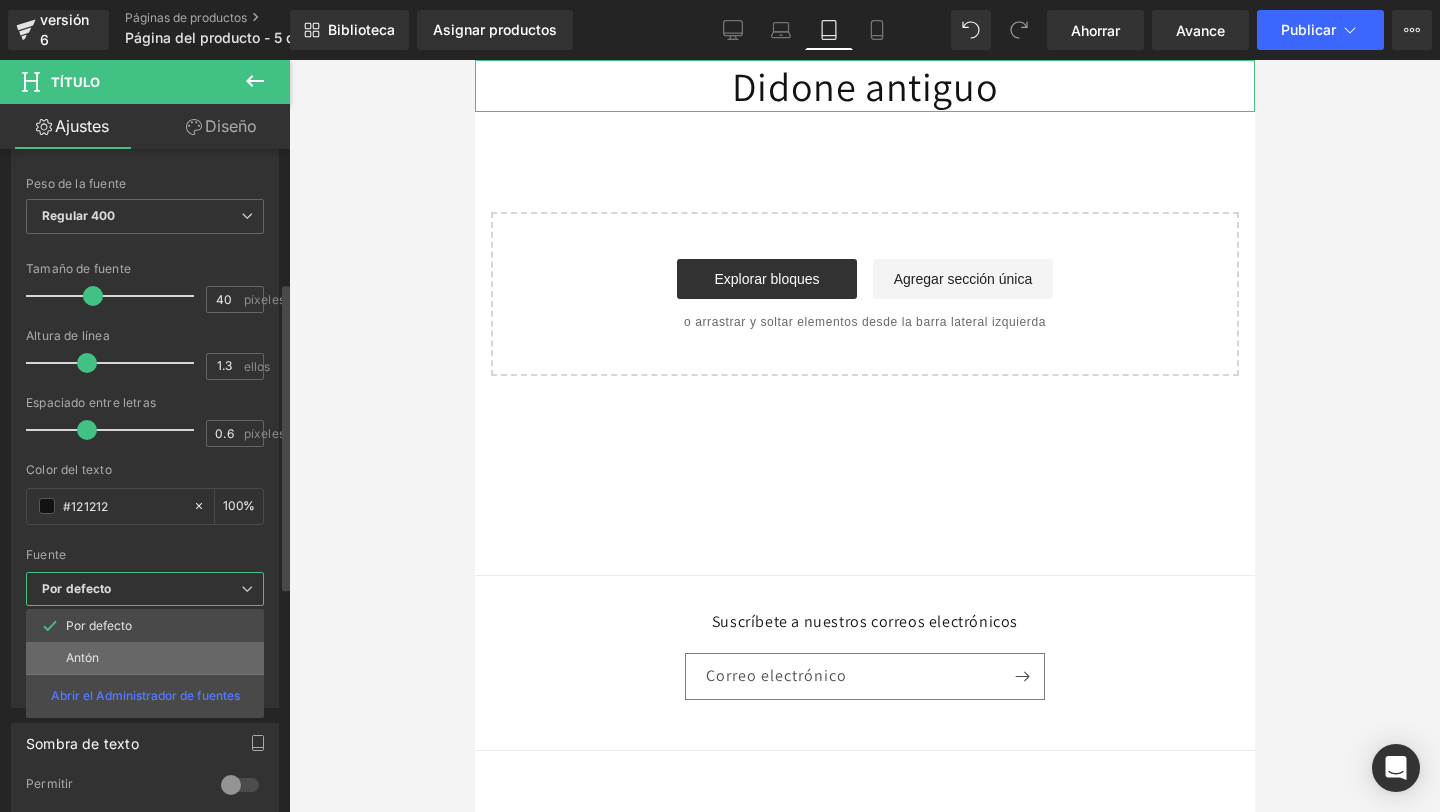 click on "Antón" at bounding box center (145, 658) 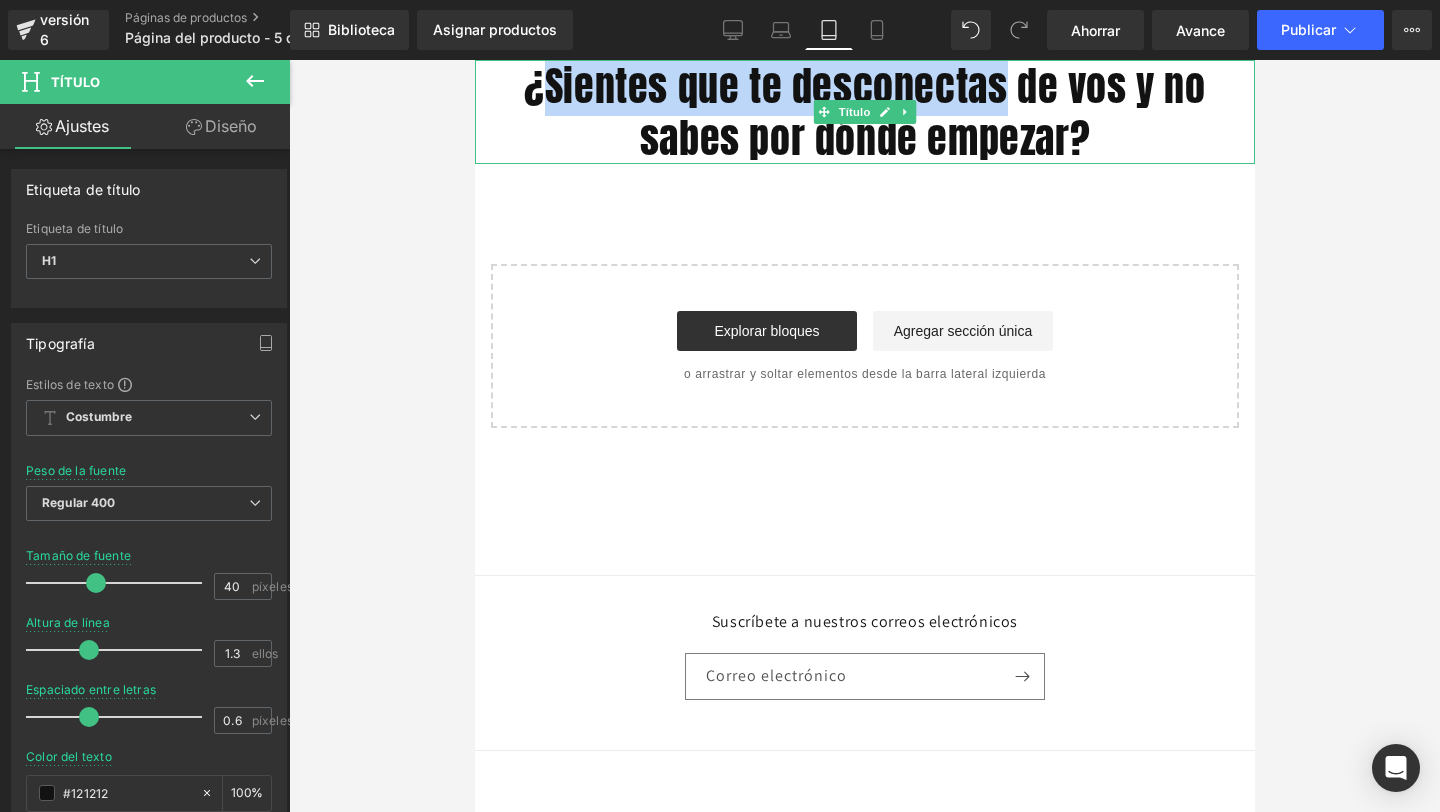 drag, startPoint x: 553, startPoint y: 84, endPoint x: 1000, endPoint y: 83, distance: 447.00113 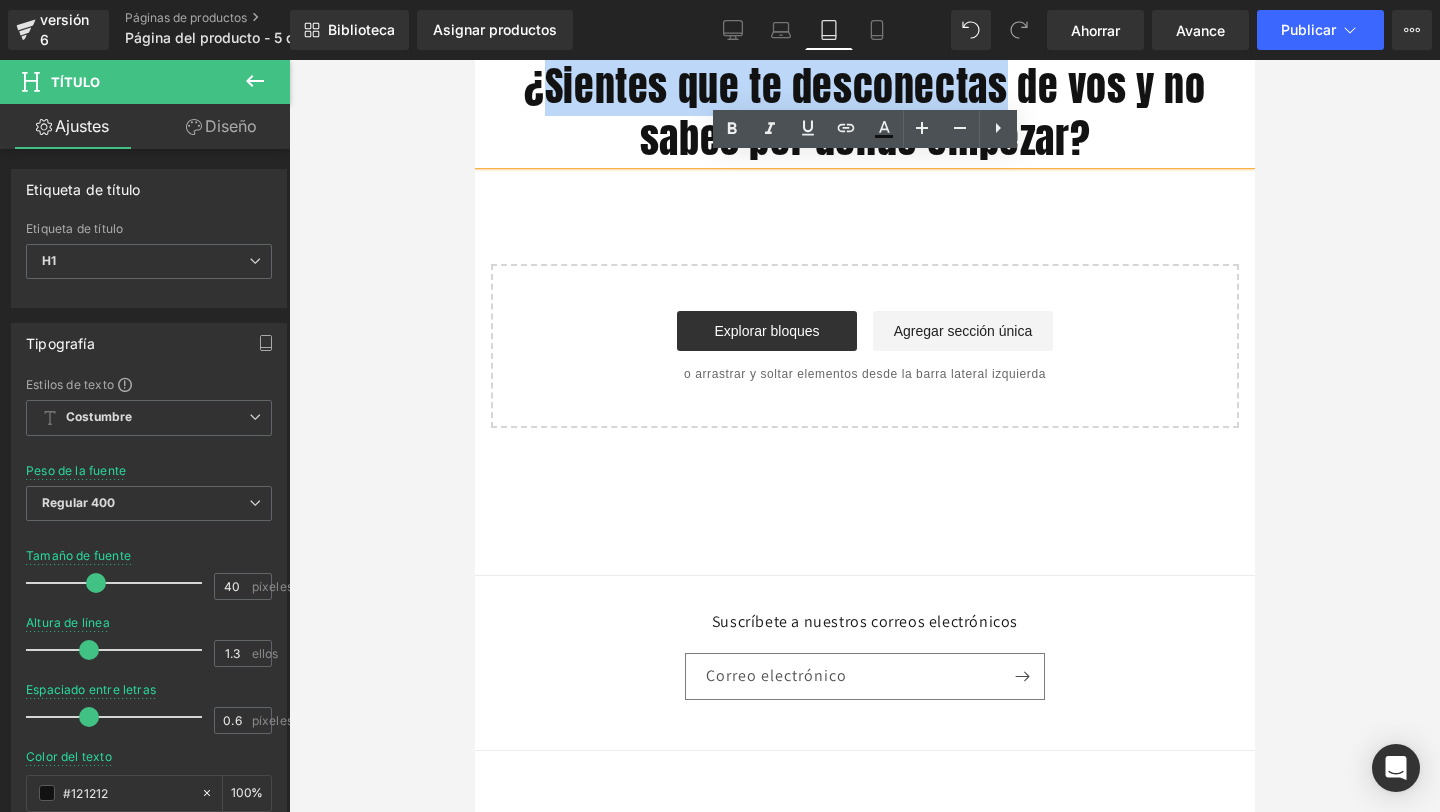 click on "¿Sientes que te desconectas de vos y no sabes por dónde empezar?" at bounding box center [863, 112] 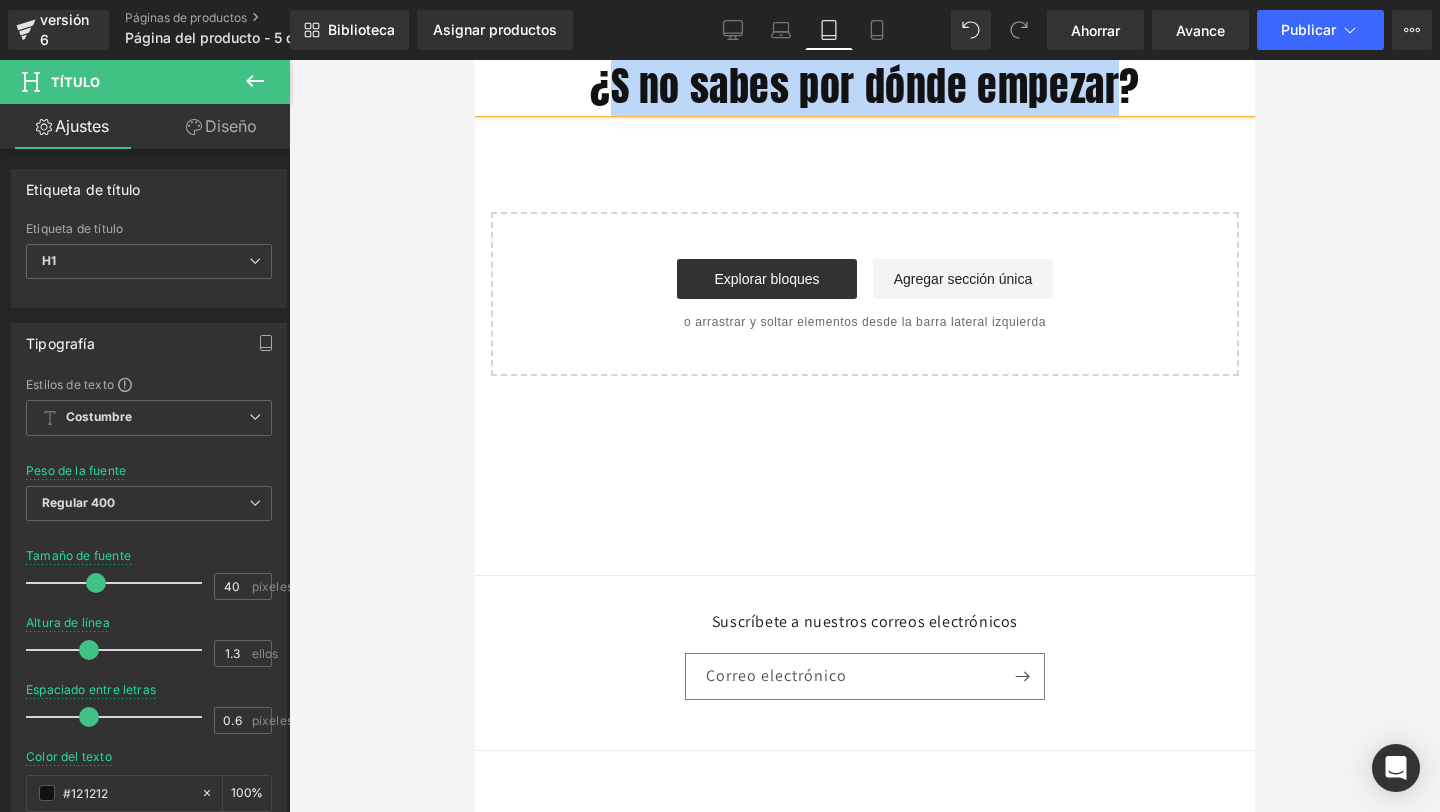 drag, startPoint x: 1118, startPoint y: 85, endPoint x: 613, endPoint y: 81, distance: 505.01584 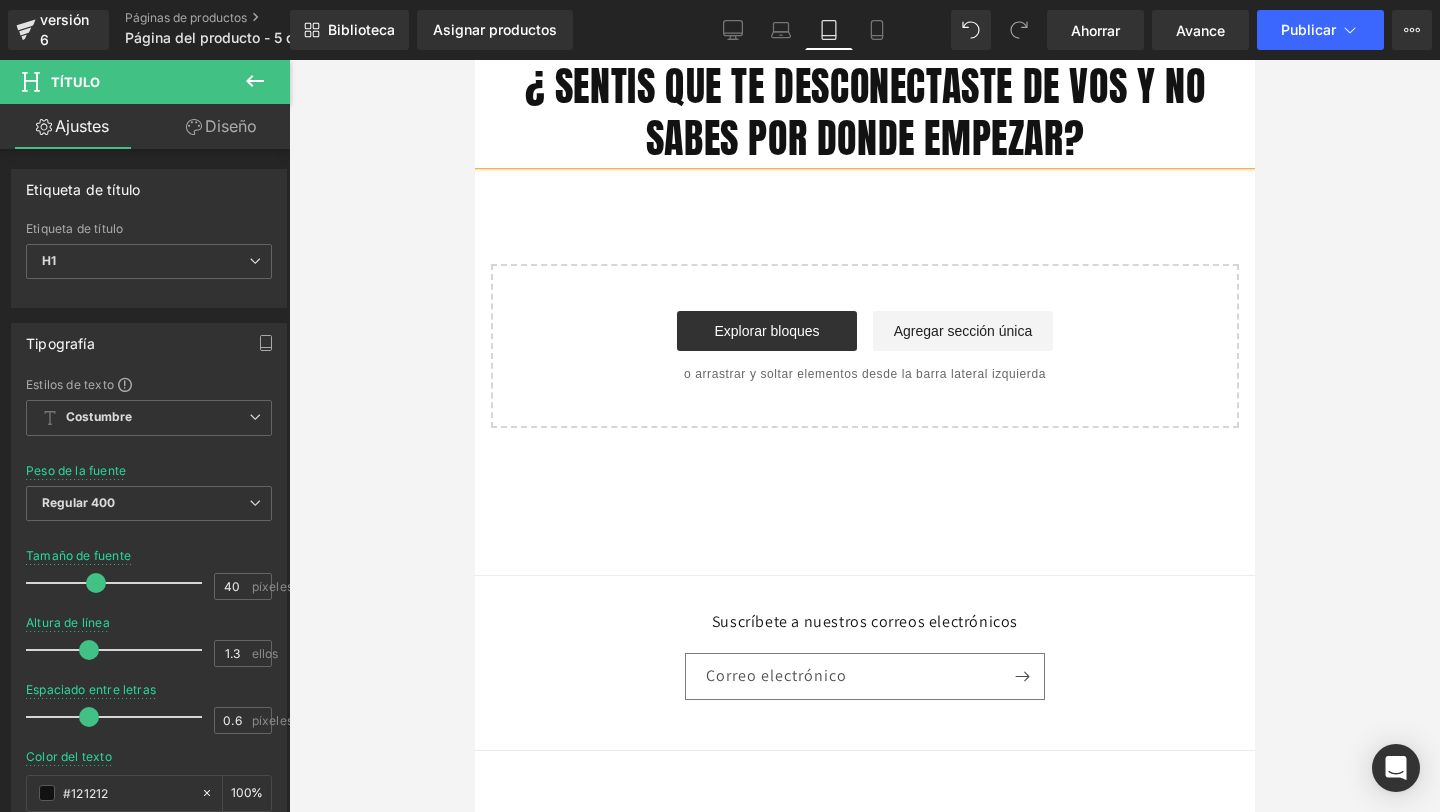click on "¿ SENTIS QUE TE DESCONECTASTE DE VOS Y NO SABES POR DONDE EMPEZAR?" at bounding box center [864, 112] 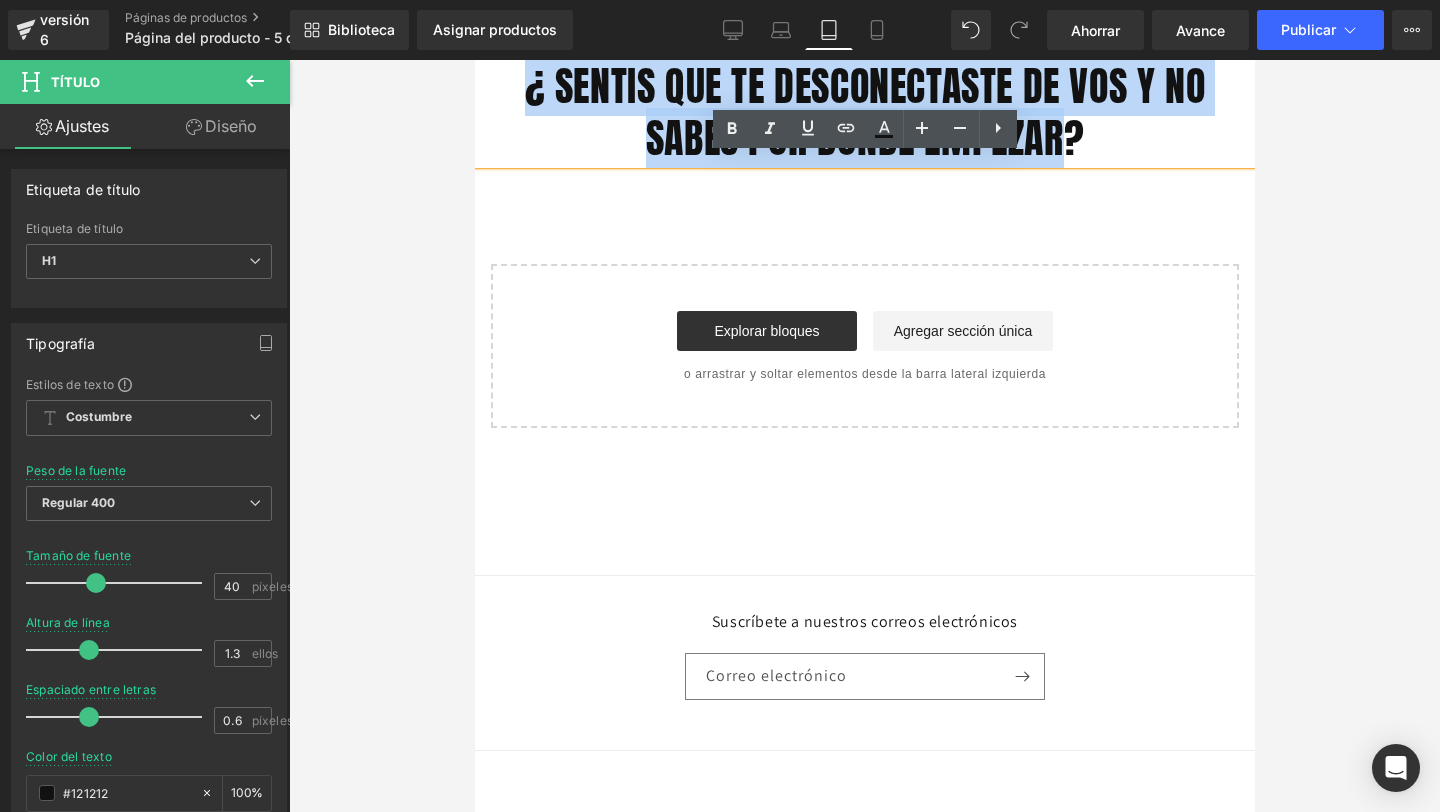 click on "¿ SENTIS QUE TE DESCONECTASTE DE VOS Y NO SABES POR DONDE EMPEZAR?" at bounding box center (864, 112) 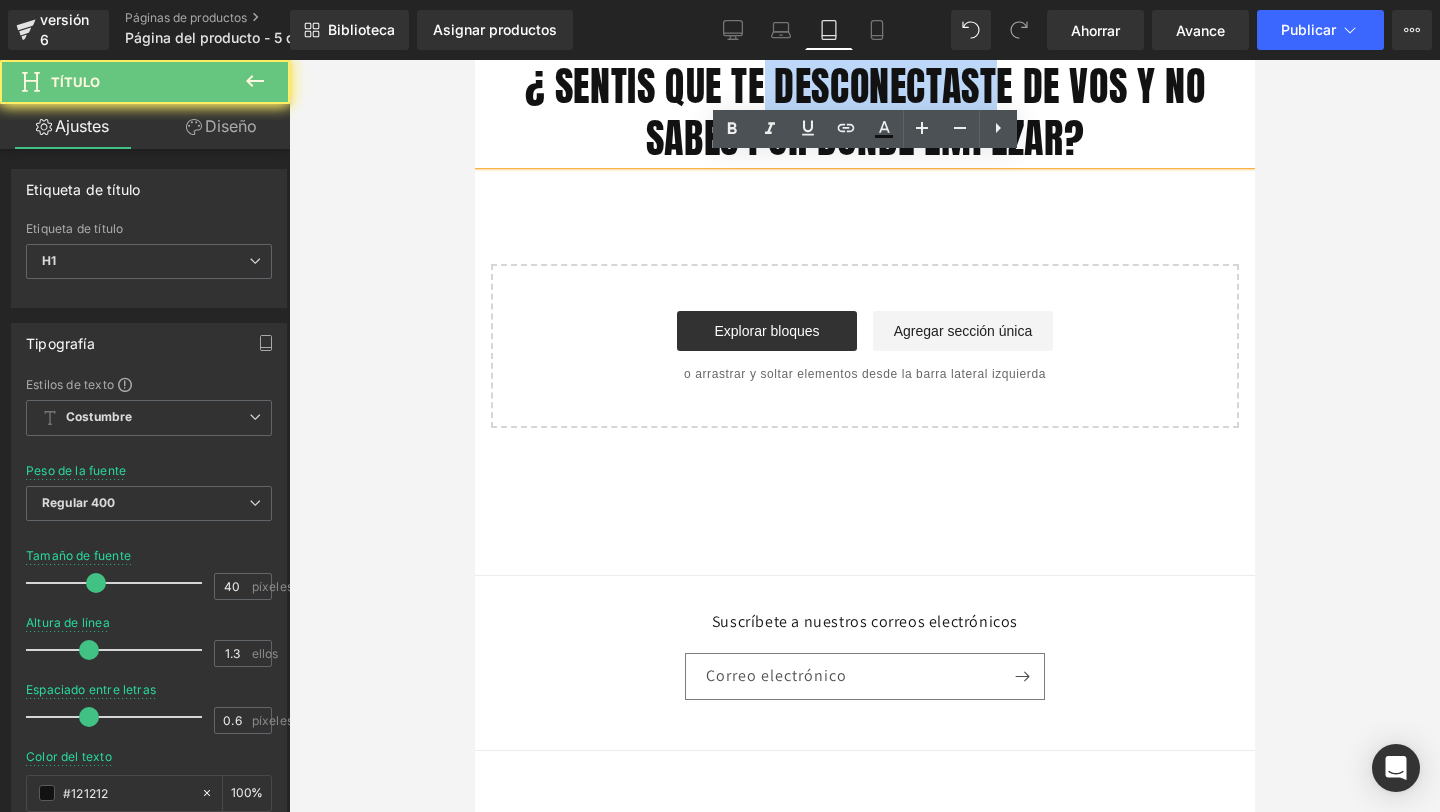 drag, startPoint x: 770, startPoint y: 81, endPoint x: 781, endPoint y: 83, distance: 11.18034 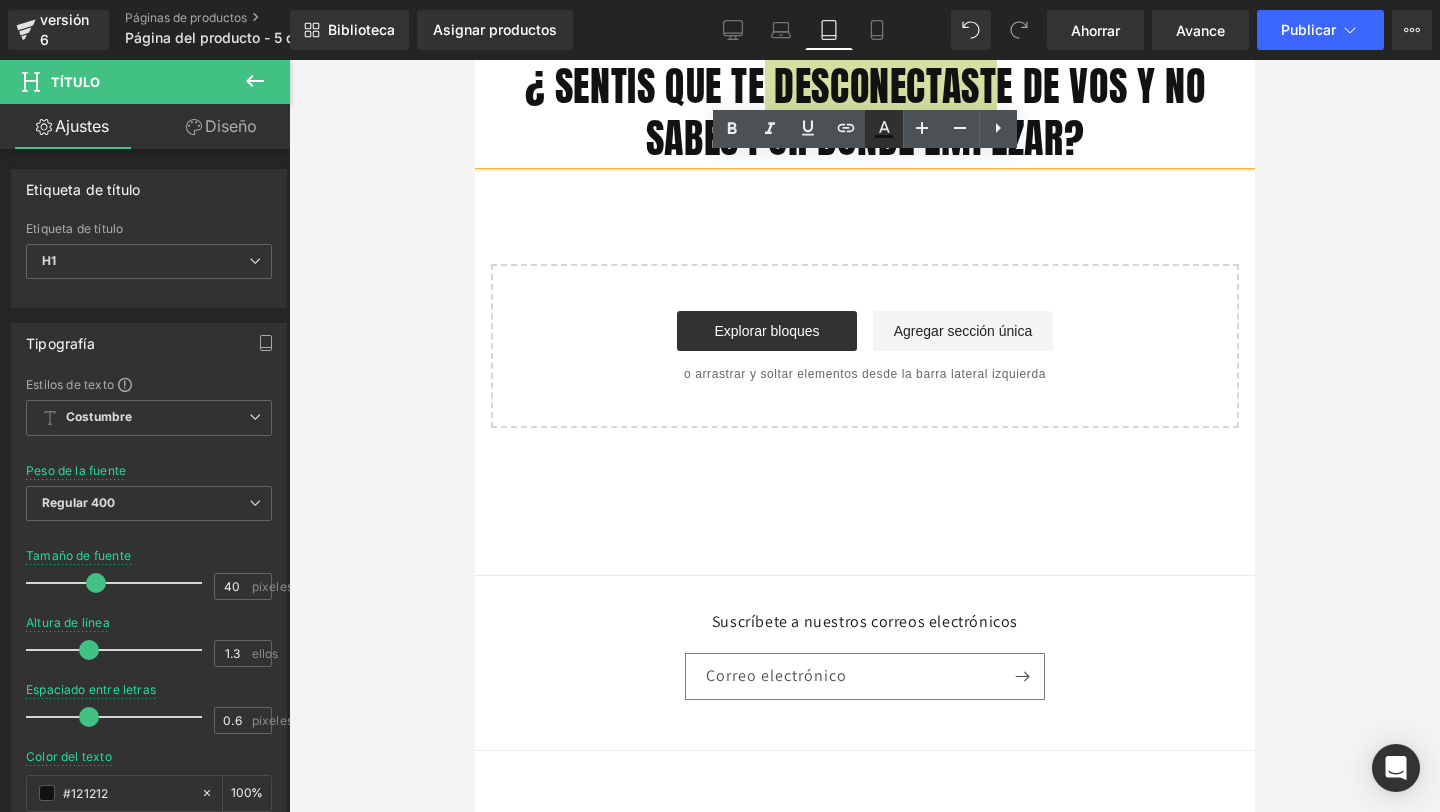 click 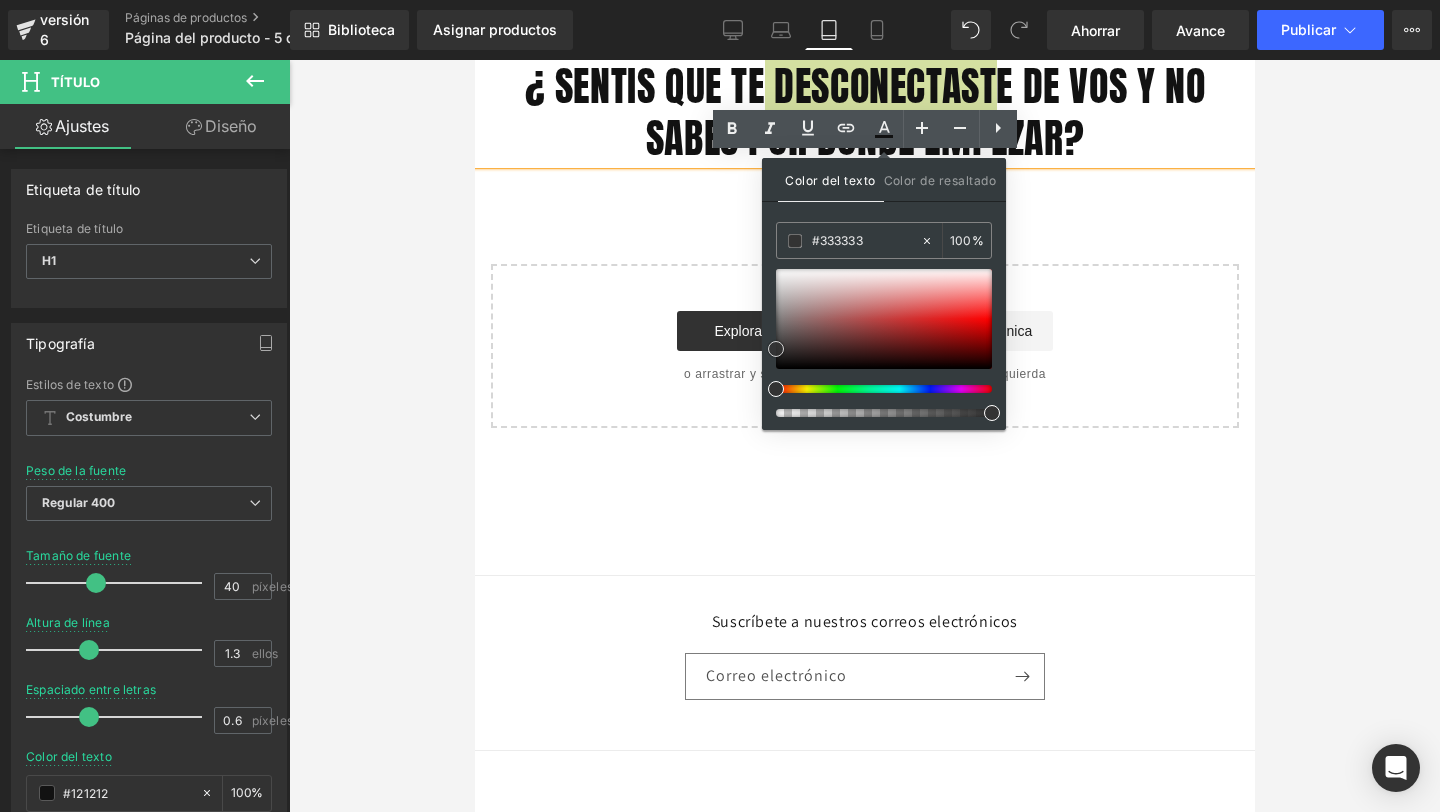 type on "#cf0202" 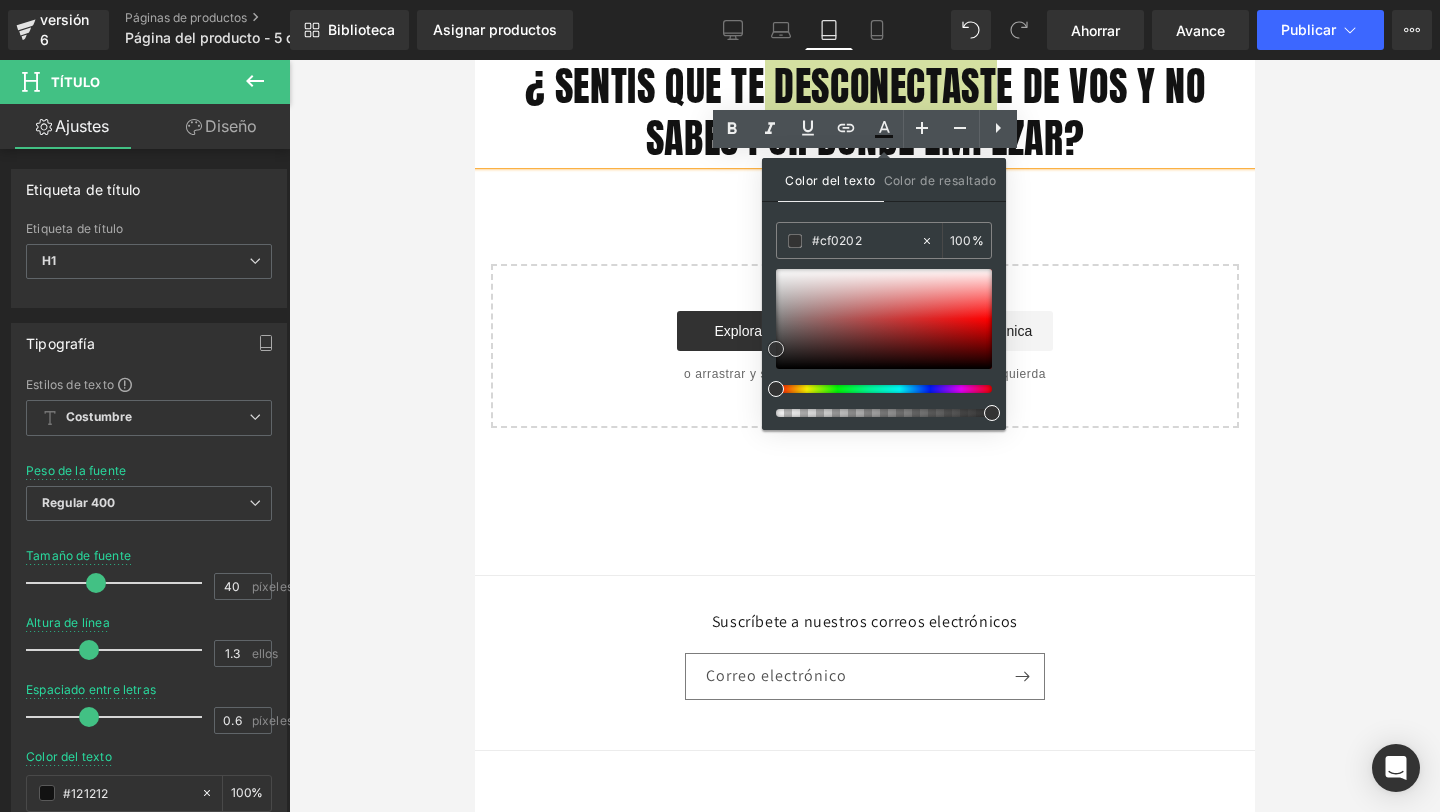click at bounding box center [884, 319] 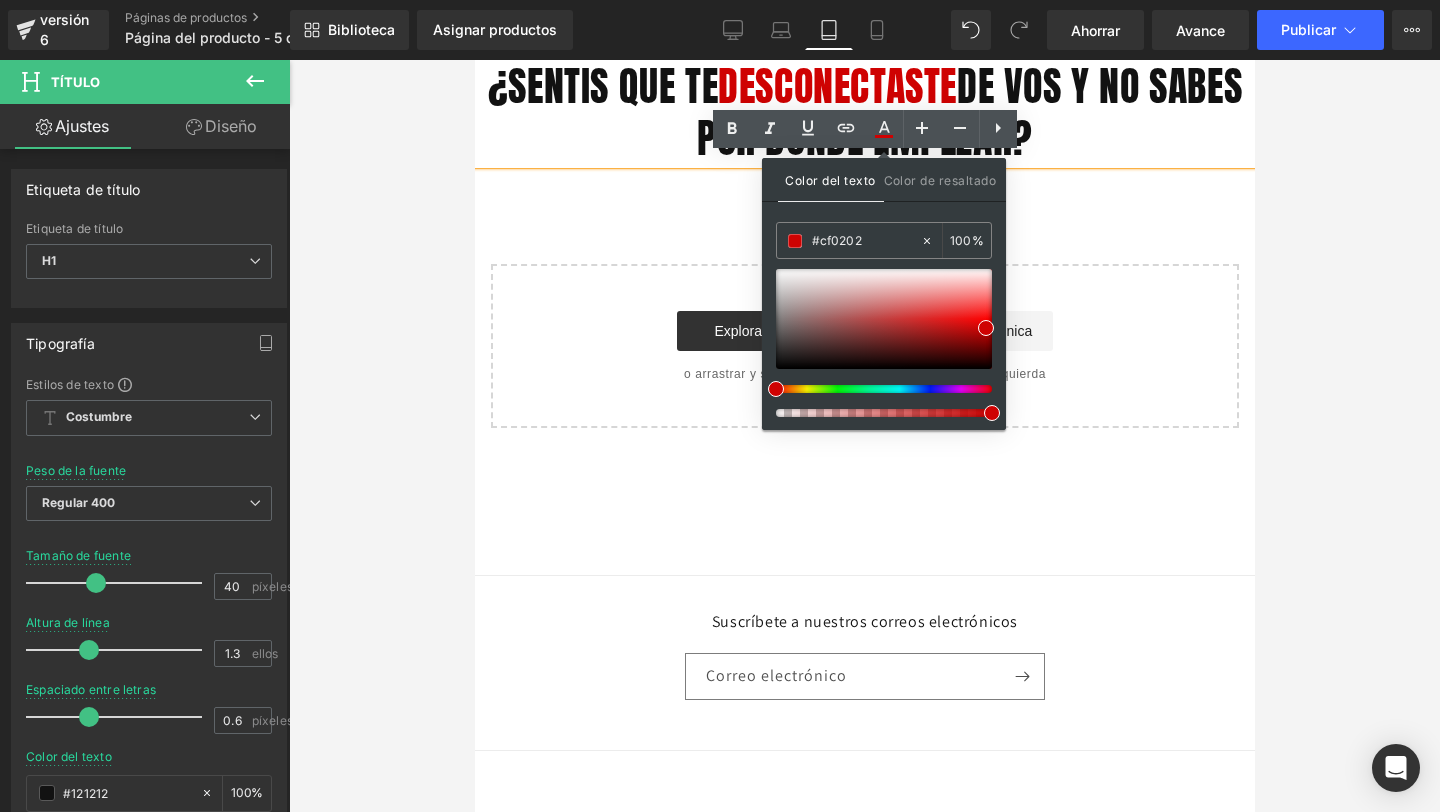 click on "¿SENTIS QUE TE  DESCONECTASTE  DE VOS Y NO SABES POR DONDE EMPEZAR?
Título
Seleccione su diseño" at bounding box center (864, 317) 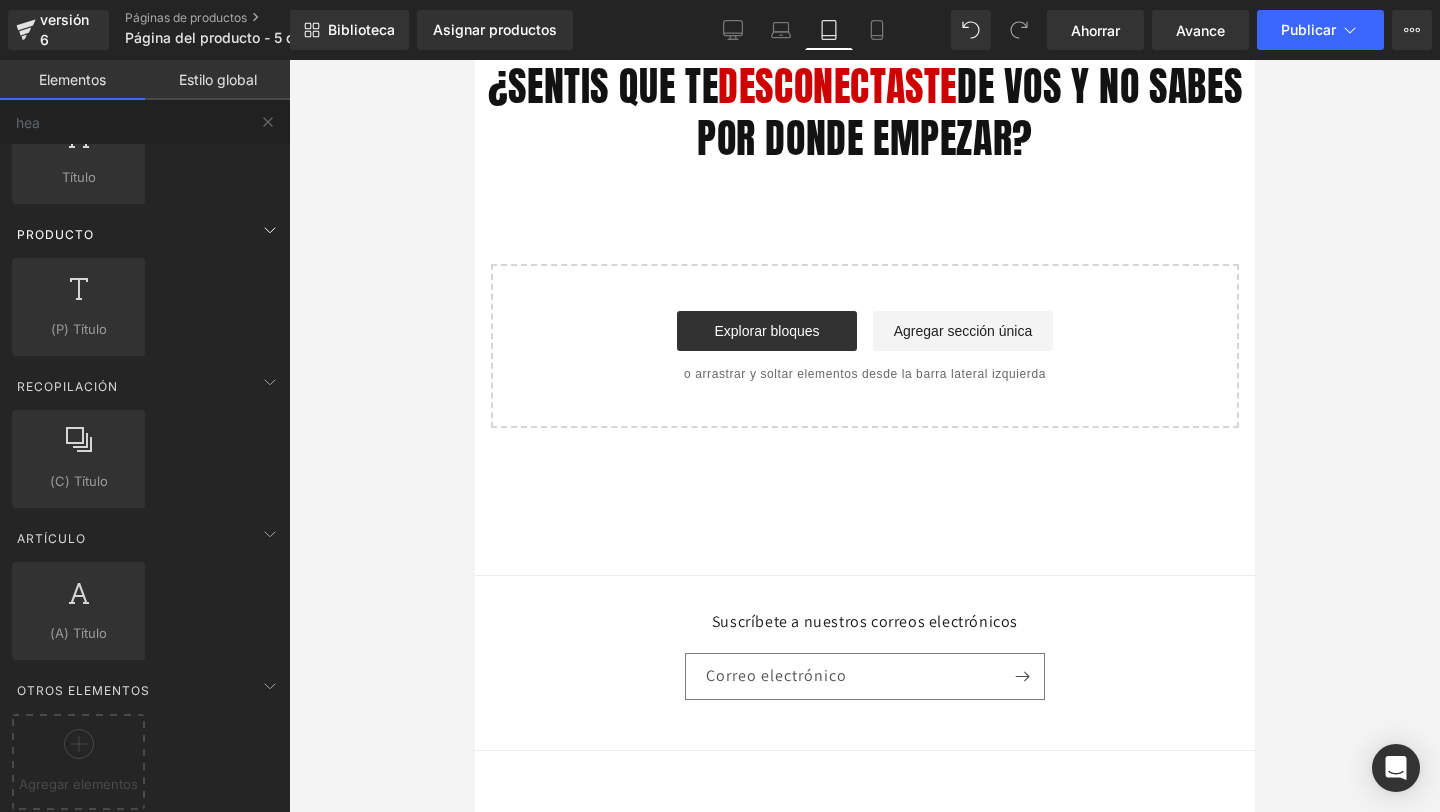 scroll, scrollTop: 0, scrollLeft: 0, axis: both 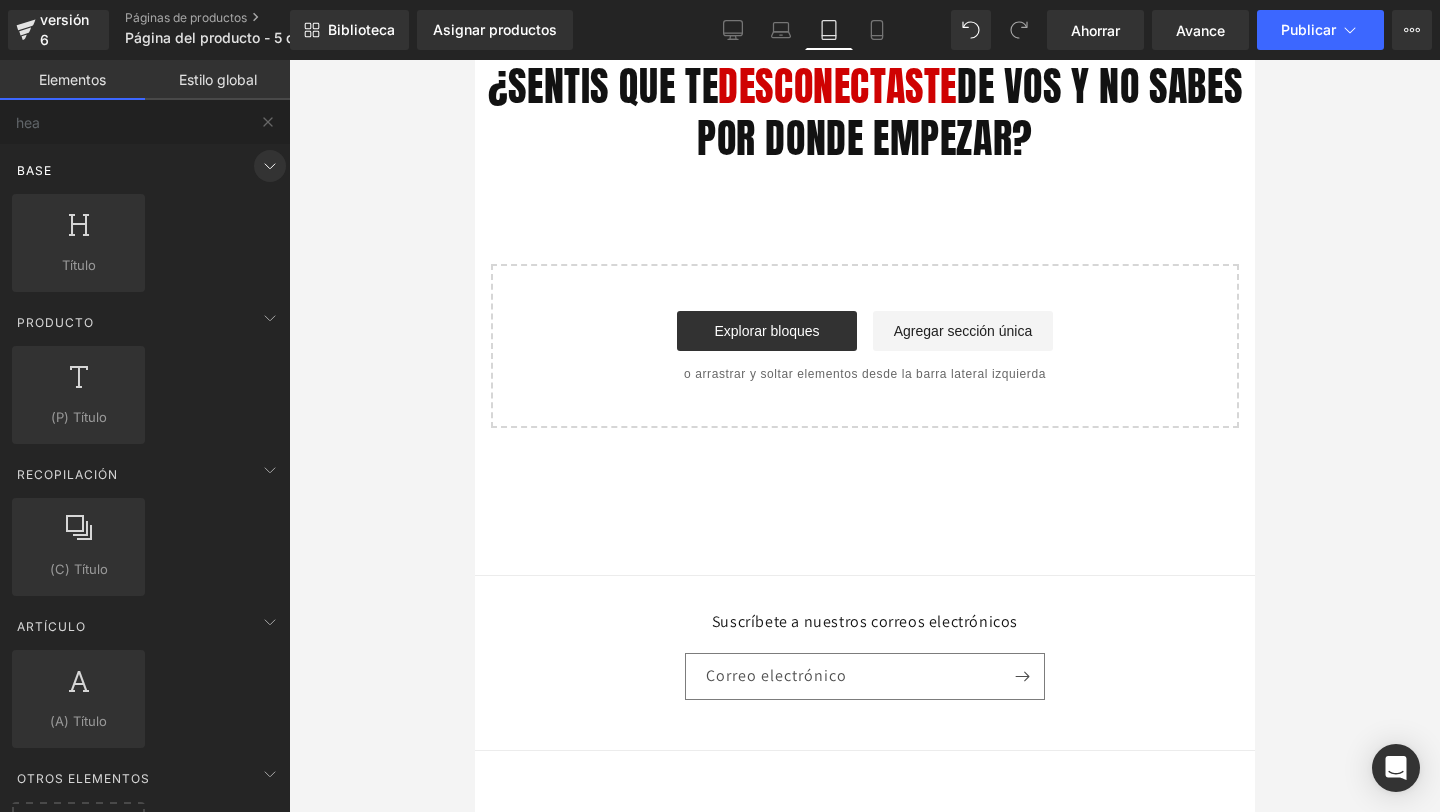 click 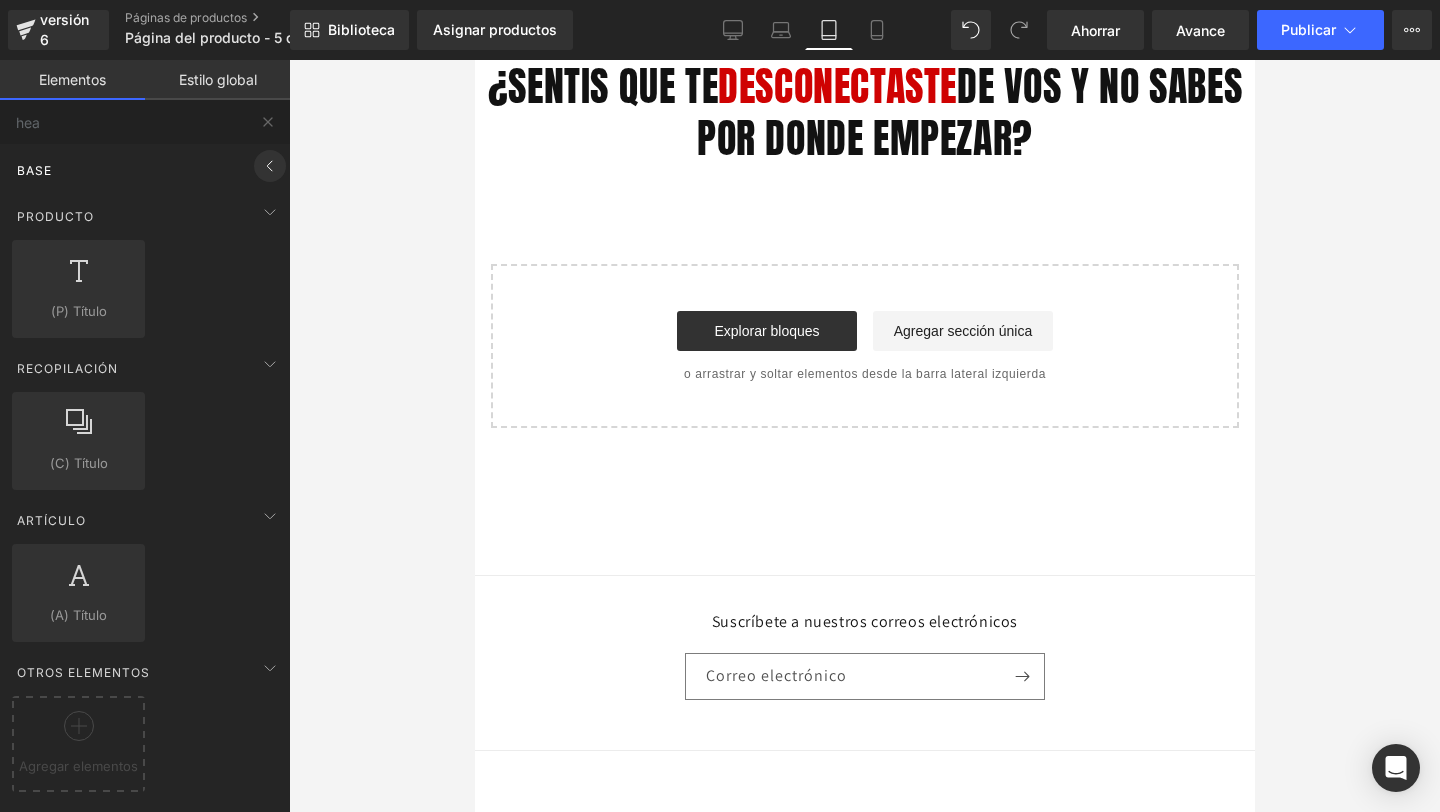 click 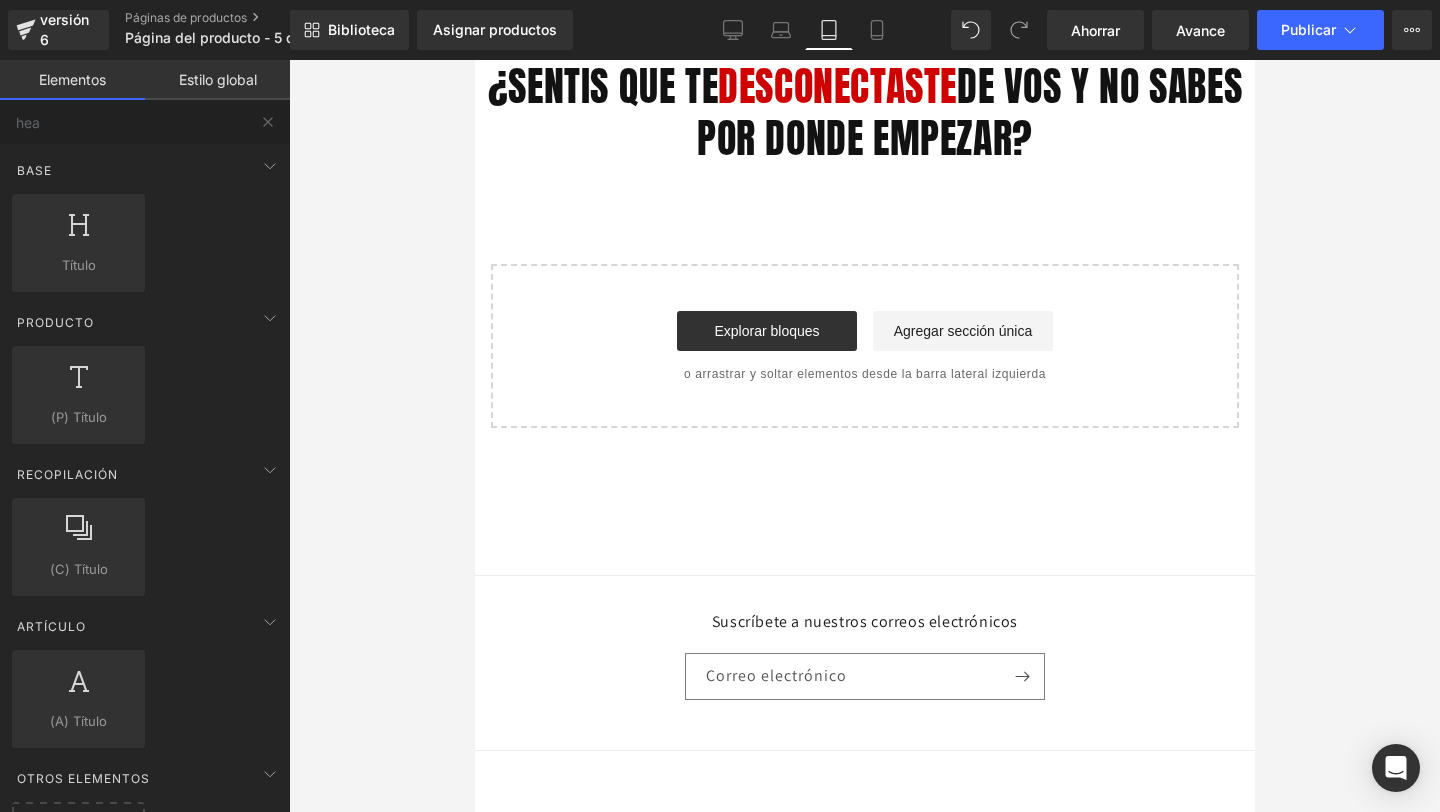 click on "¿SENTIS QUE TE  DESCONECTASTE  DE VOS Y NO SABES POR DONDE EMPEZAR?
Título
Seleccione su diseño" at bounding box center [864, 244] 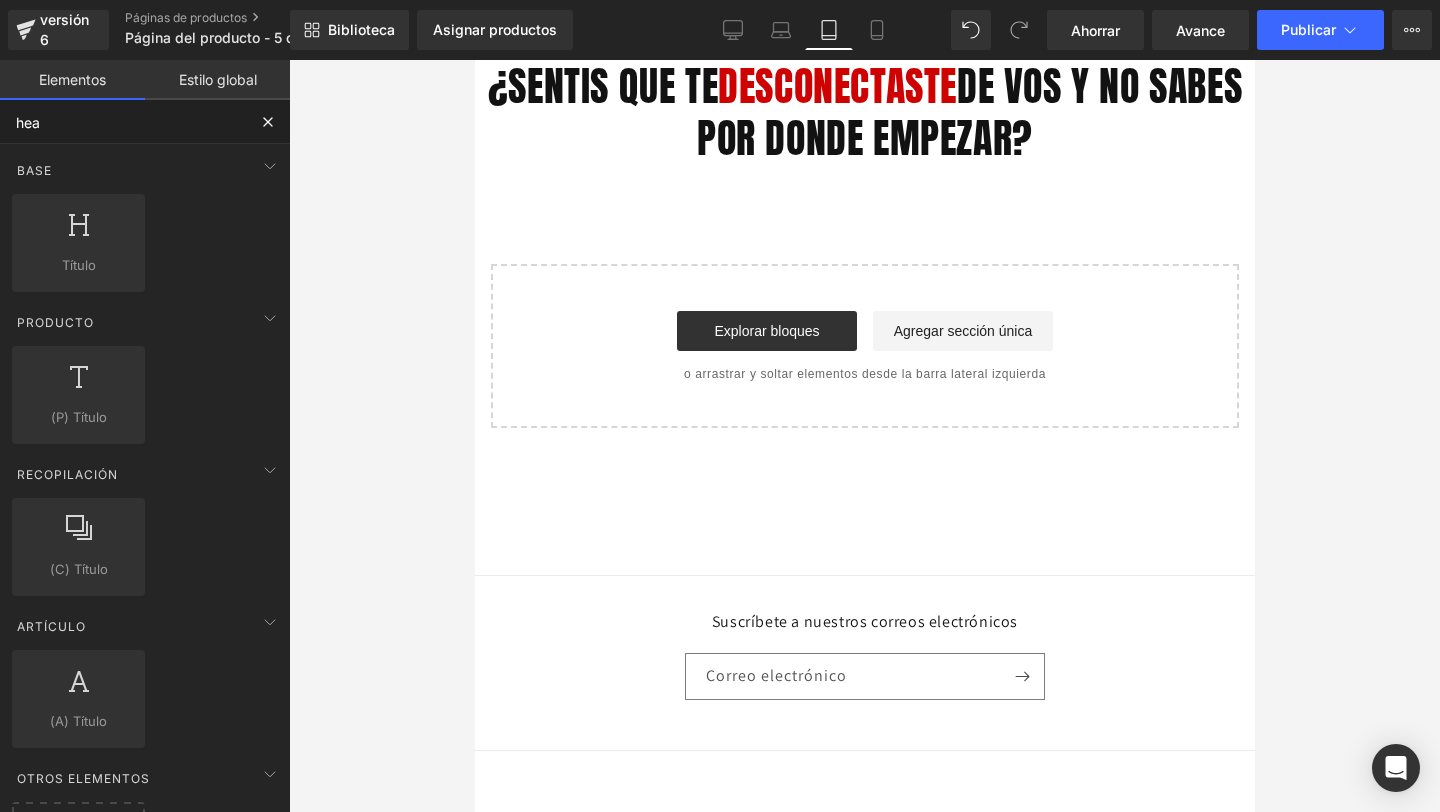 click on "hea" at bounding box center [123, 122] 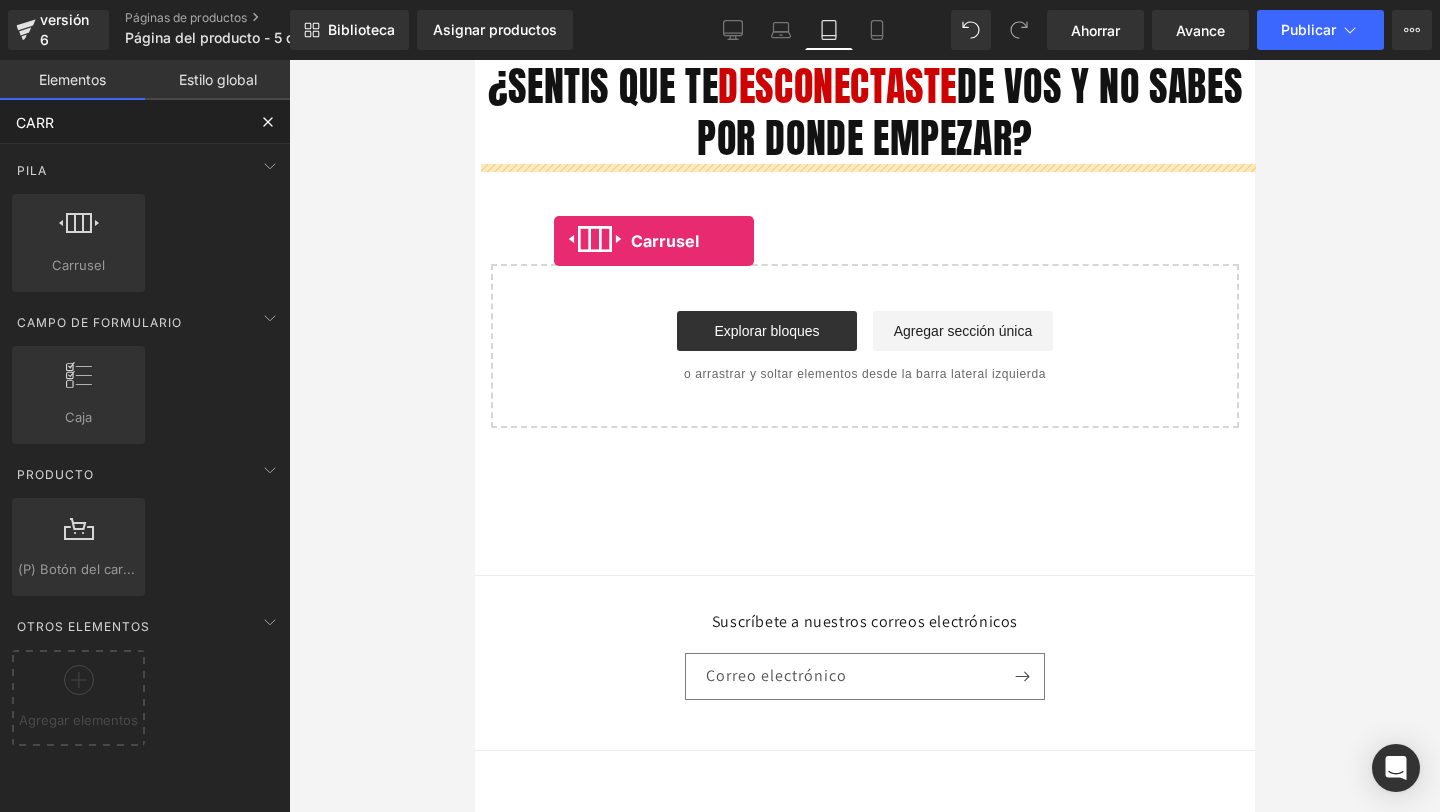 drag, startPoint x: 533, startPoint y: 307, endPoint x: 553, endPoint y: 241, distance: 68.96376 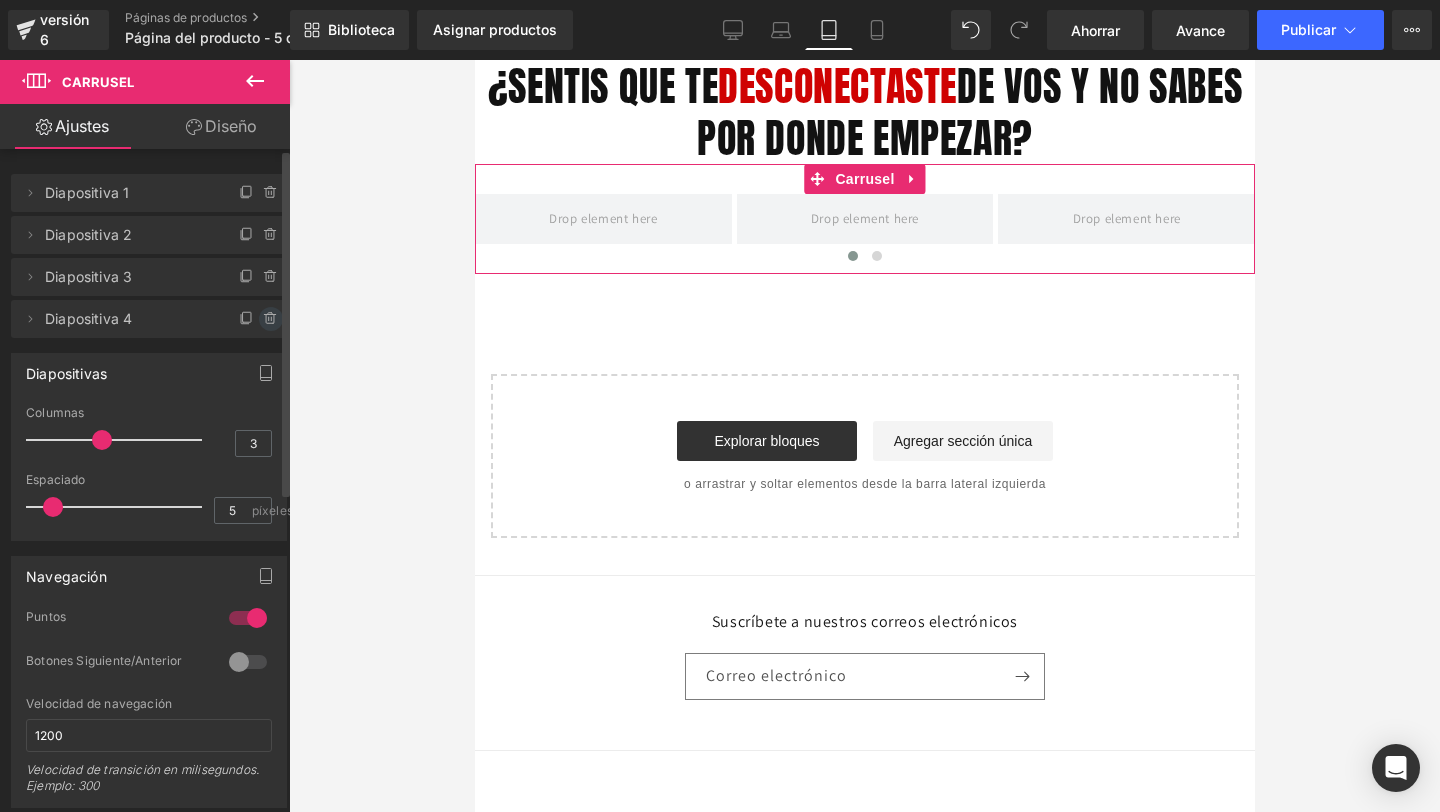 click 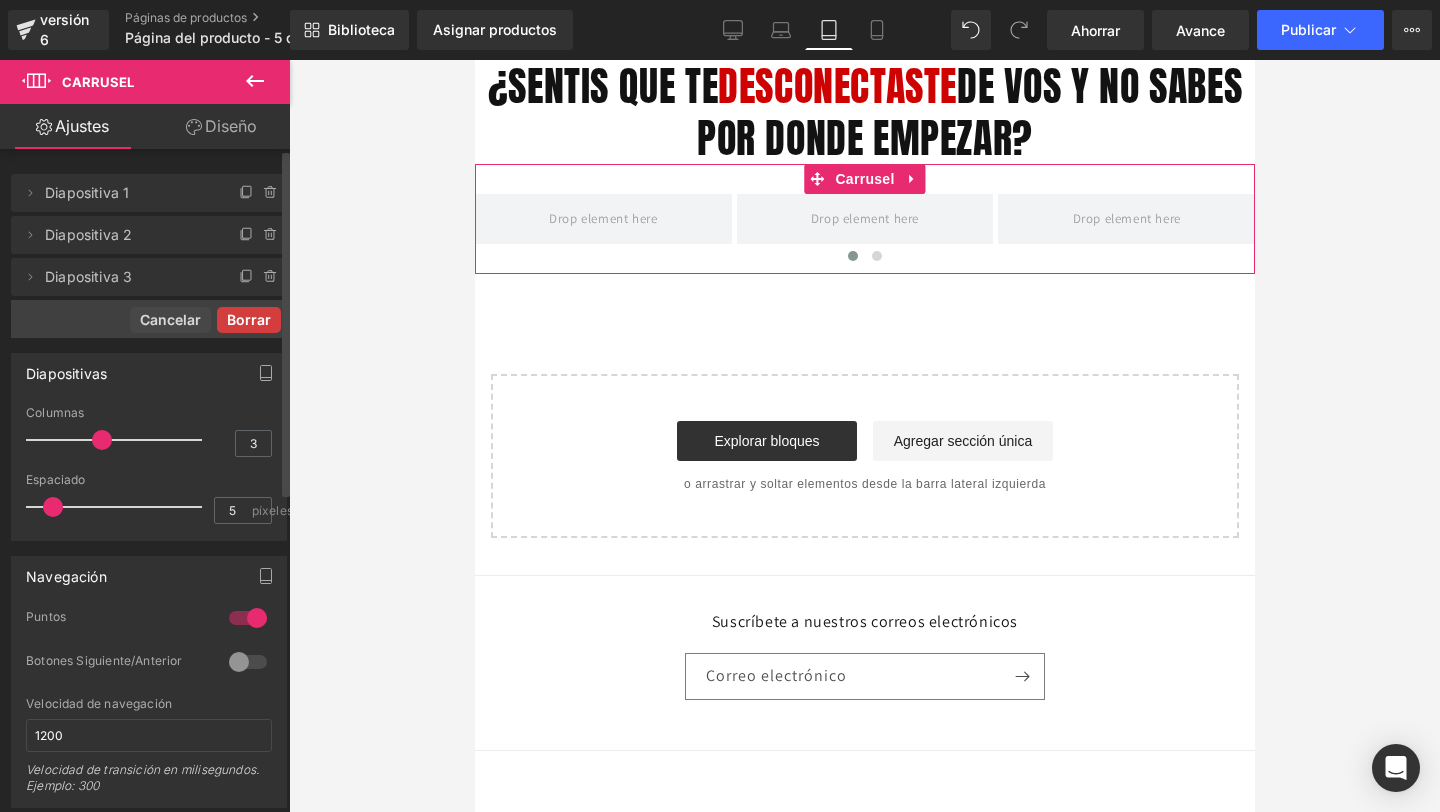 click on "Borrar" at bounding box center (249, 319) 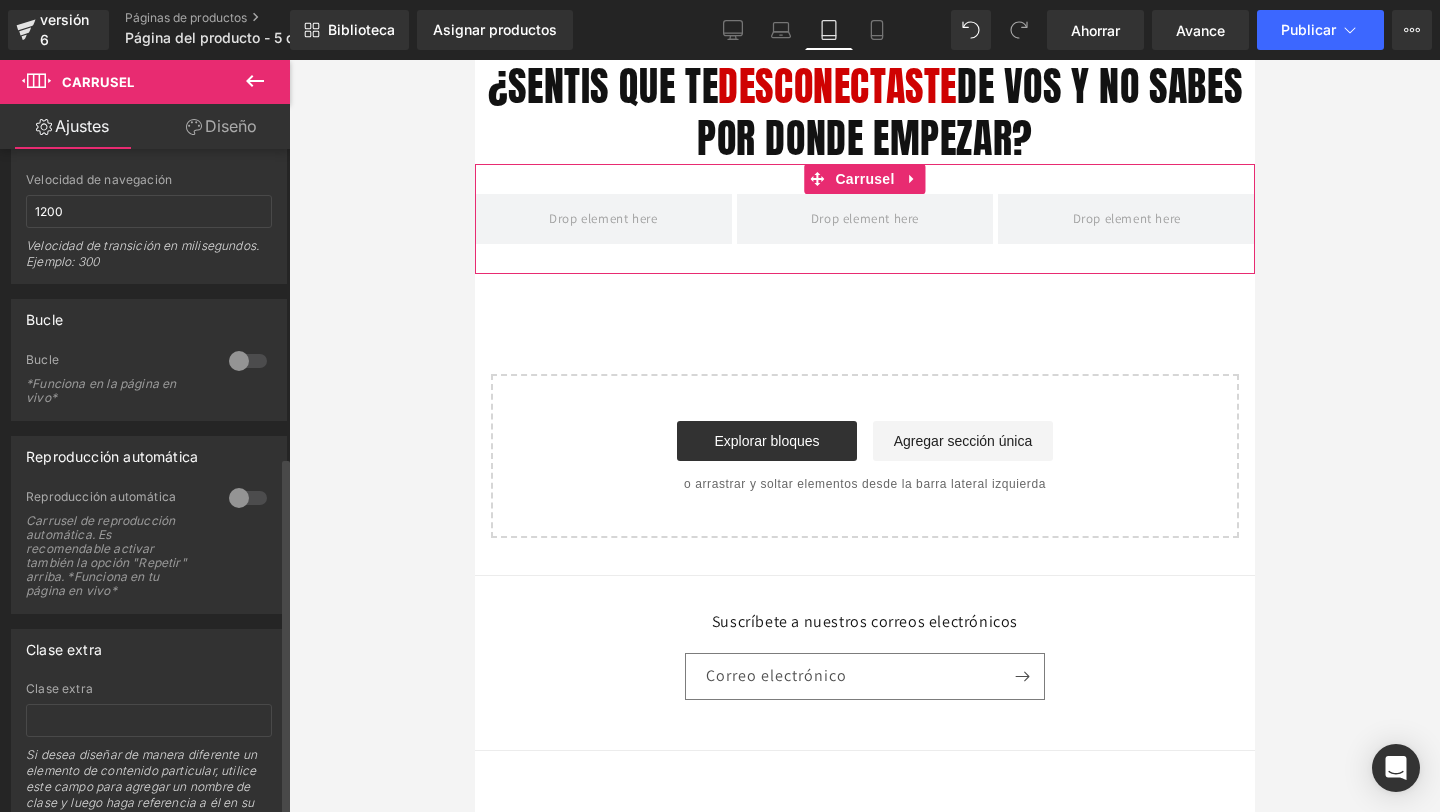 scroll, scrollTop: 567, scrollLeft: 0, axis: vertical 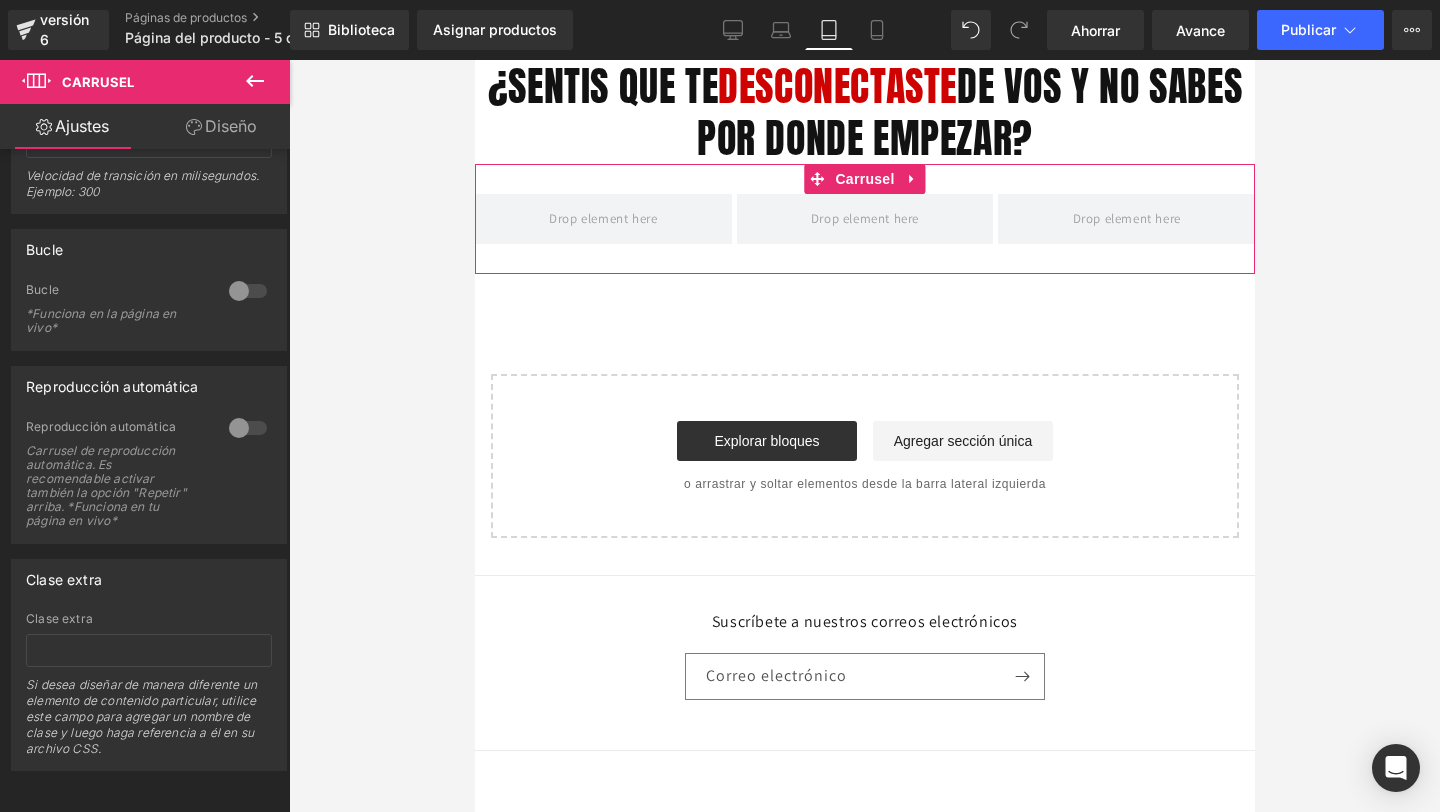 click at bounding box center [864, 436] 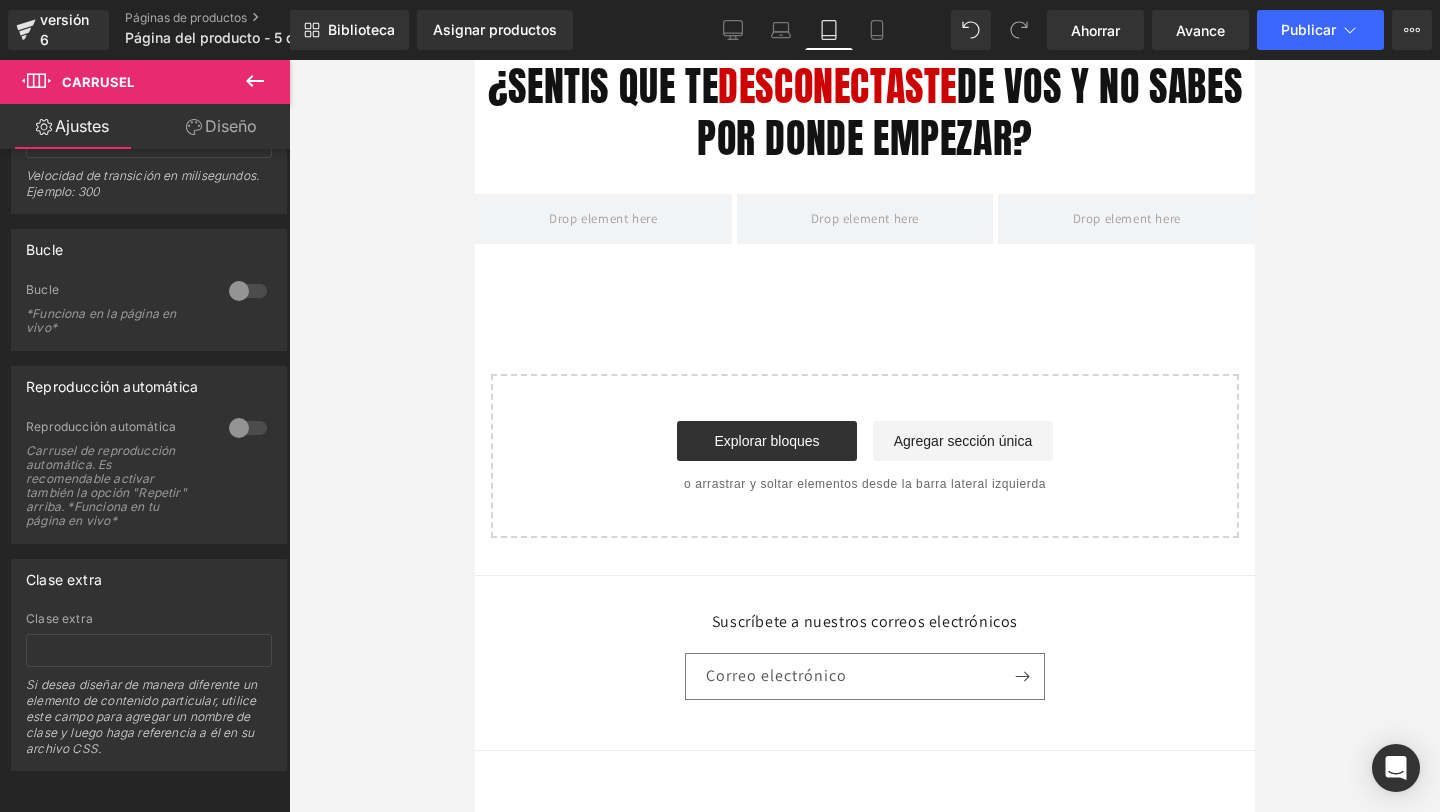scroll, scrollTop: 0, scrollLeft: 0, axis: both 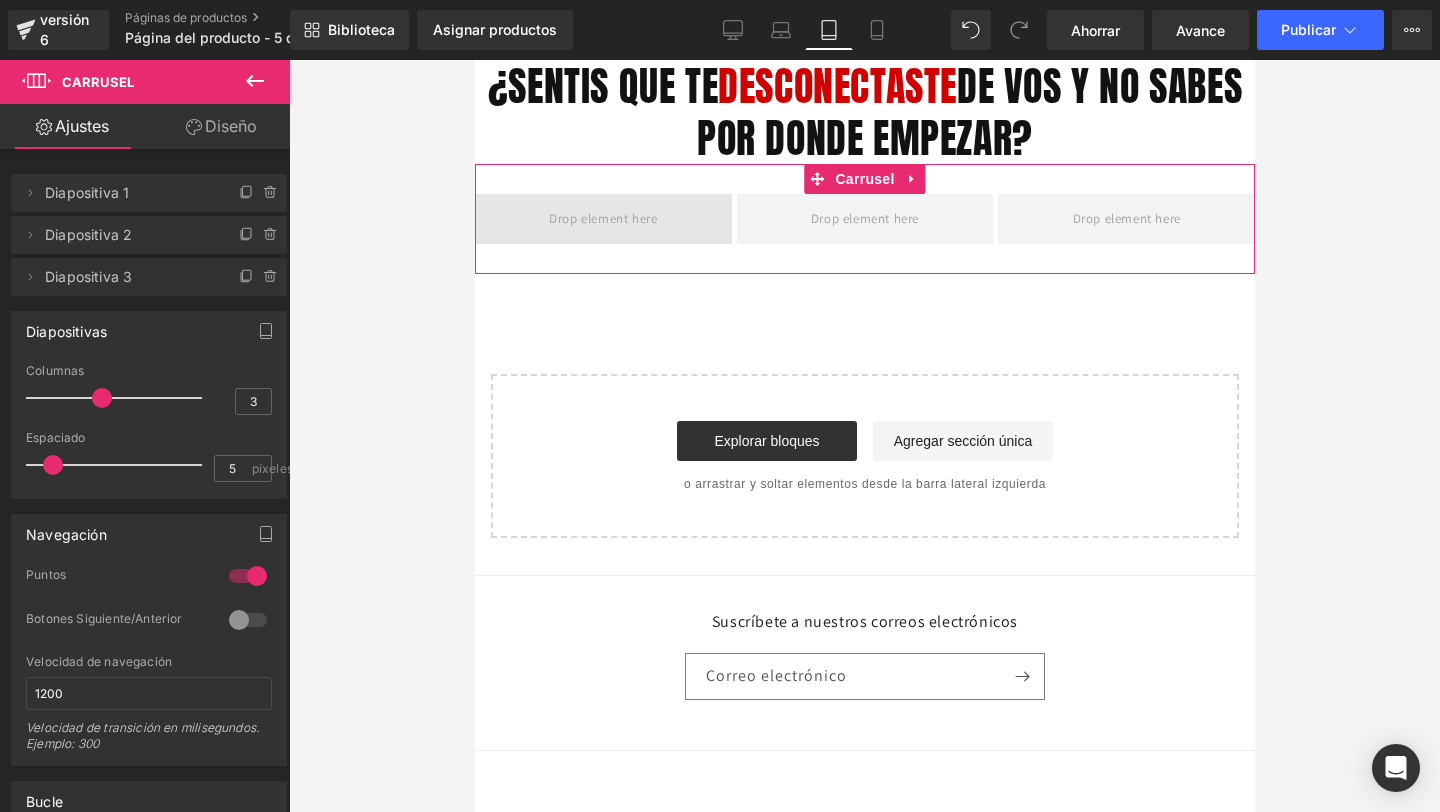 click at bounding box center (602, 218) 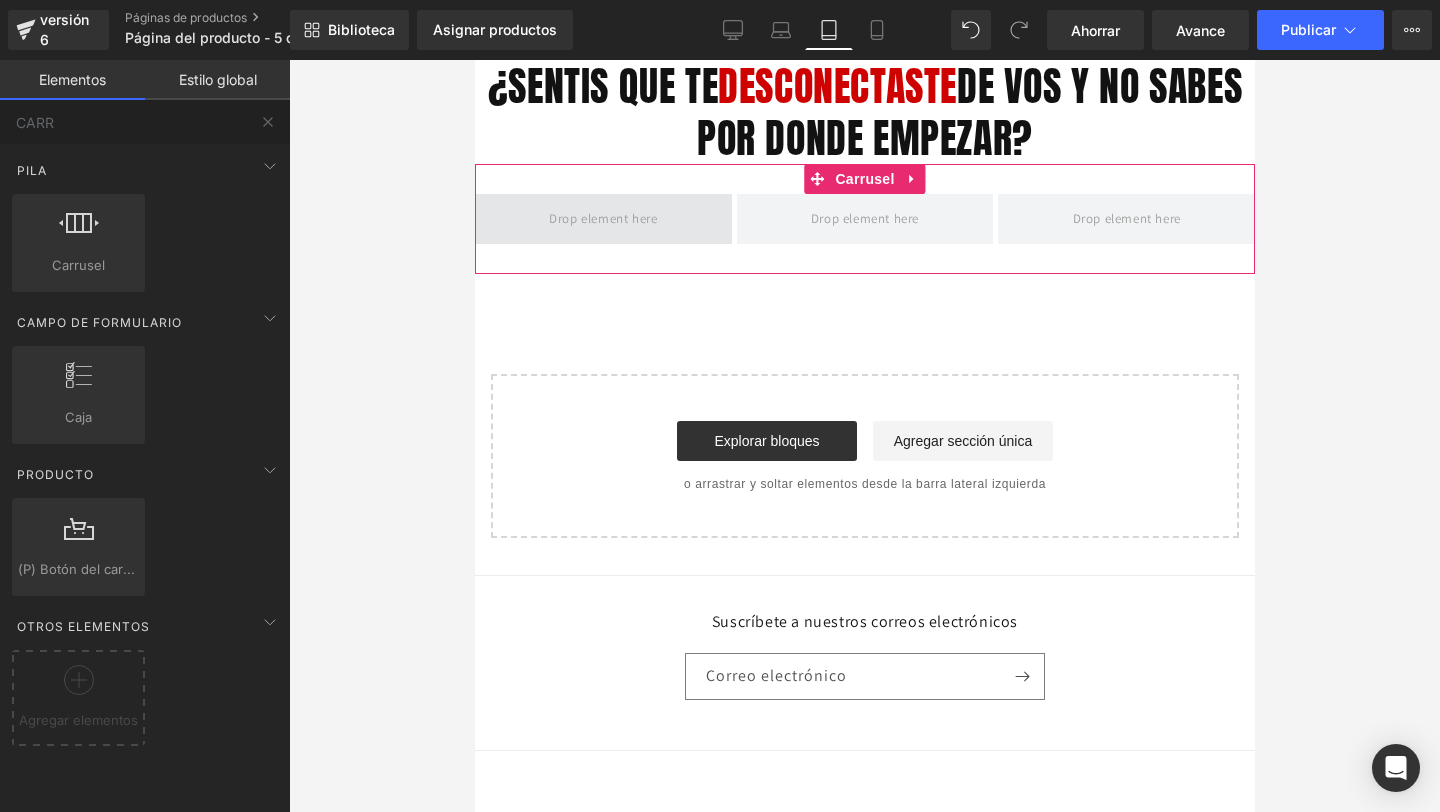 click at bounding box center (602, 218) 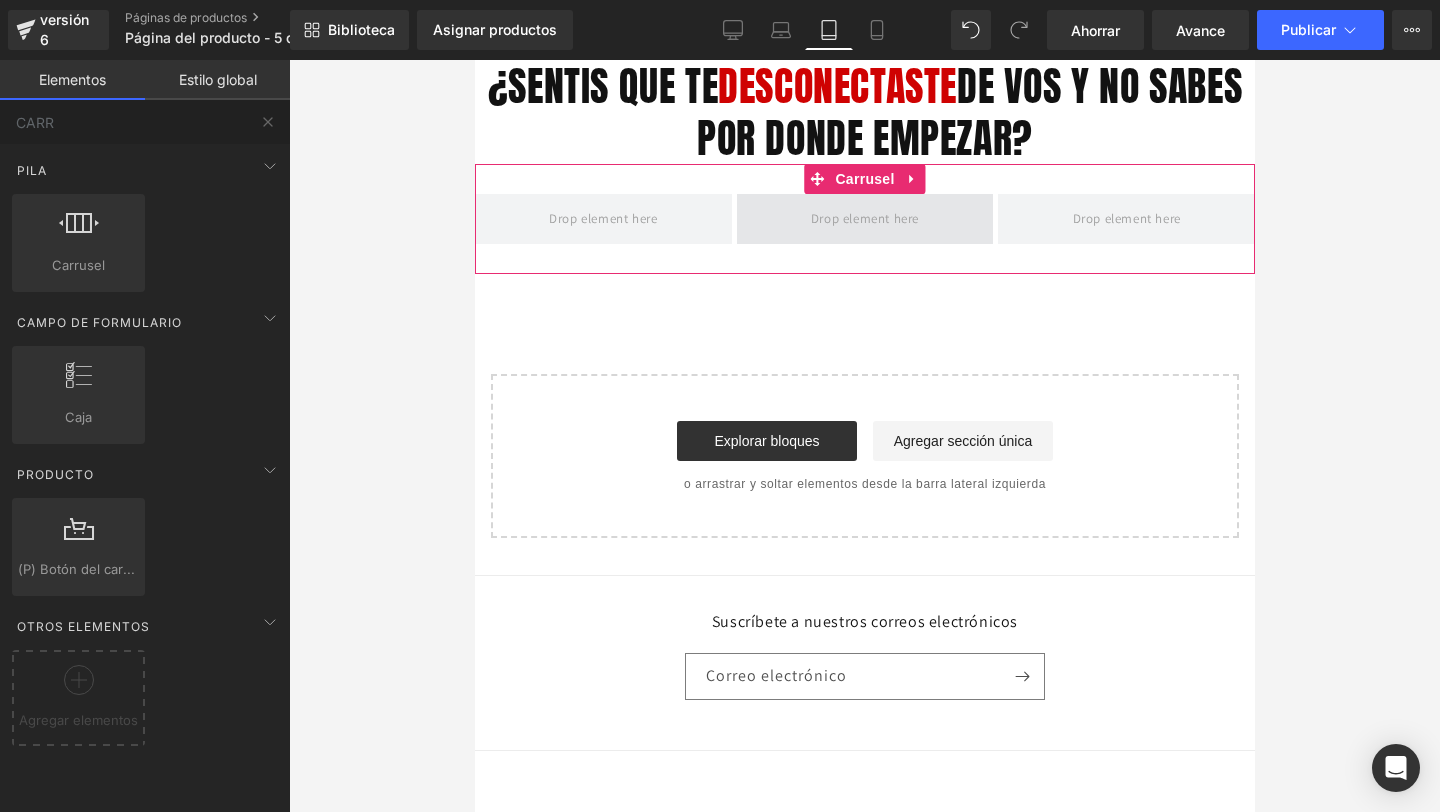 click at bounding box center [864, 218] 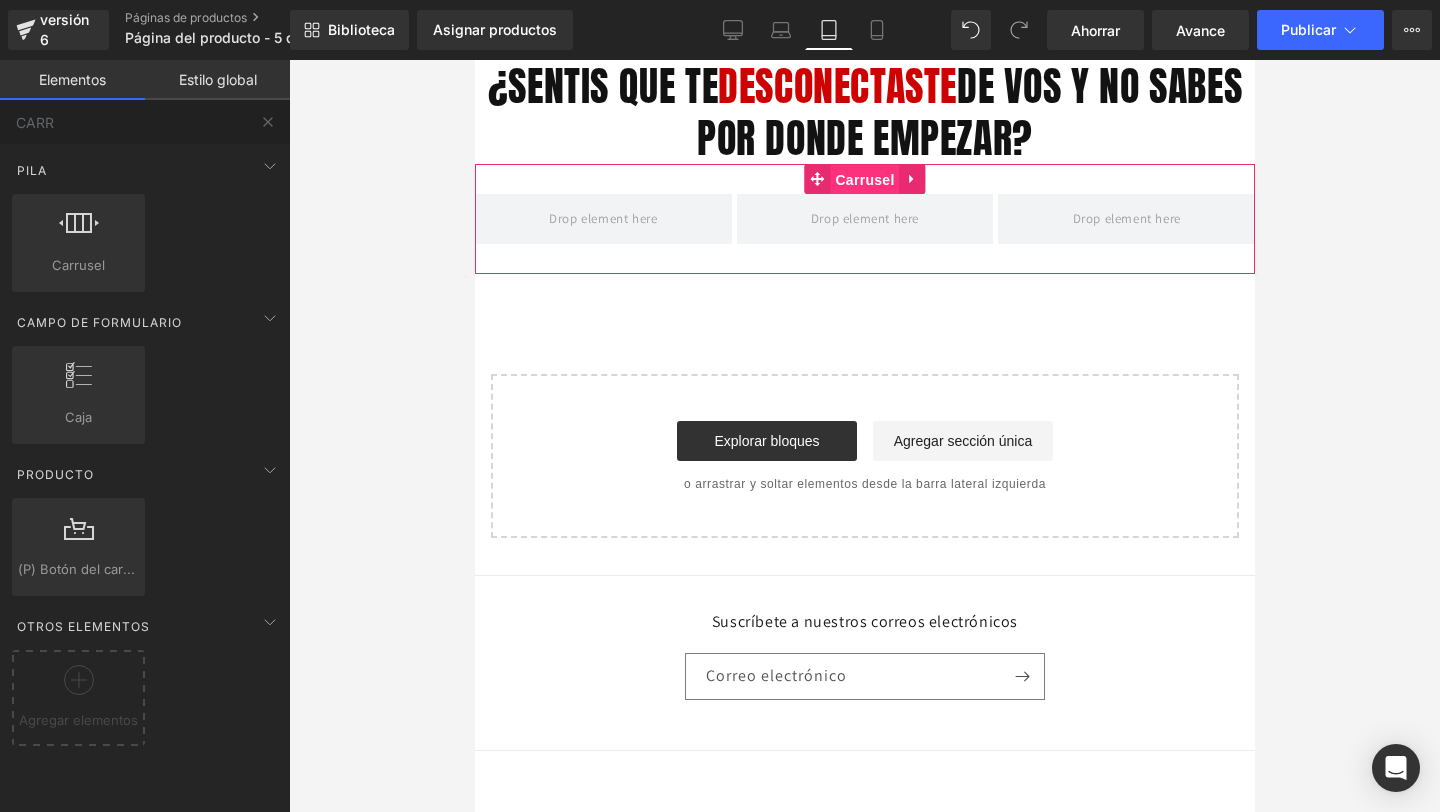 click on "Carrusel" at bounding box center [863, 180] 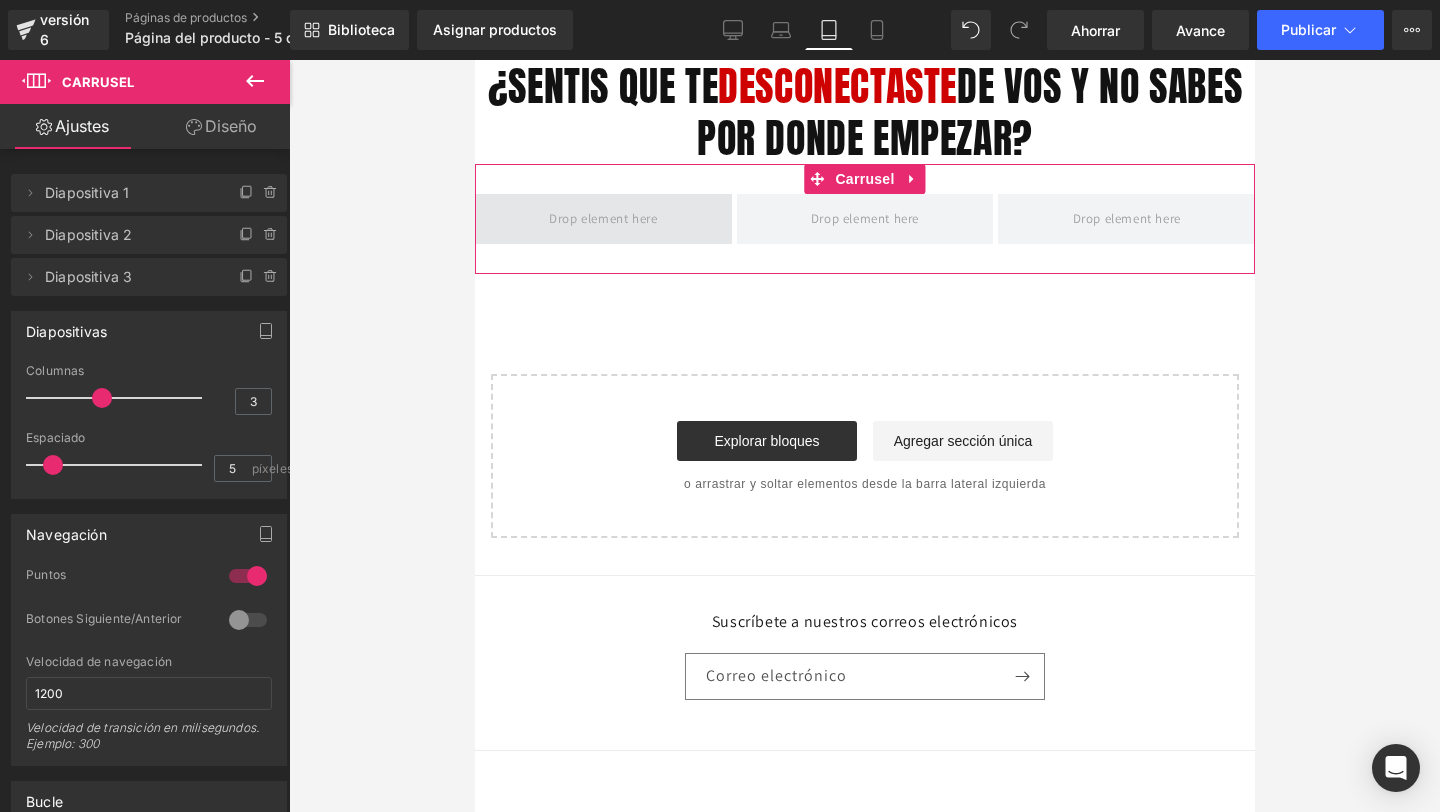click at bounding box center (602, 218) 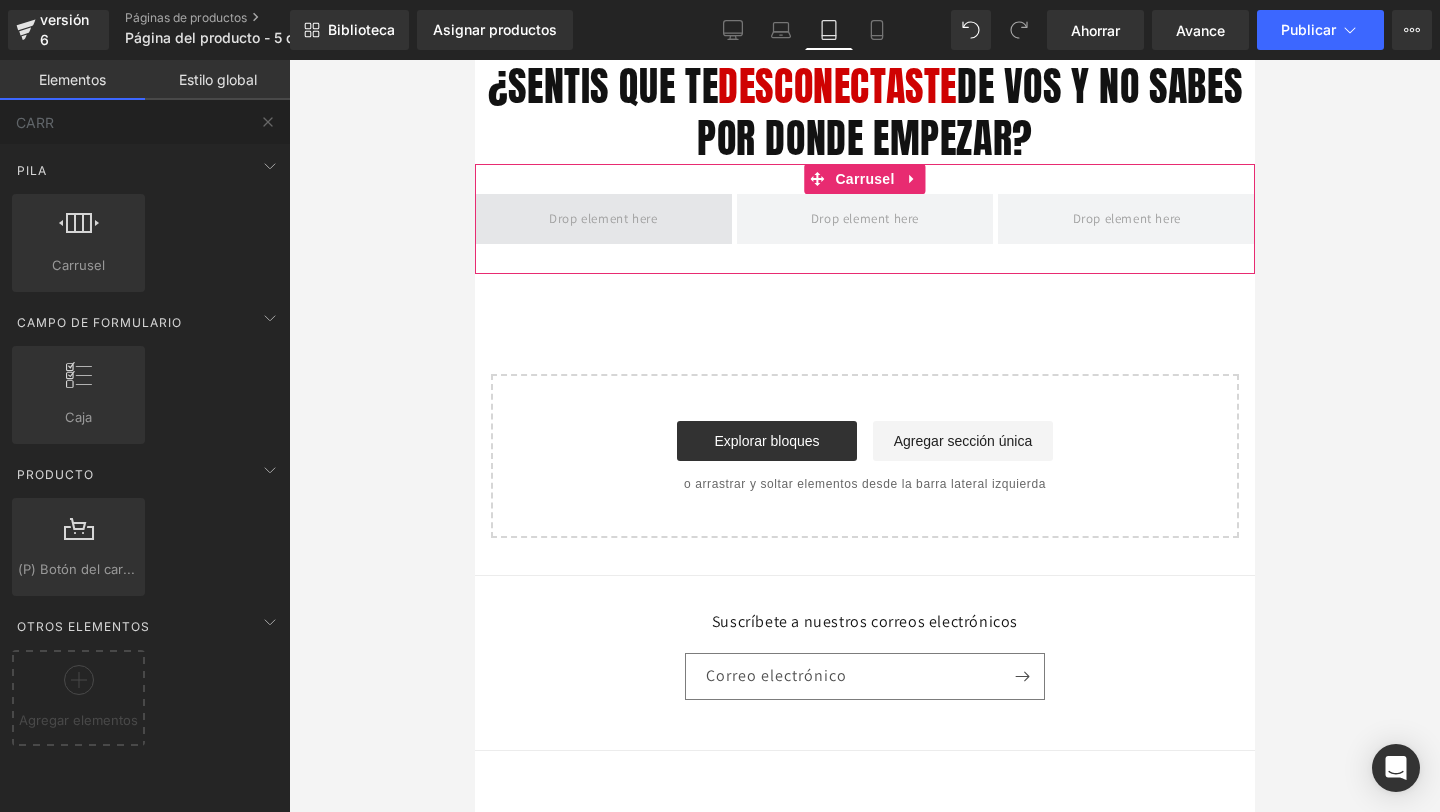 click at bounding box center [602, 218] 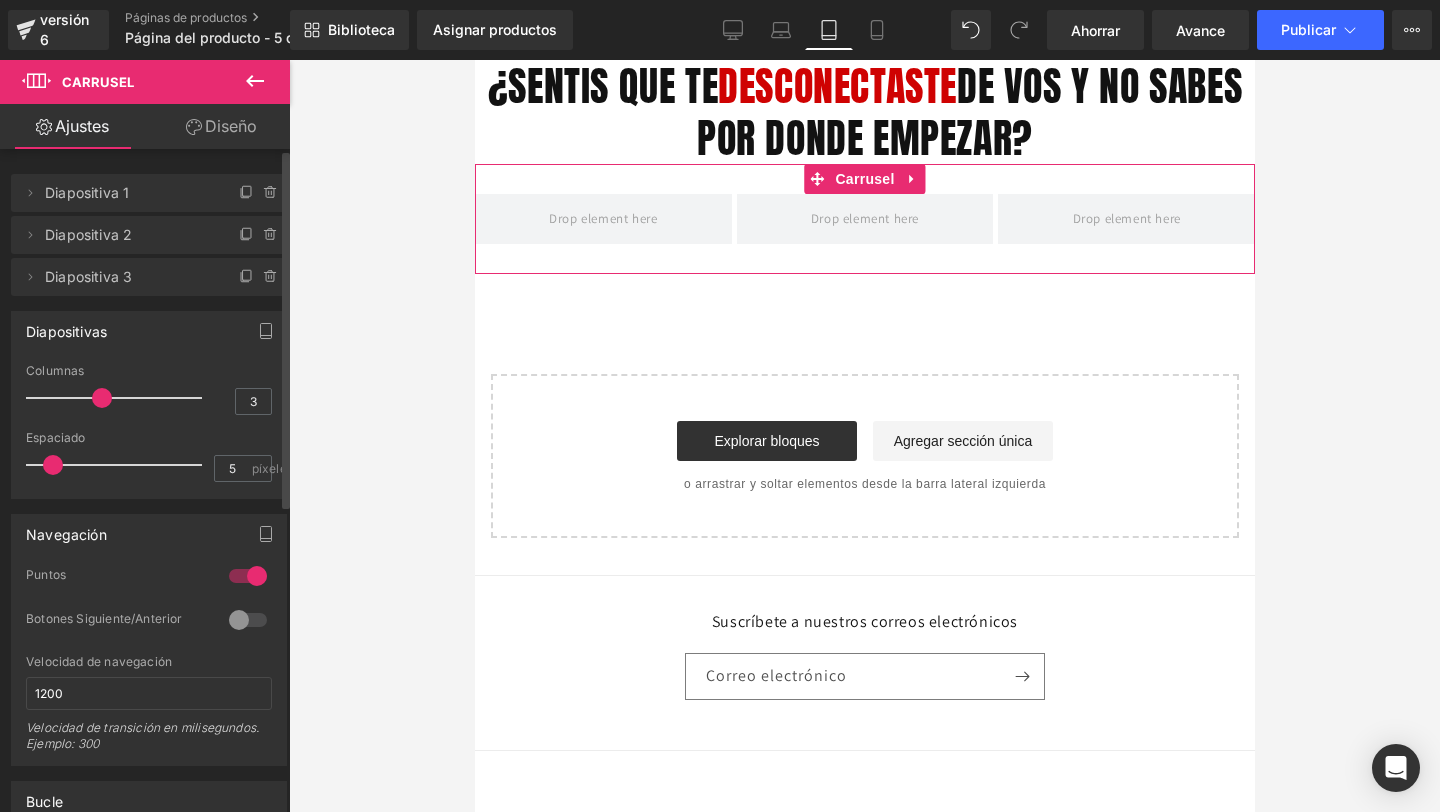 click on "Diapositiva 1" at bounding box center [87, 192] 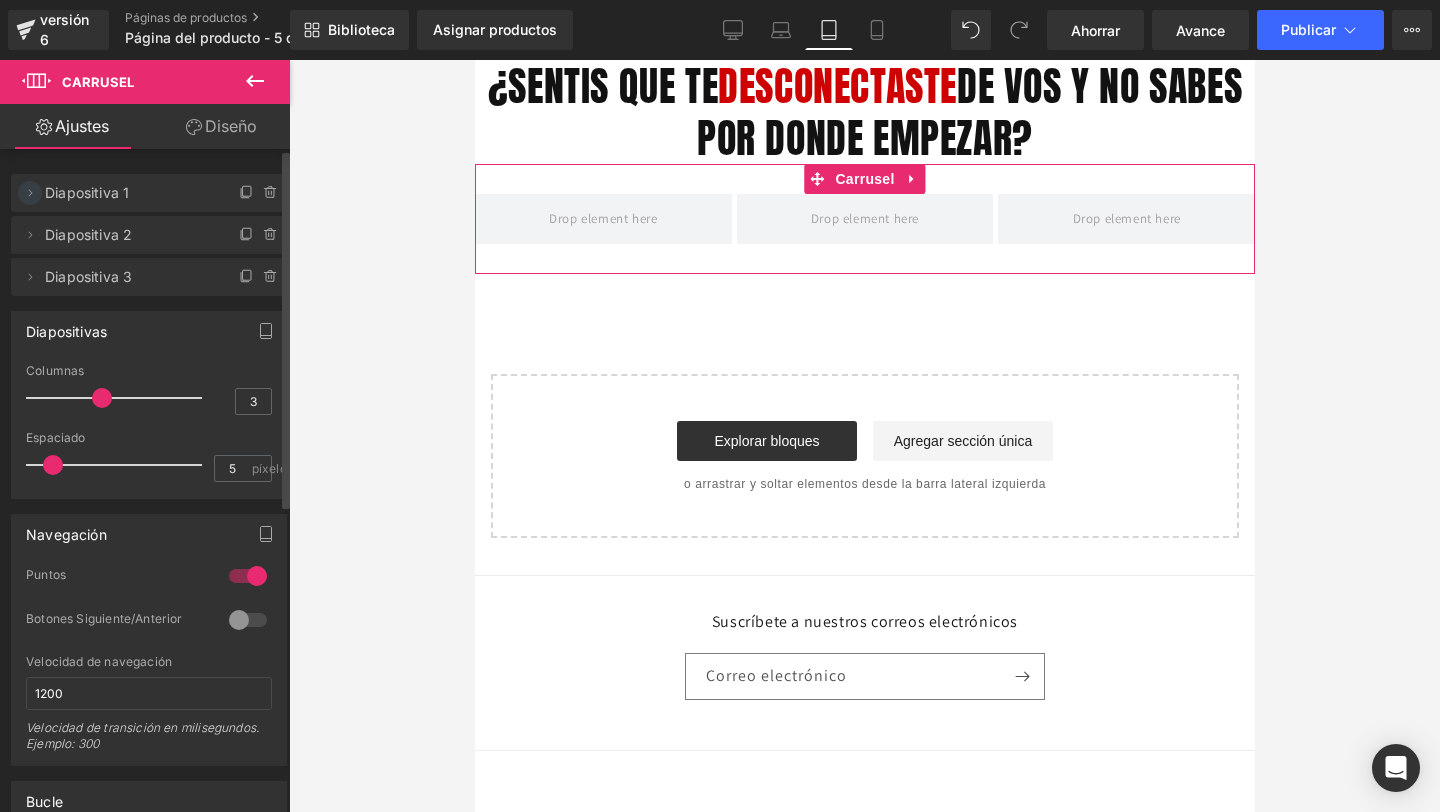click 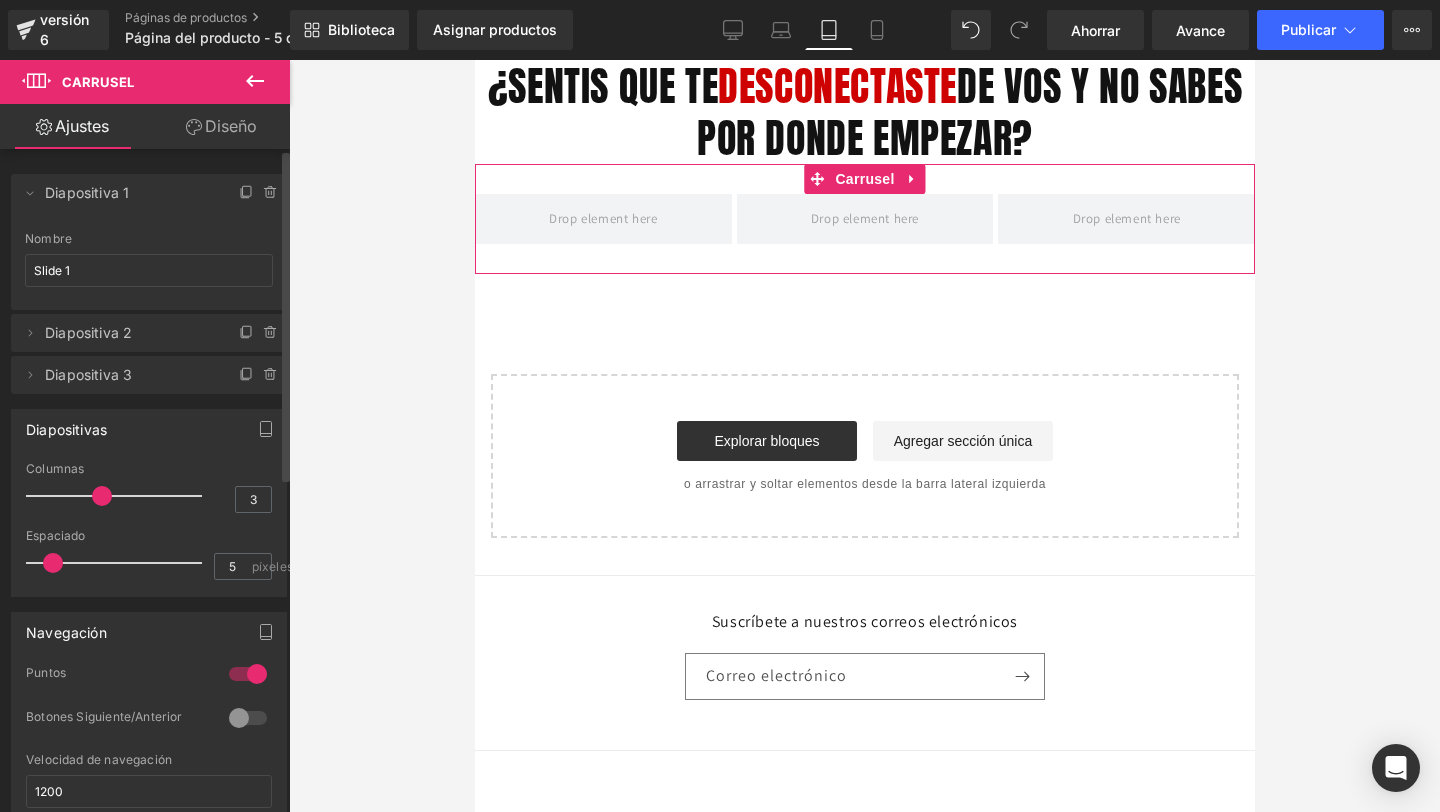 click on "Diapositiva 1" at bounding box center [87, 192] 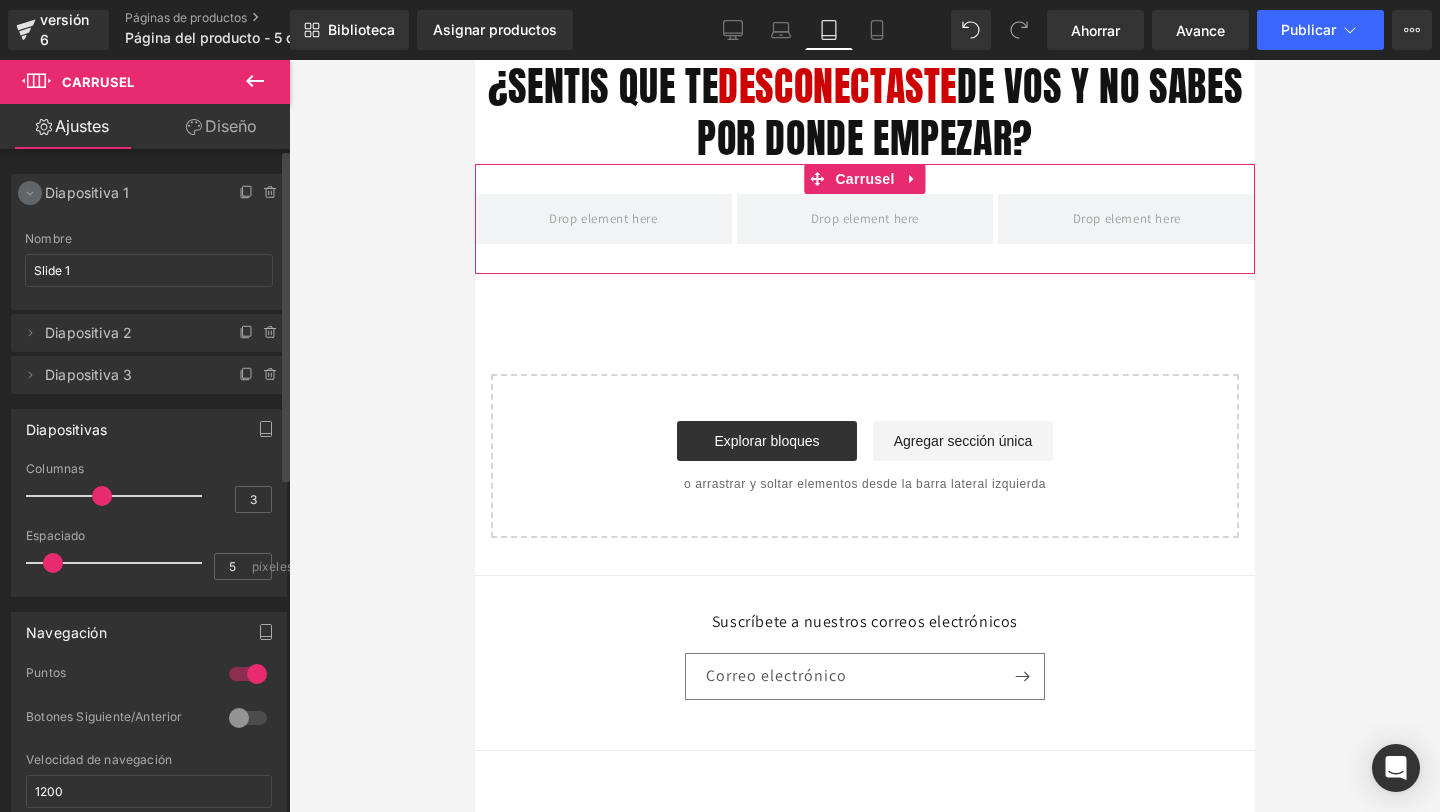 click 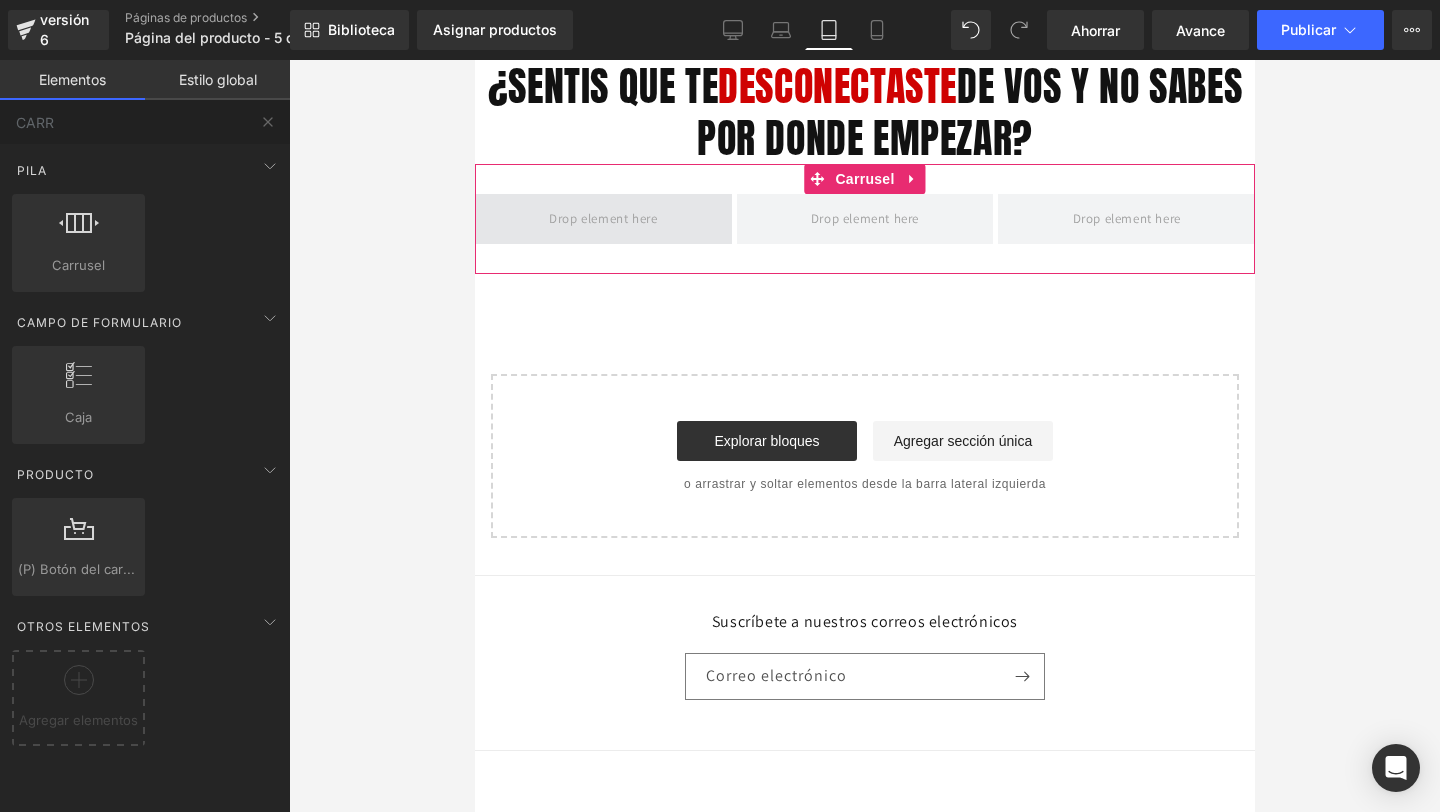 click at bounding box center [602, 218] 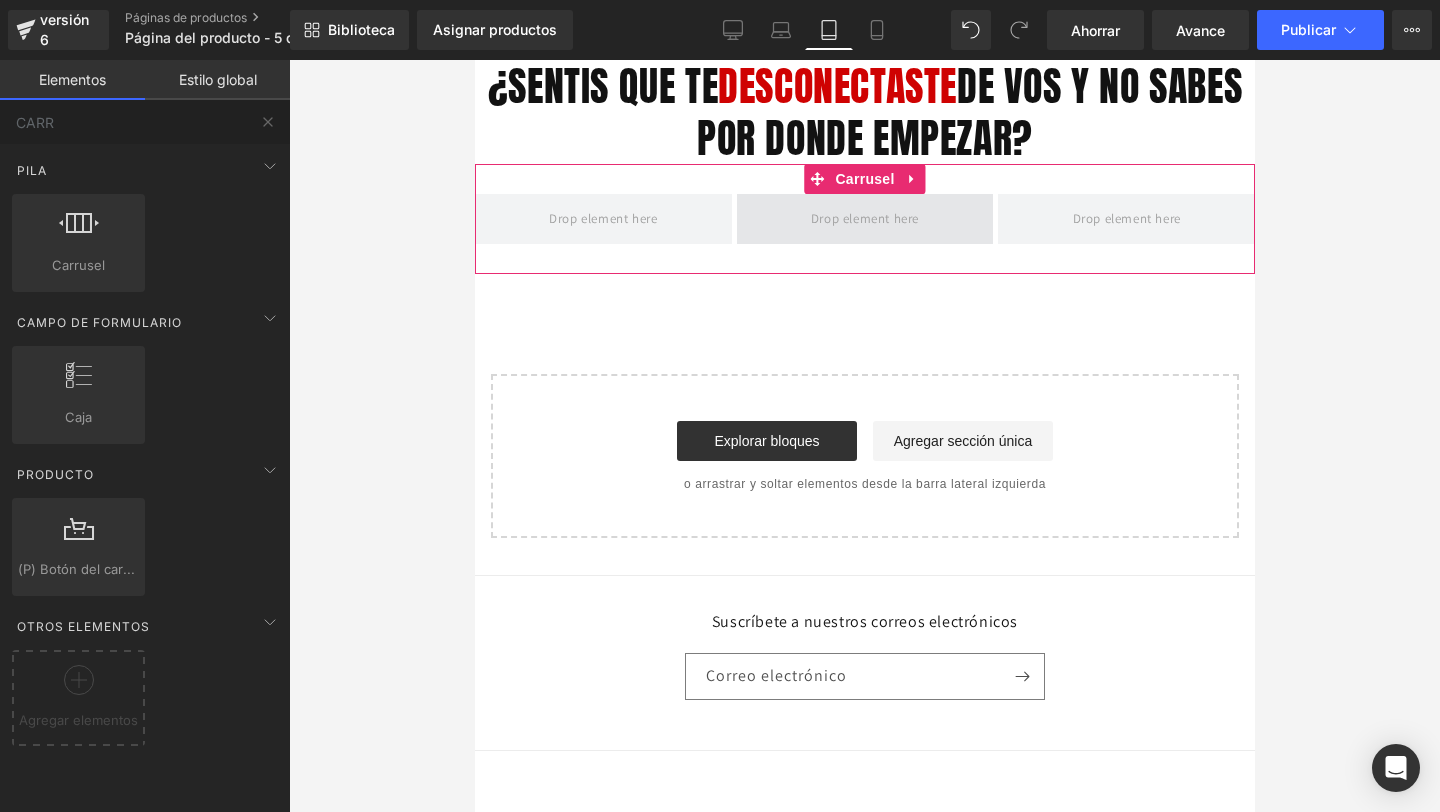 click at bounding box center [864, 218] 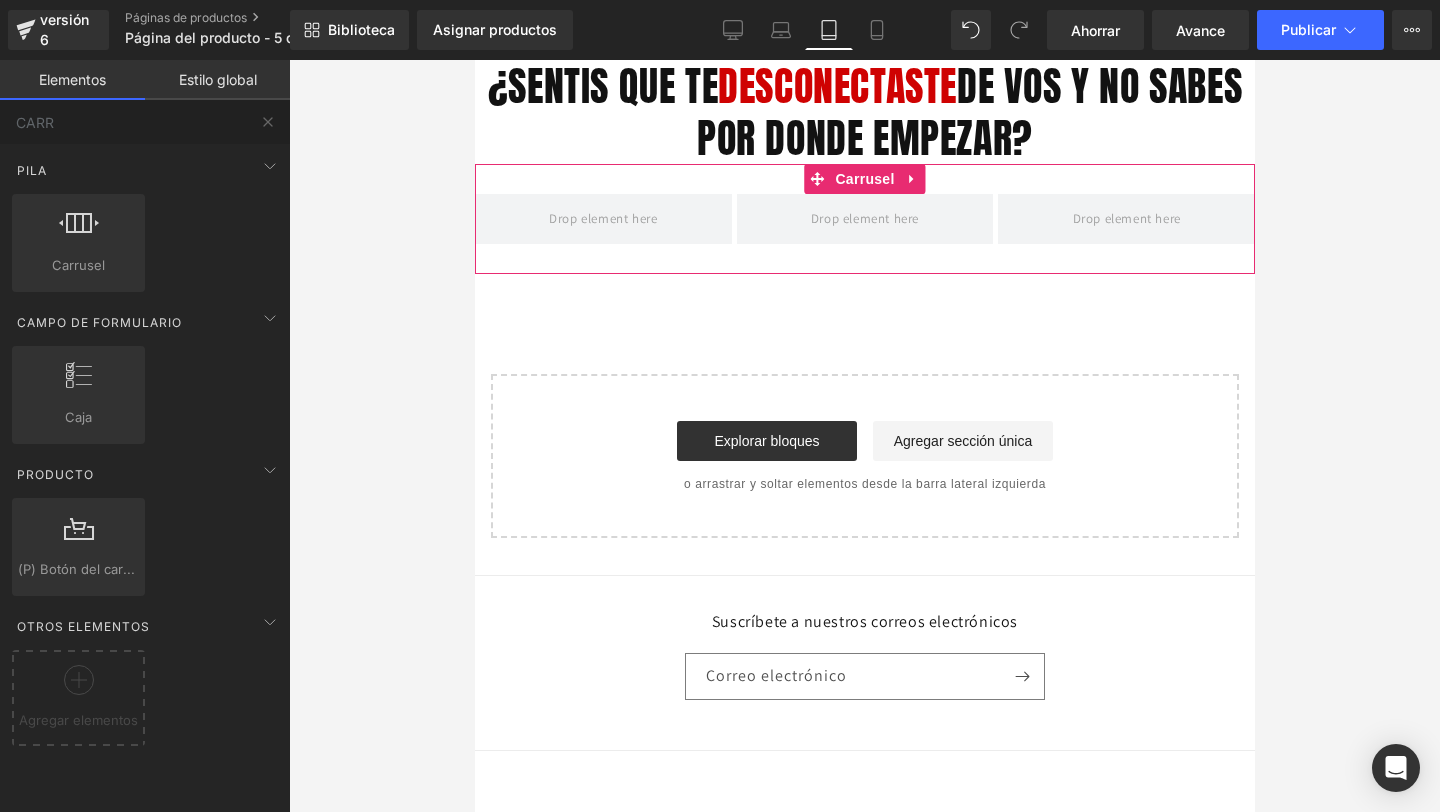 click on "‹ ›" at bounding box center [864, 234] 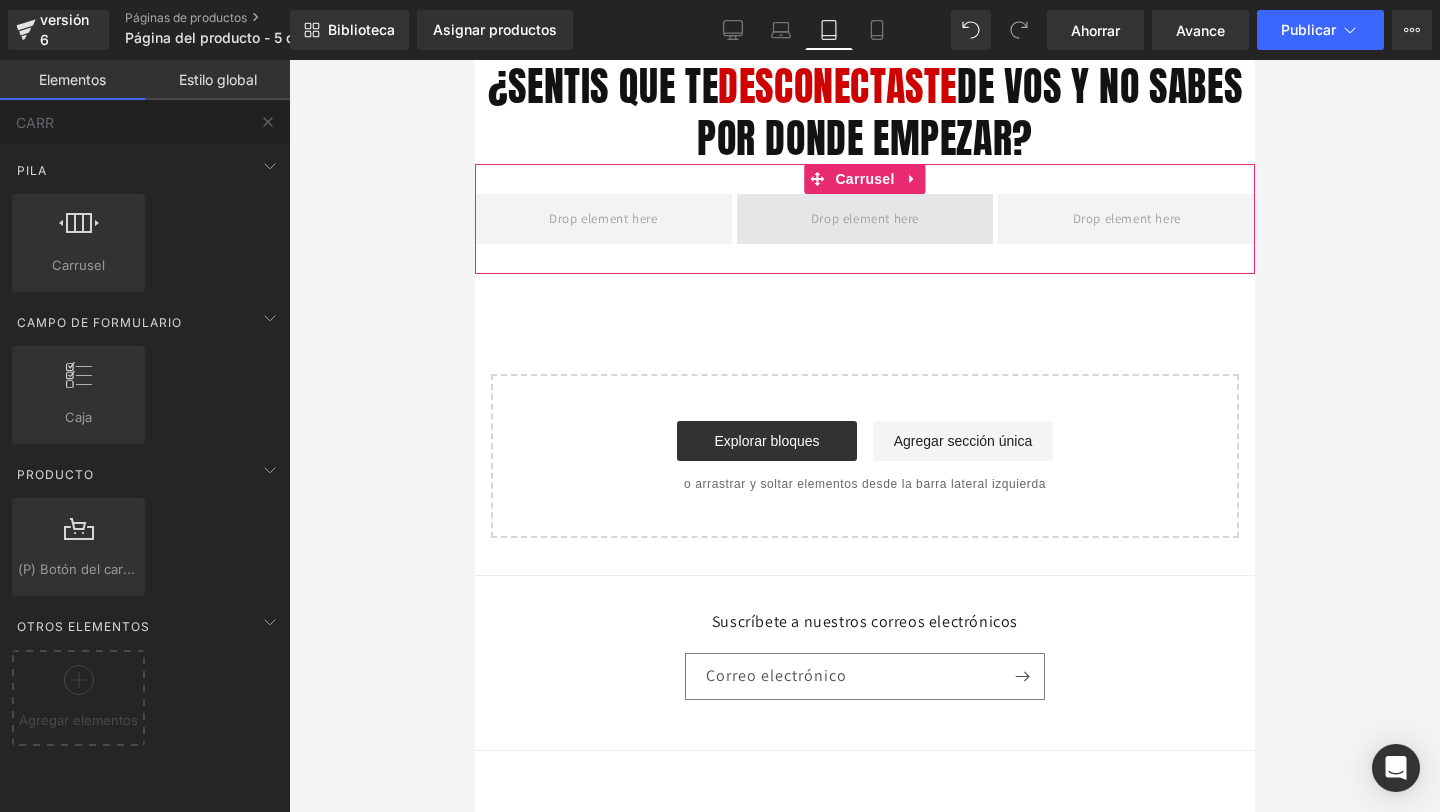 click on "¿ SENTIS QUE TE  DESCONECTASTE  DE VOS Y NO SABES POR DONDE EMPEZAR?
Título
‹ ›
Carrusel
Seleccione su diseño" at bounding box center (864, 299) 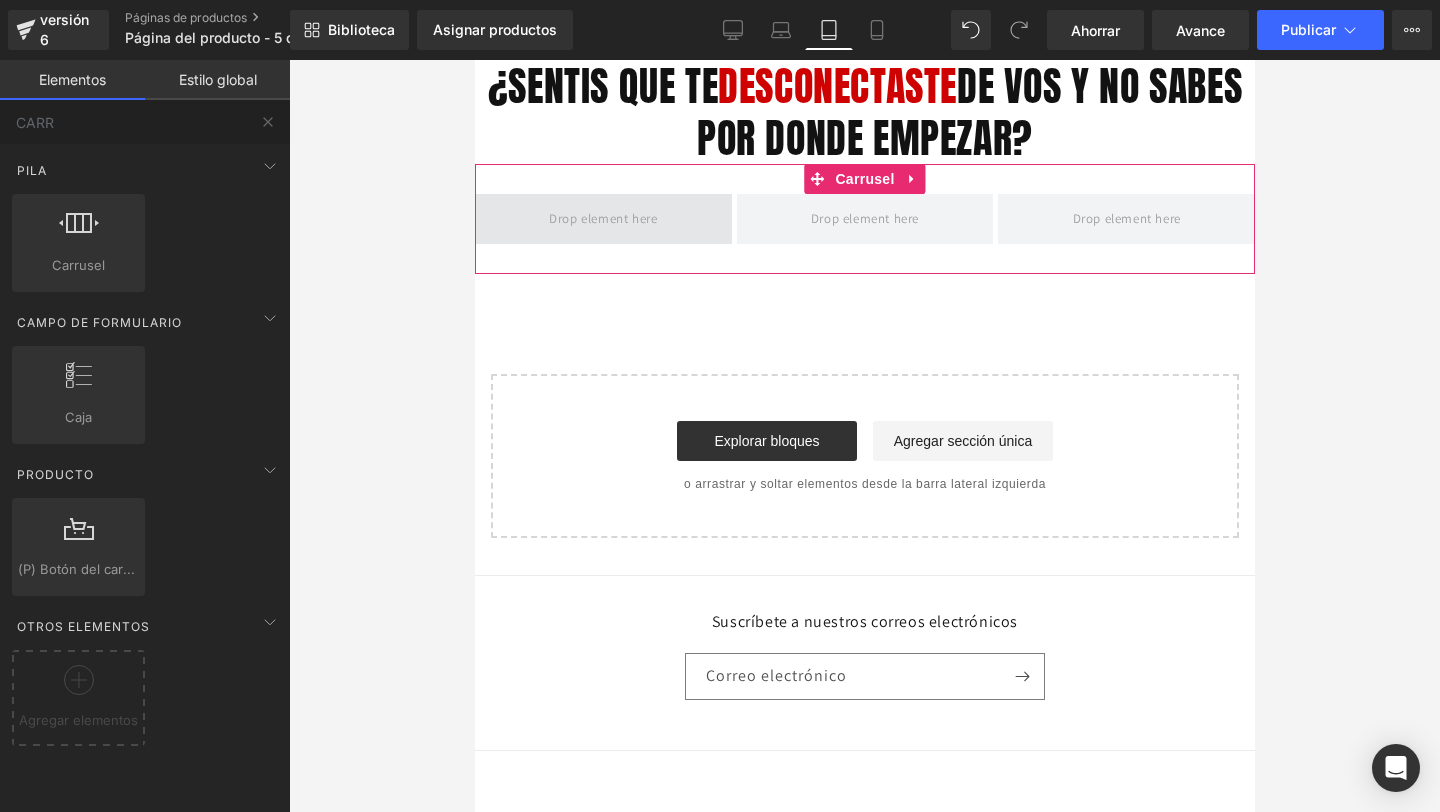 click at bounding box center [602, 219] 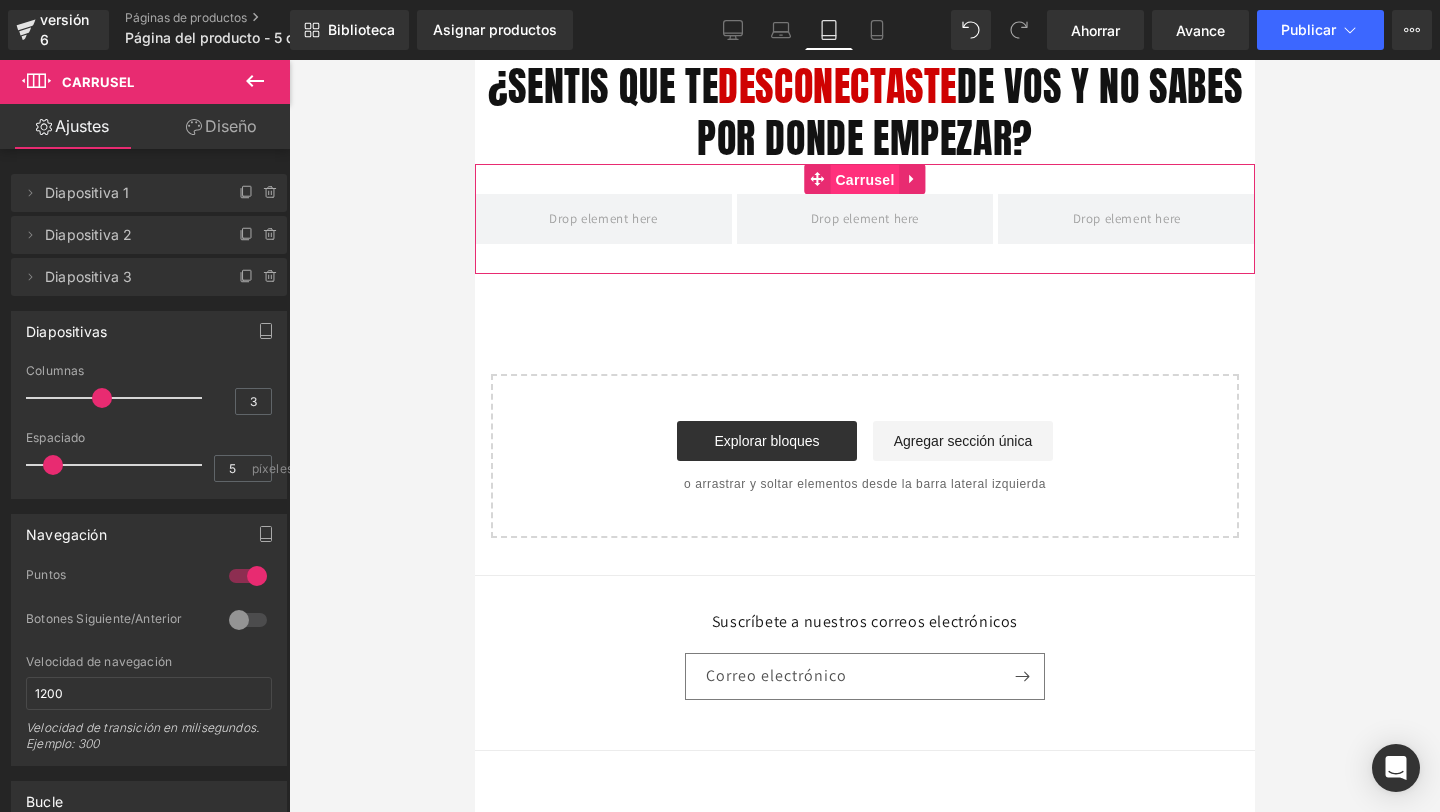 click on "Carrusel" at bounding box center [863, 180] 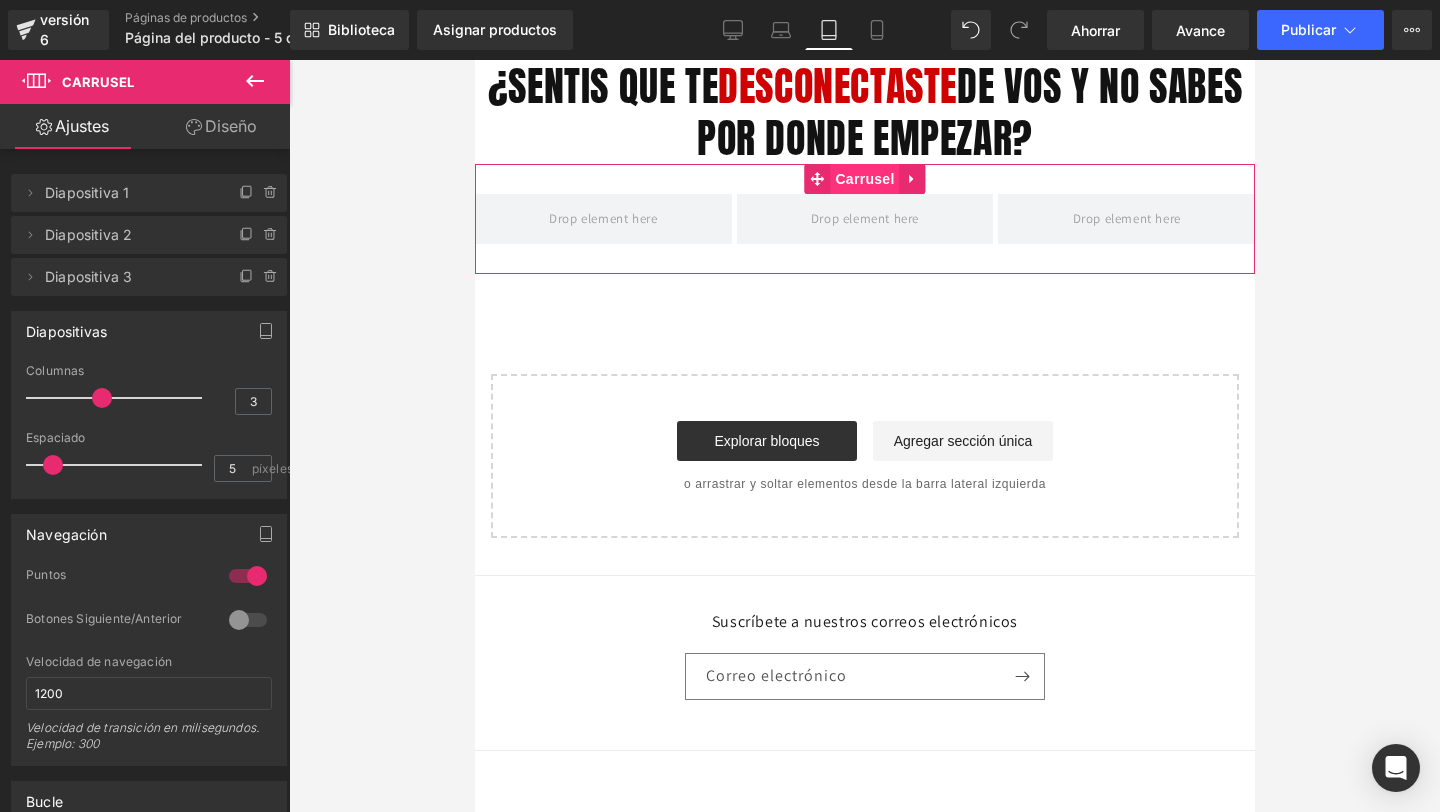 click on "Carrusel" at bounding box center [863, 179] 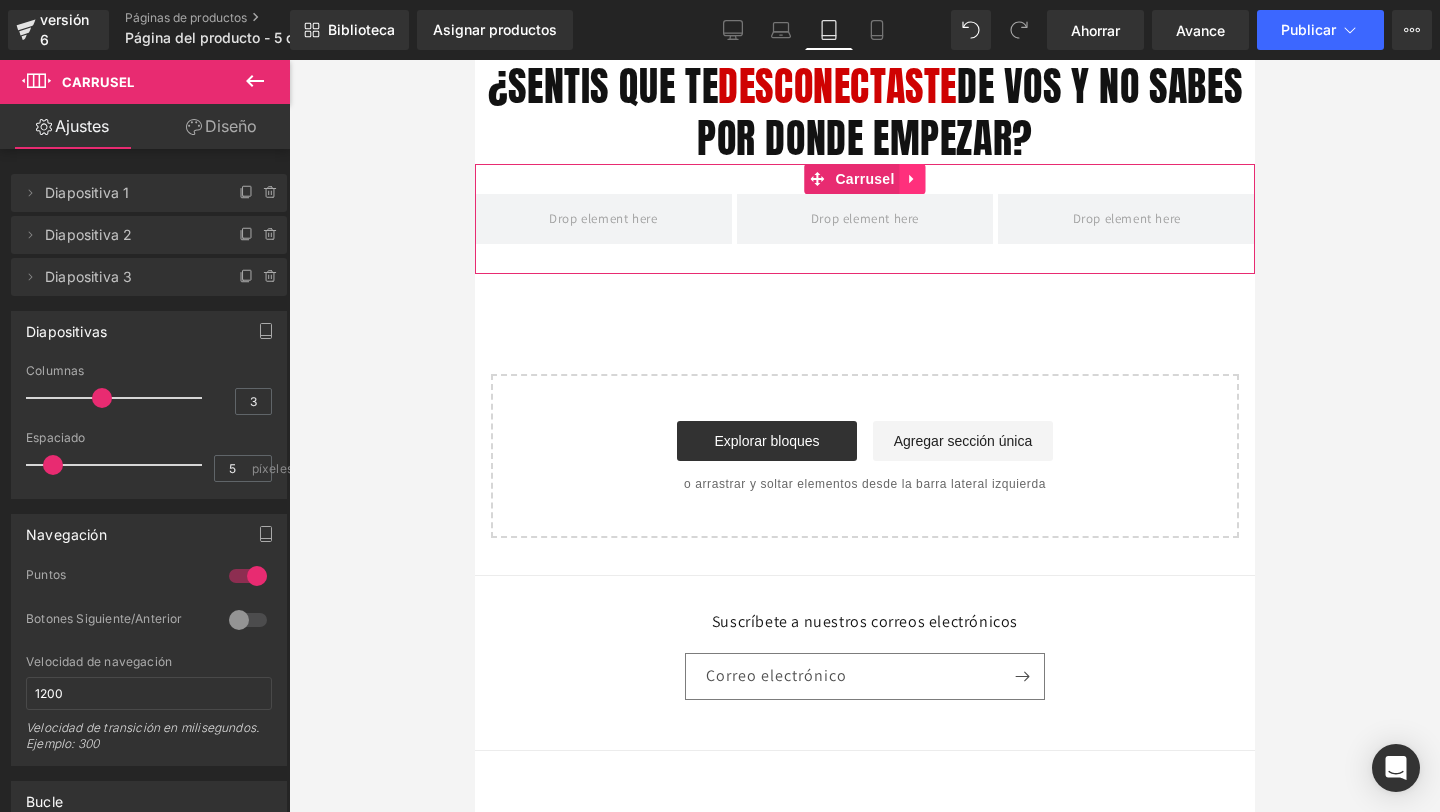click 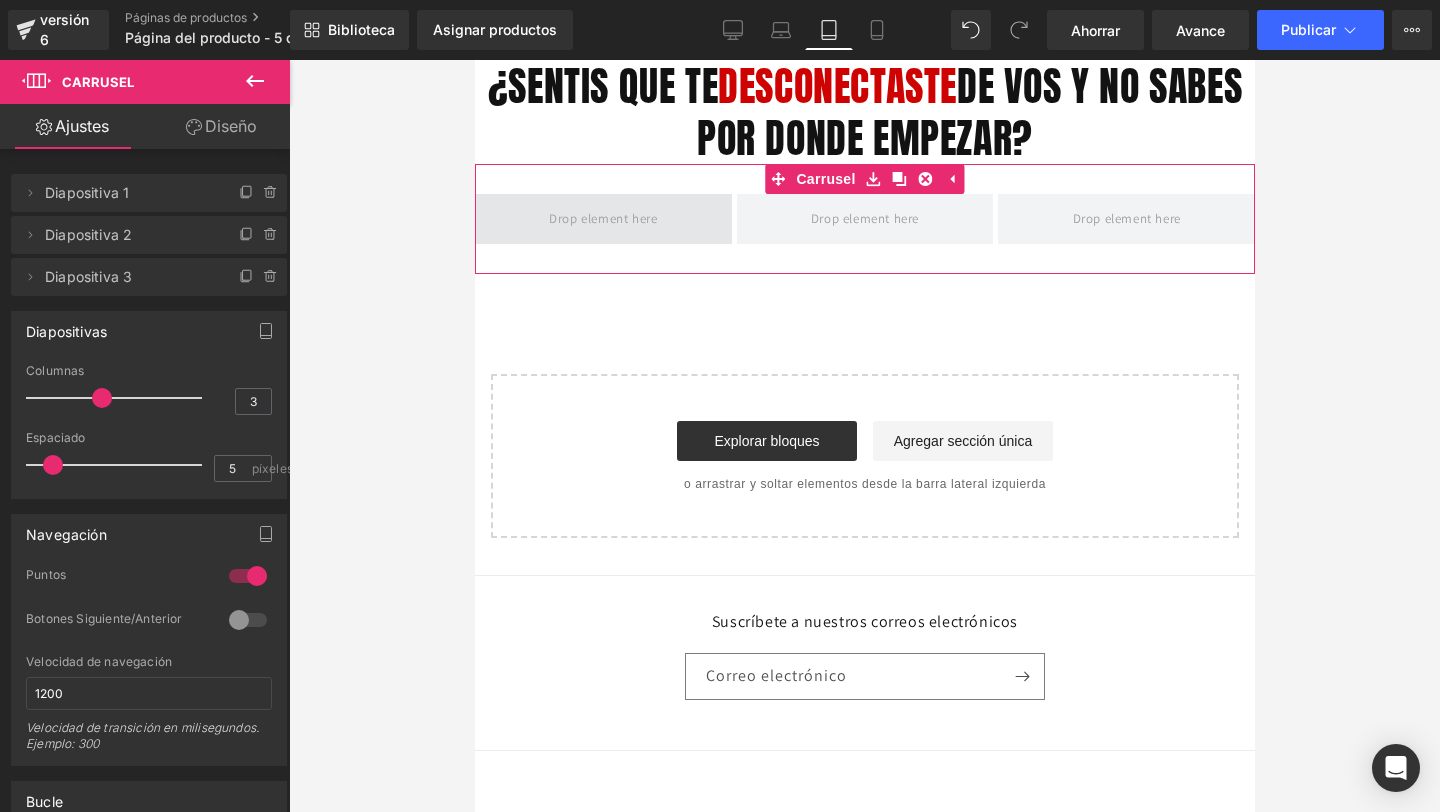 click at bounding box center (602, 219) 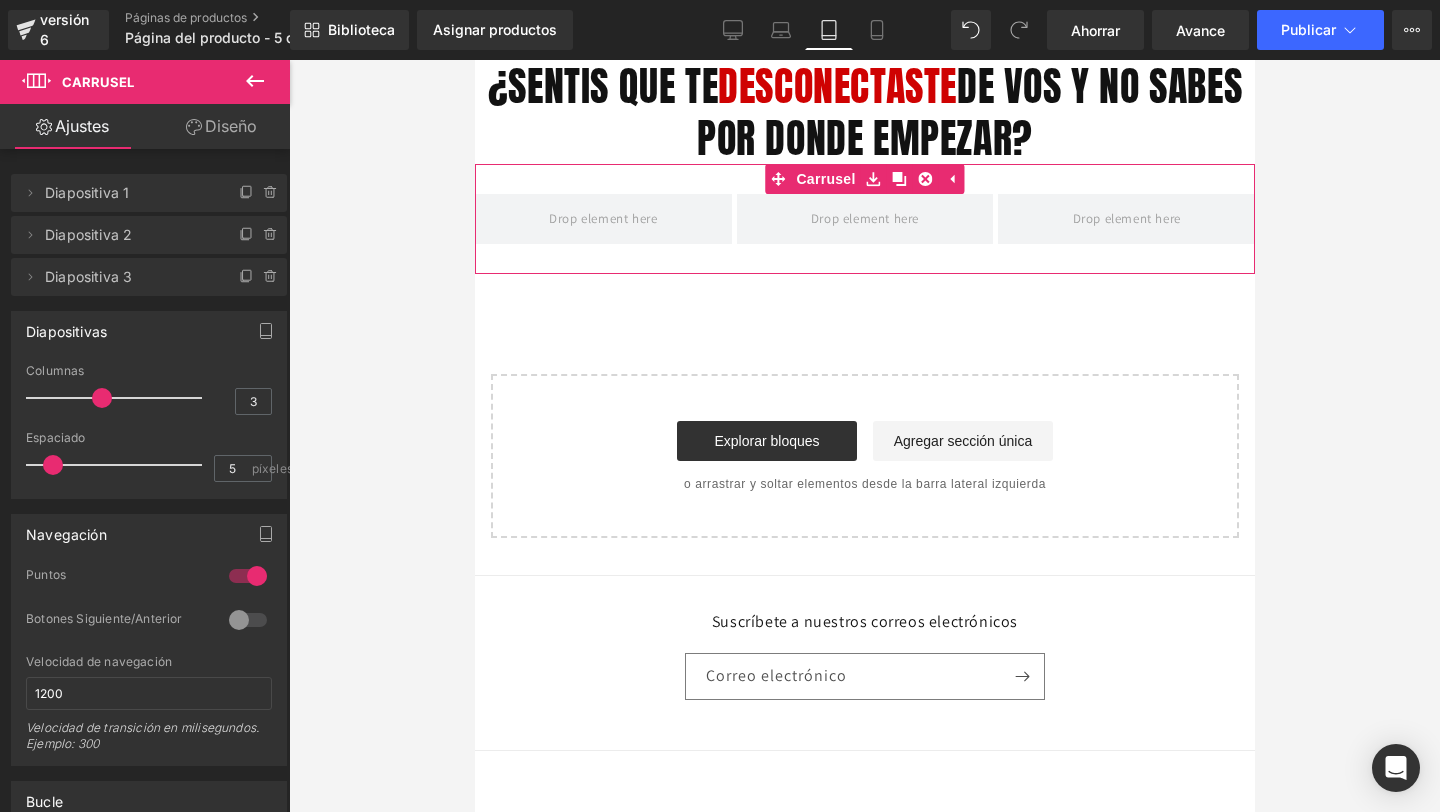 click on "‹ ›
Carrusel" at bounding box center (864, 219) 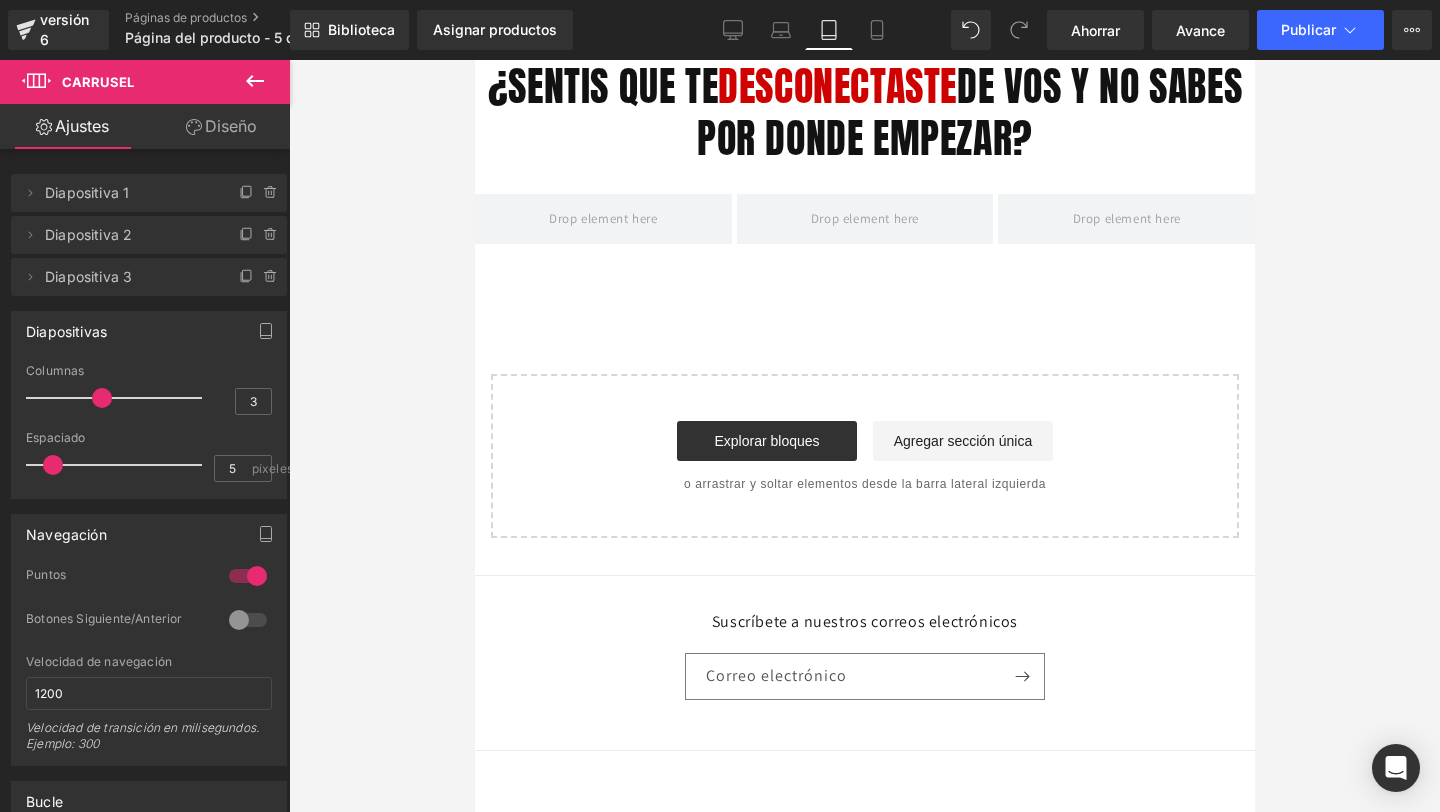 click 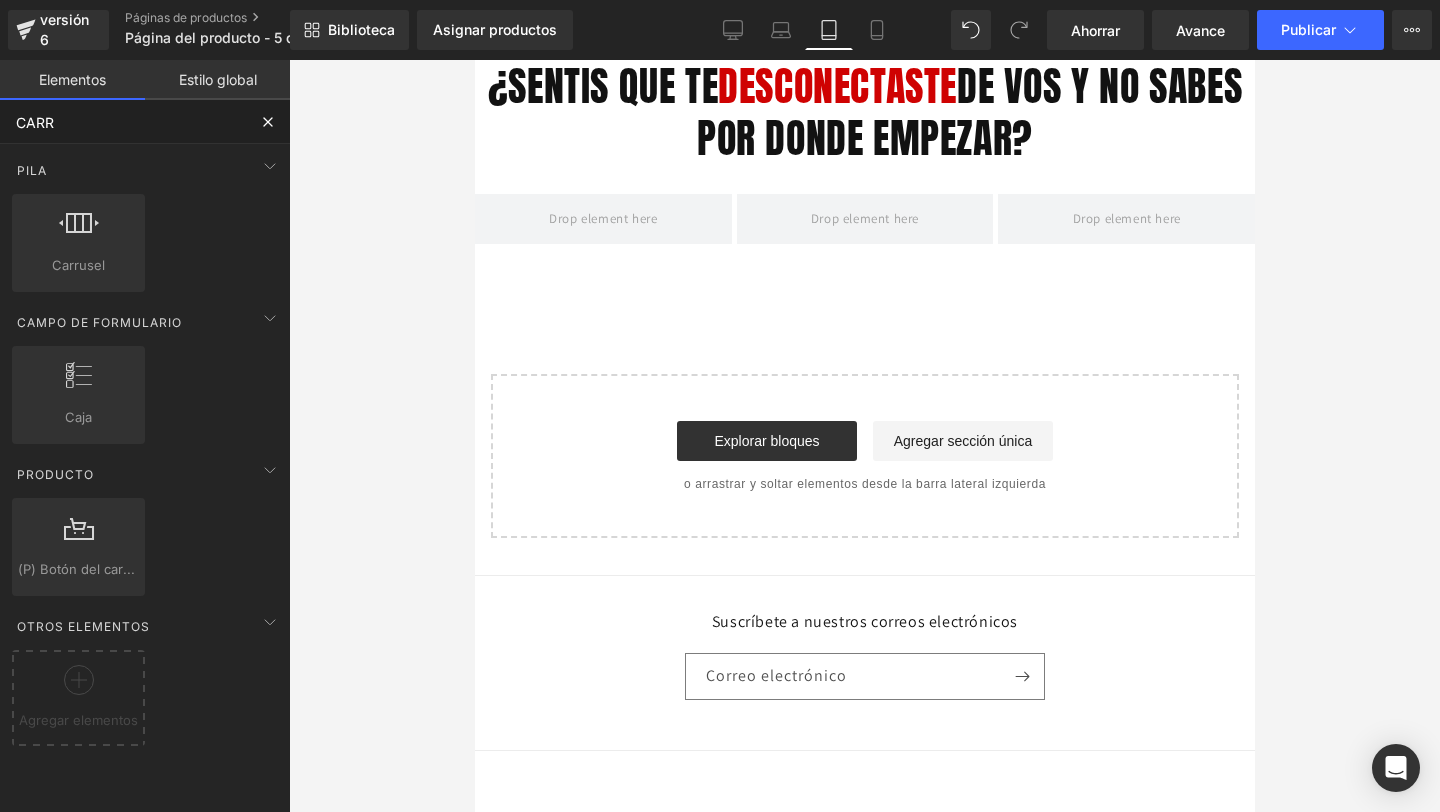 click on "CARR" at bounding box center (123, 122) 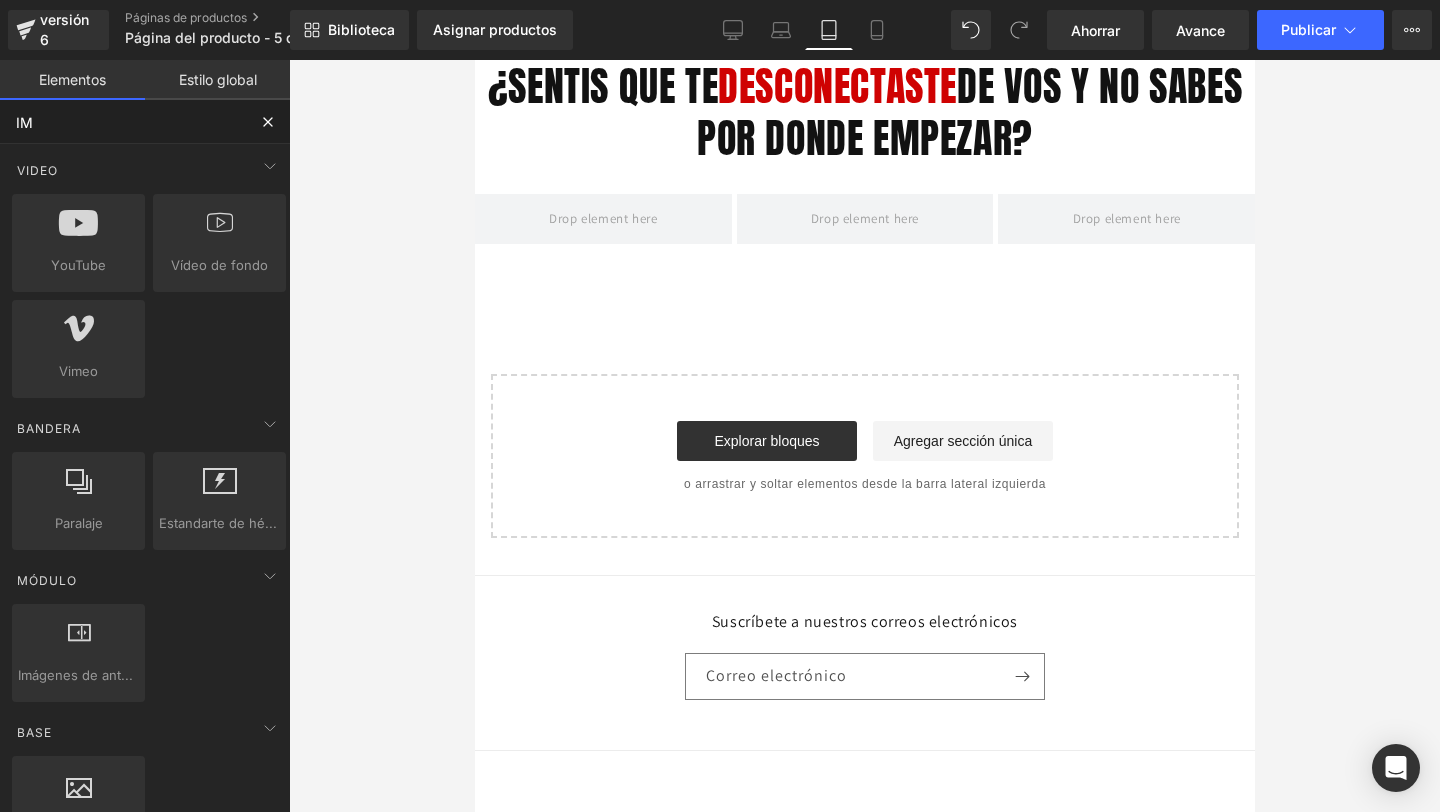 type on "IMA" 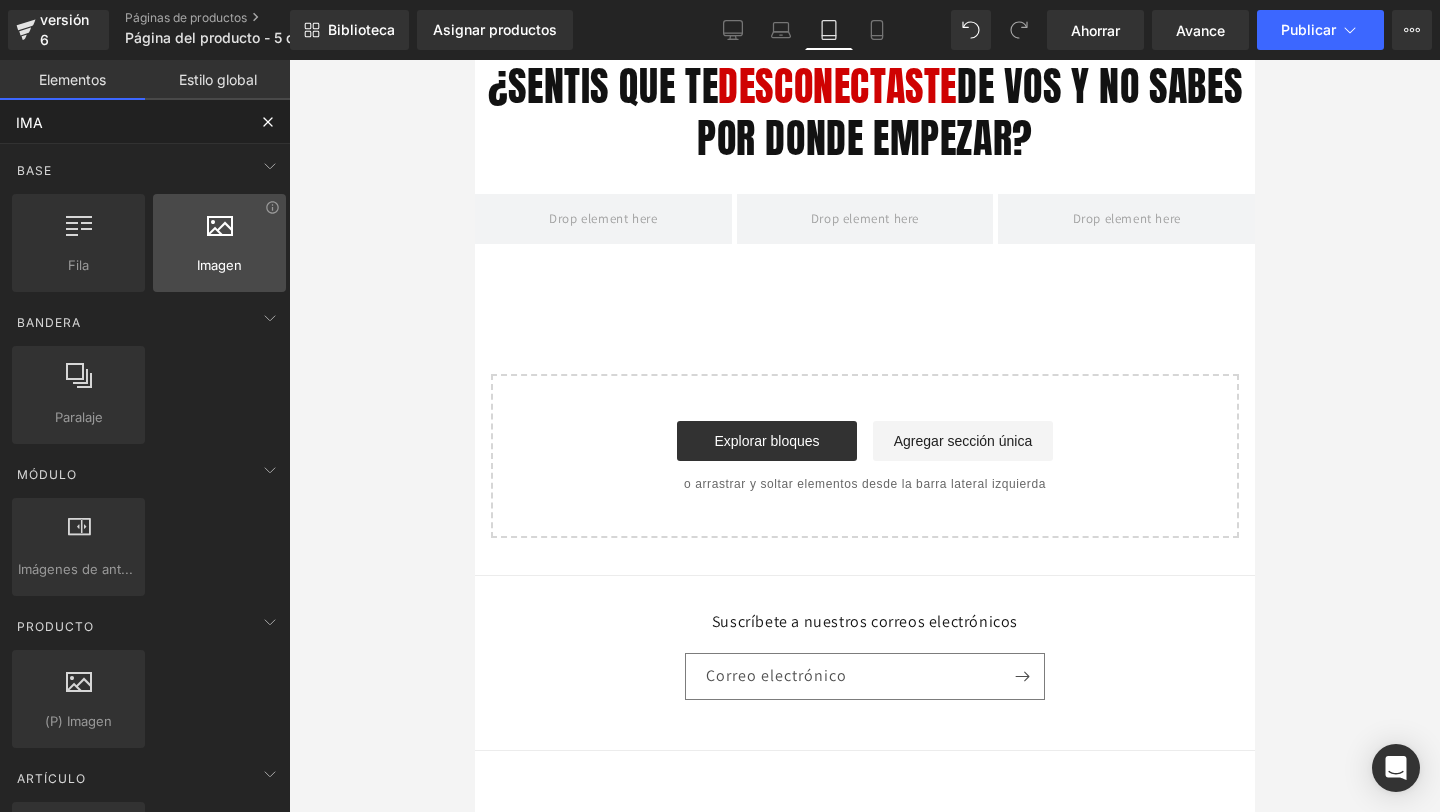 click at bounding box center [219, 232] 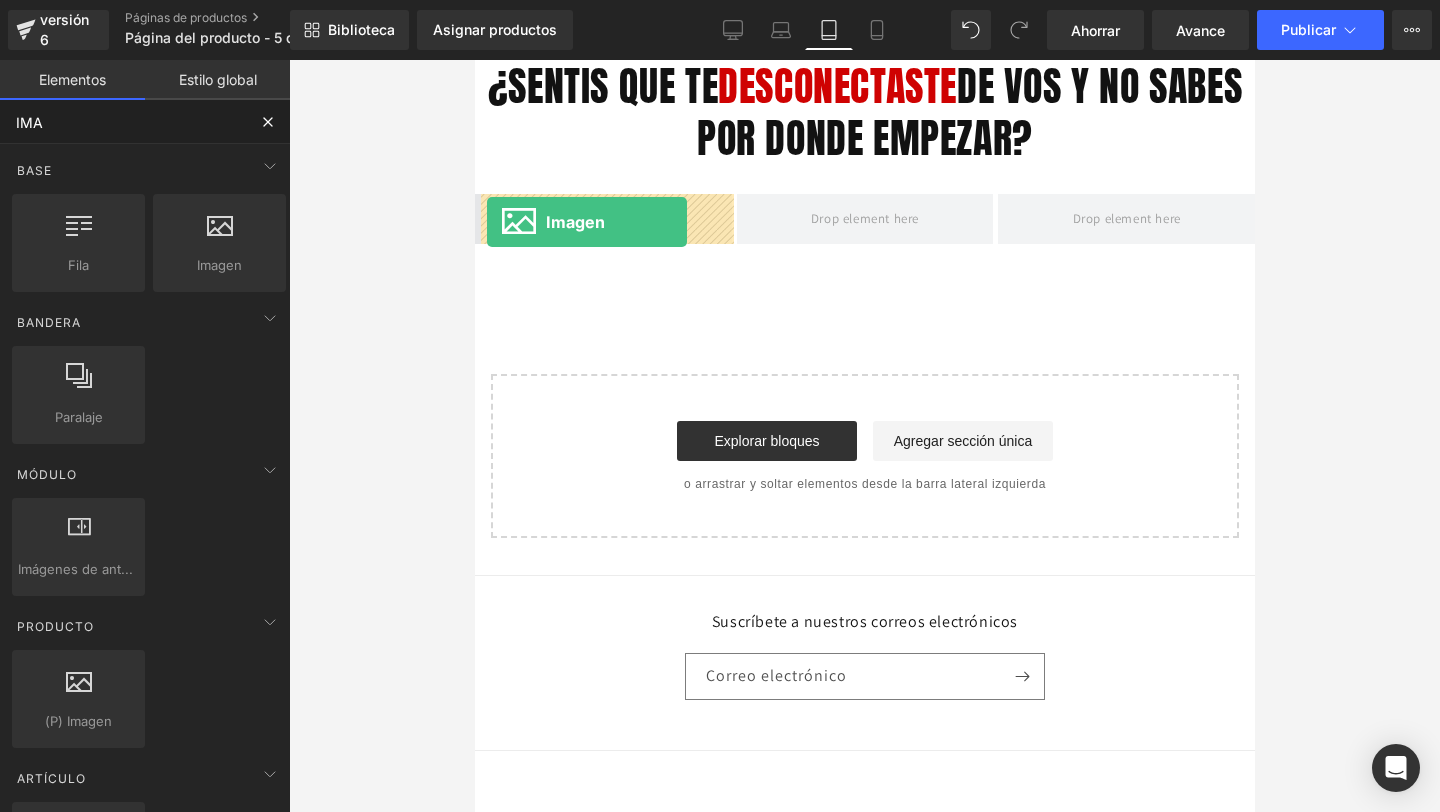 drag, startPoint x: 670, startPoint y: 293, endPoint x: 485, endPoint y: 220, distance: 198.88188 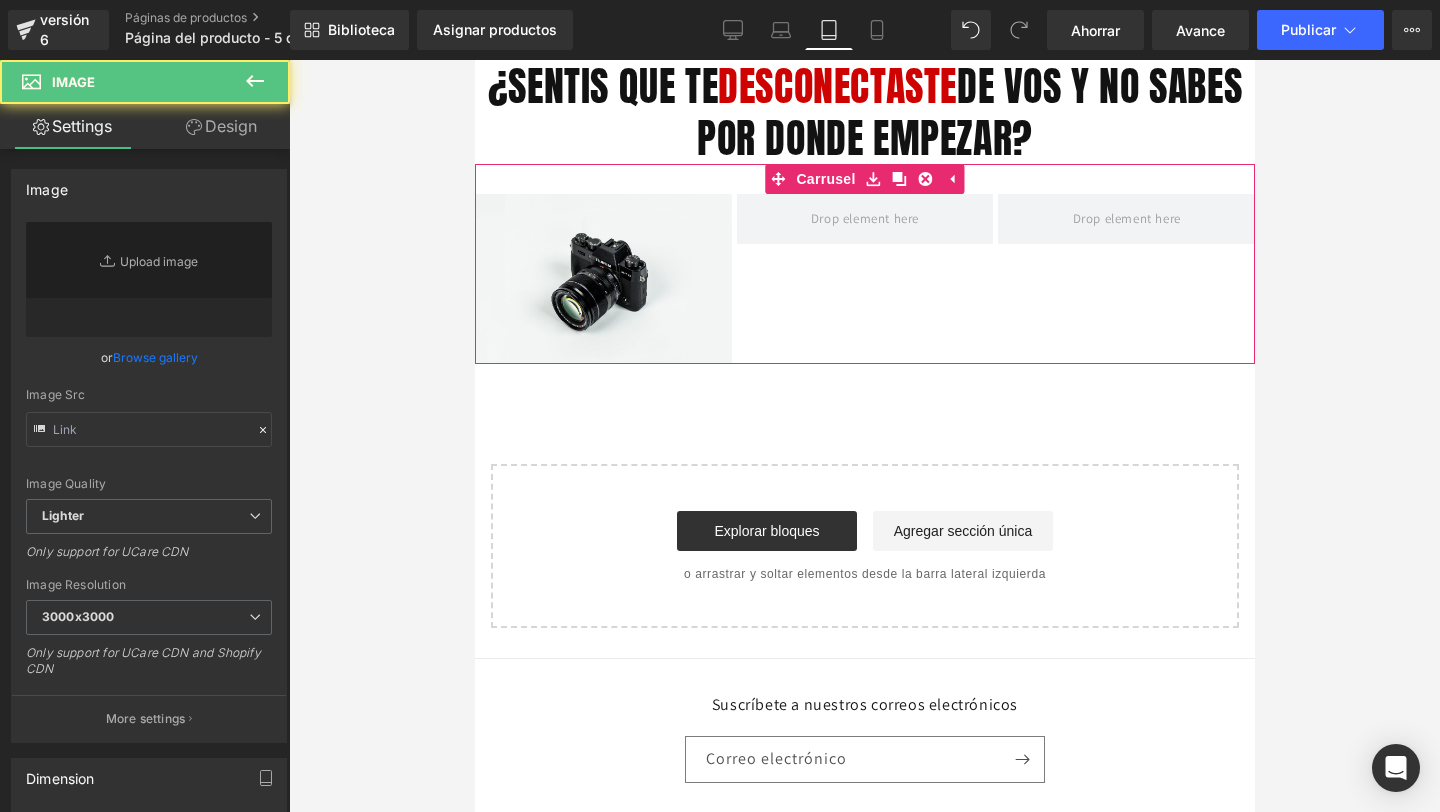 type on "//d1um8515vdn9kb.cloudfront.net/images/parallax.jpg" 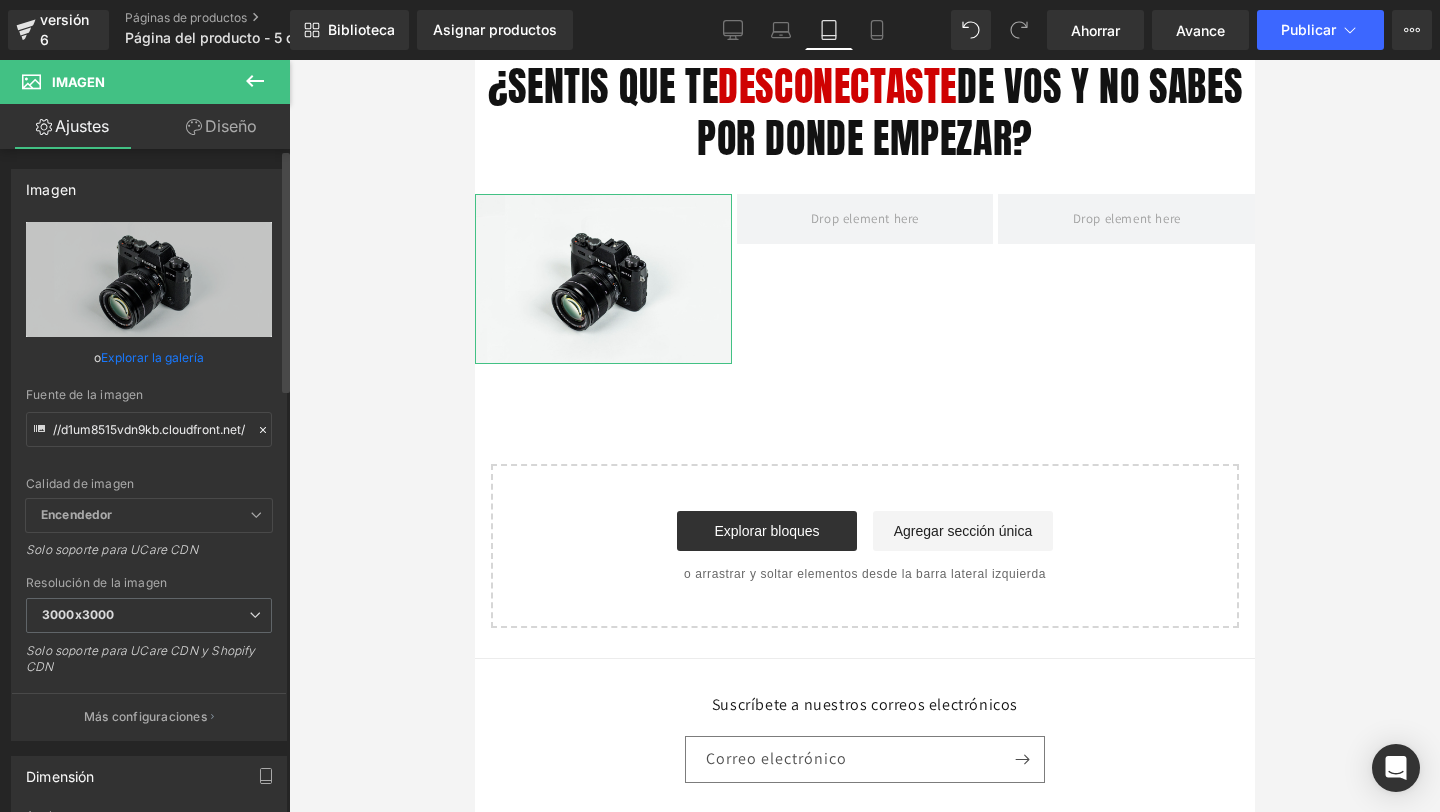 click on "Explorar la galería" at bounding box center (152, 357) 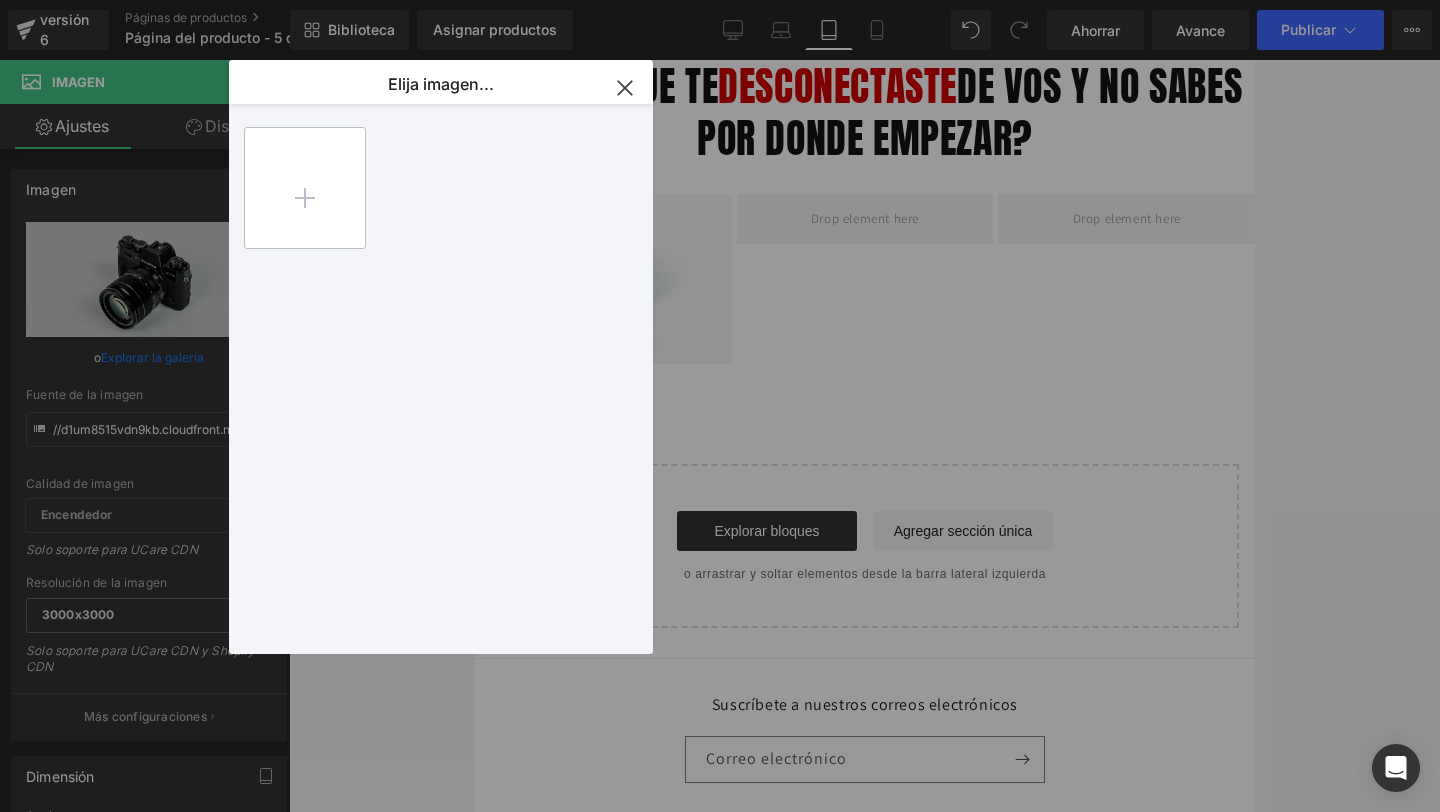click at bounding box center (305, 188) 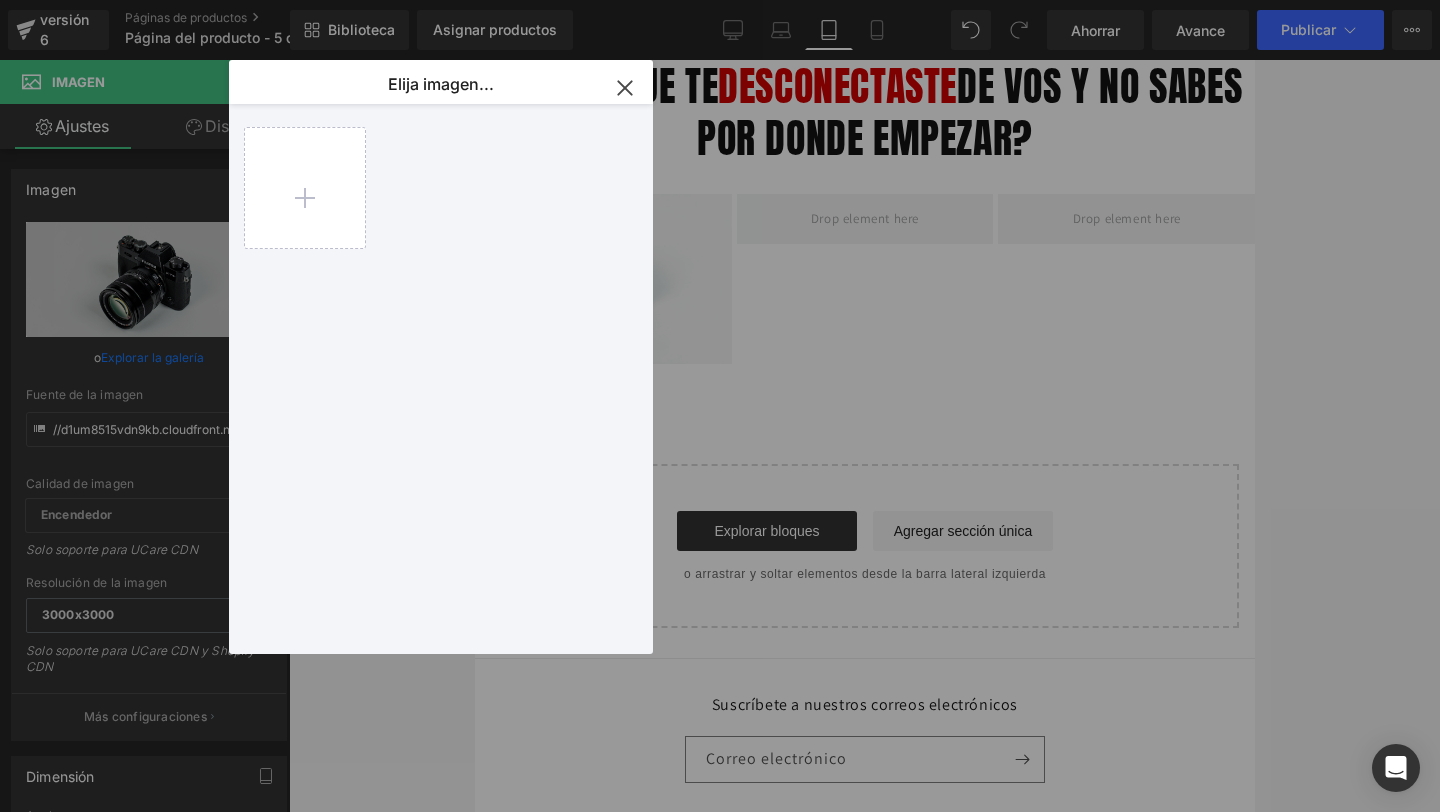 type on "C:\fakepath\Copia de MOCKUPS ETSY PAQUETE 100 (10).png" 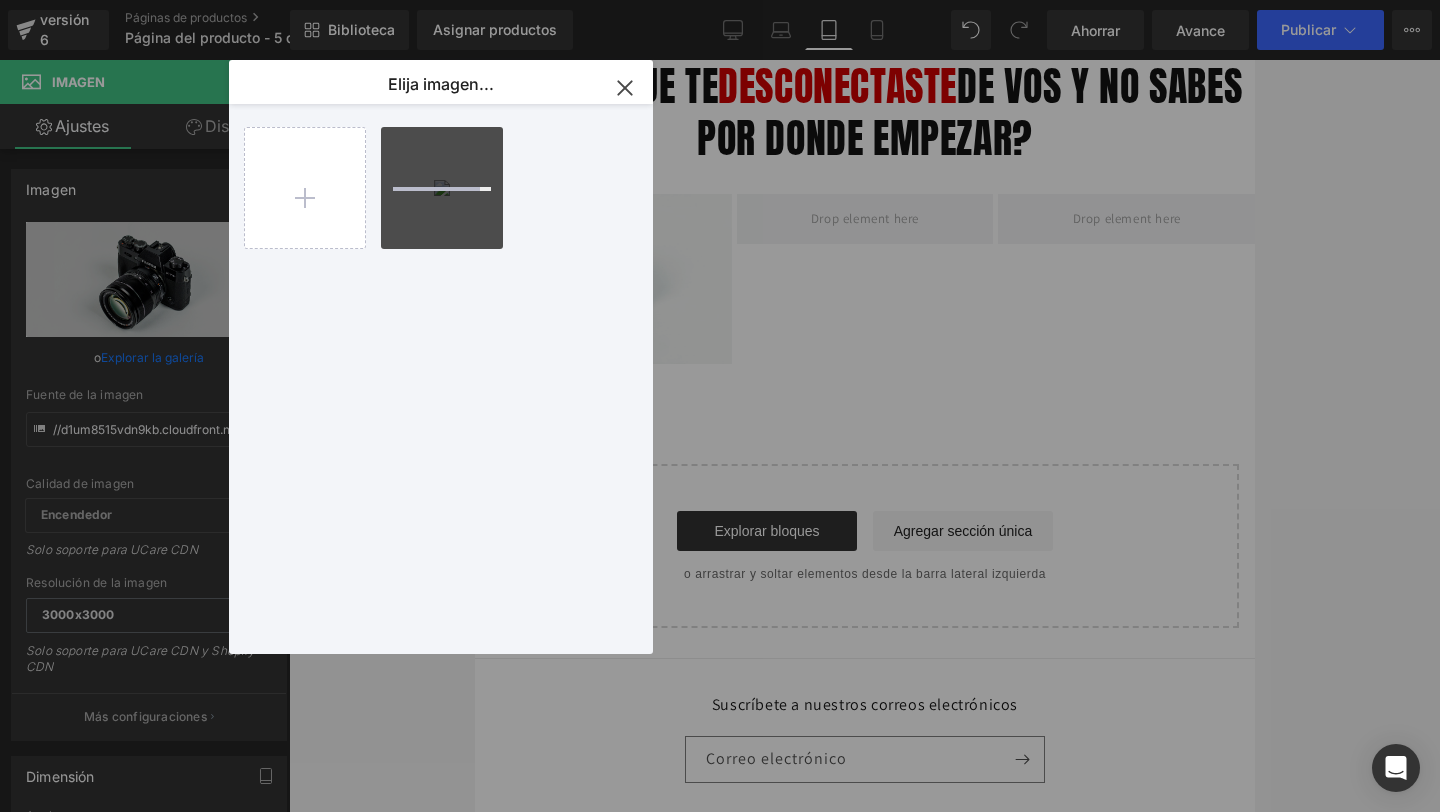 type 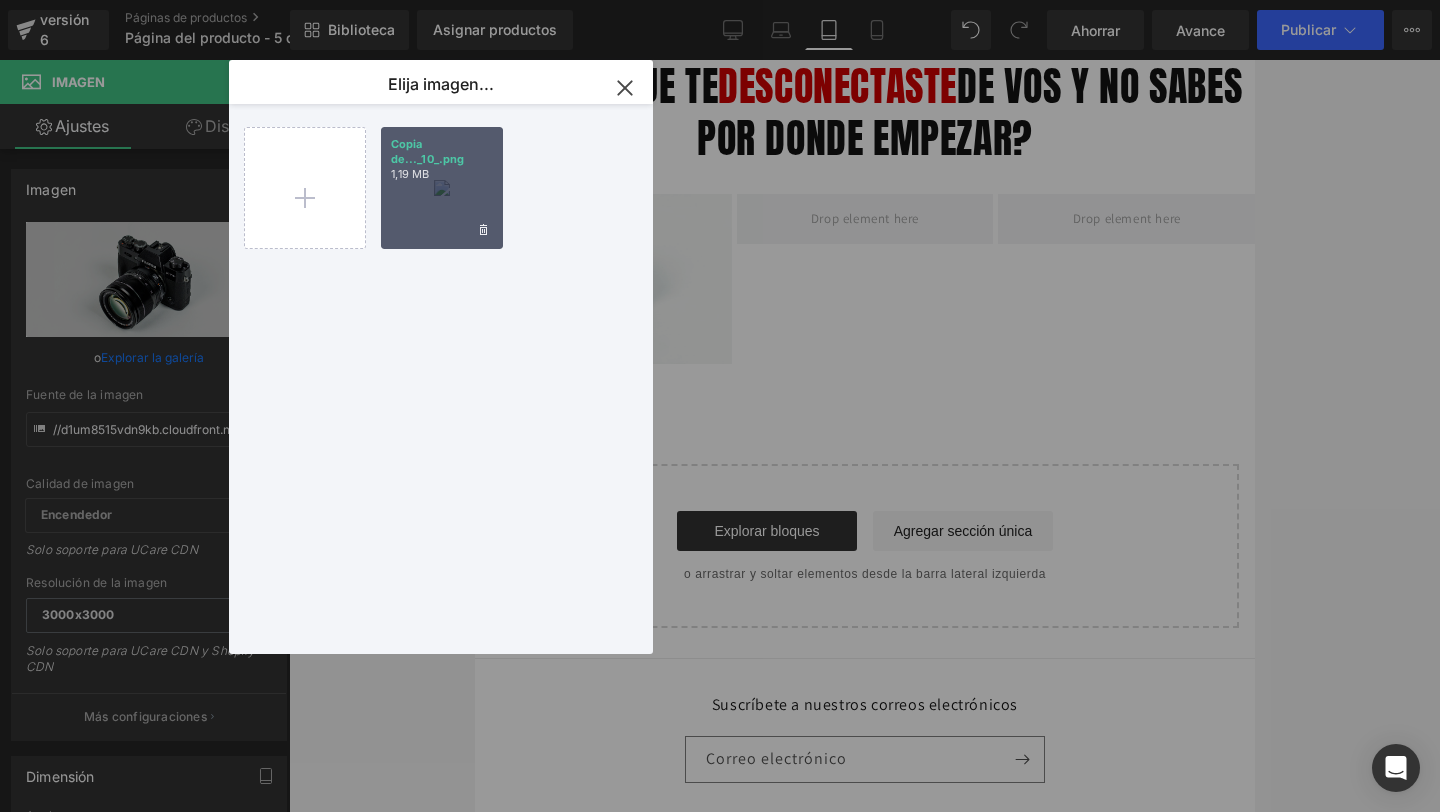 click on "Copia de..._10_.png 1,19 MB" at bounding box center (442, 188) 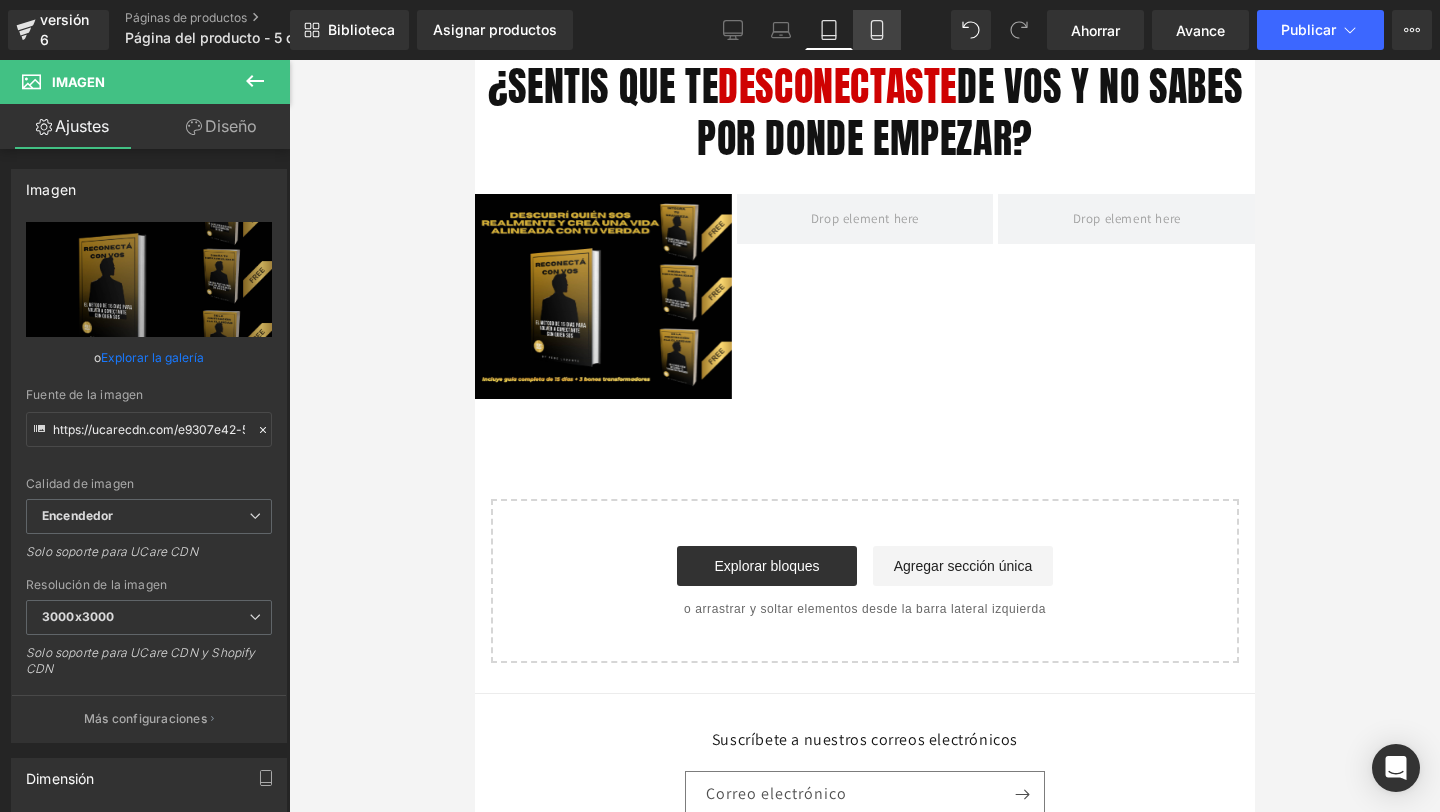 click on "Móvil" at bounding box center (877, 30) 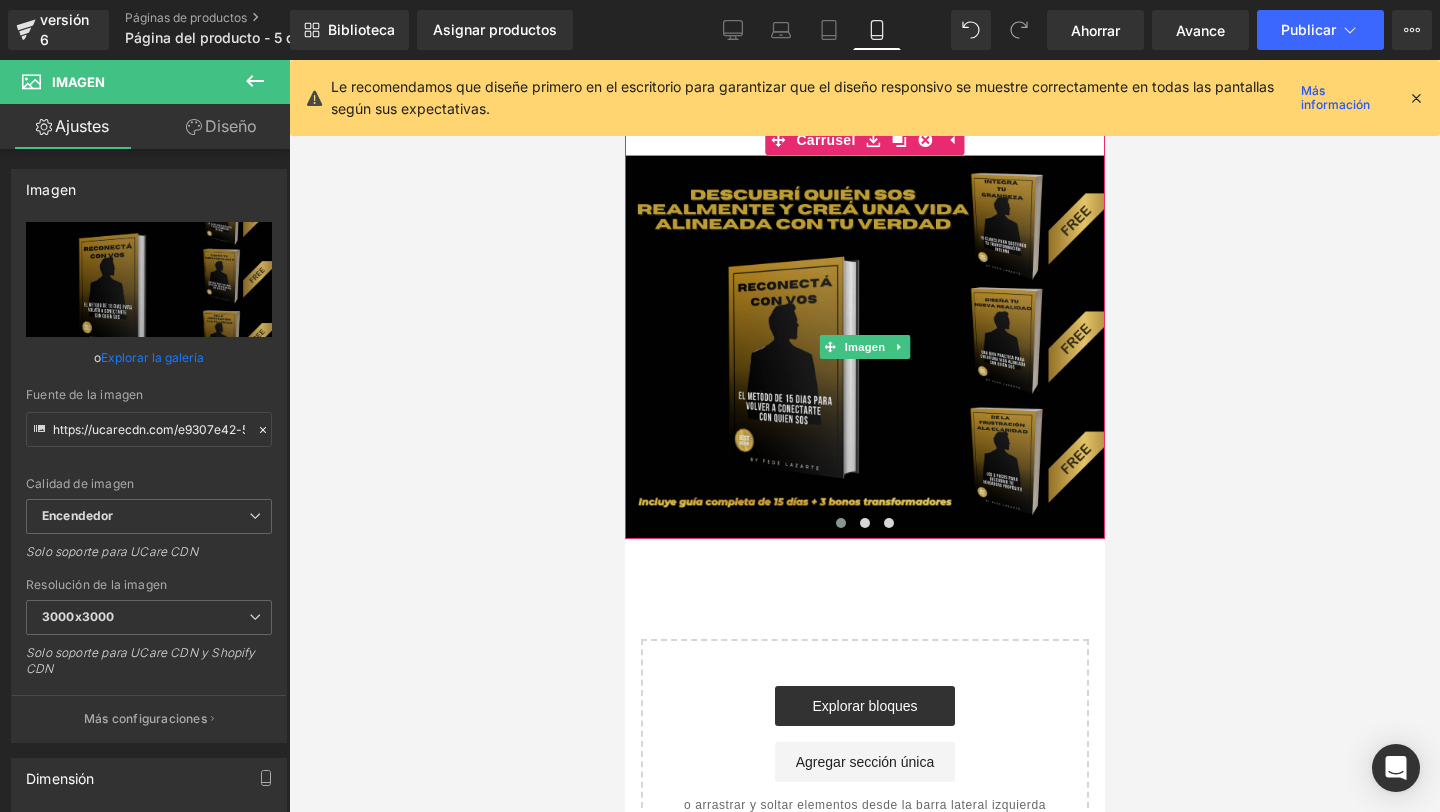 scroll, scrollTop: 0, scrollLeft: 0, axis: both 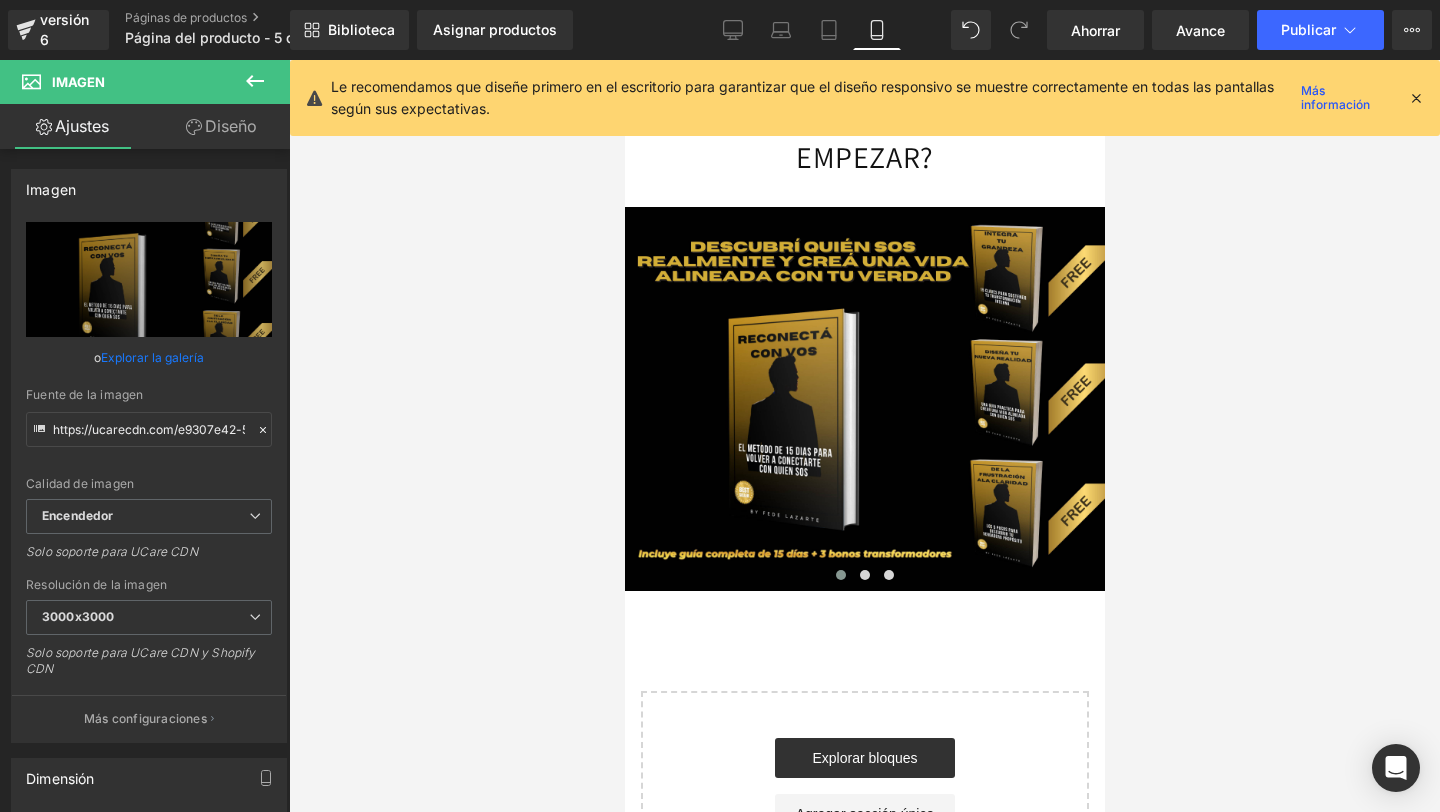 click at bounding box center (1416, 98) 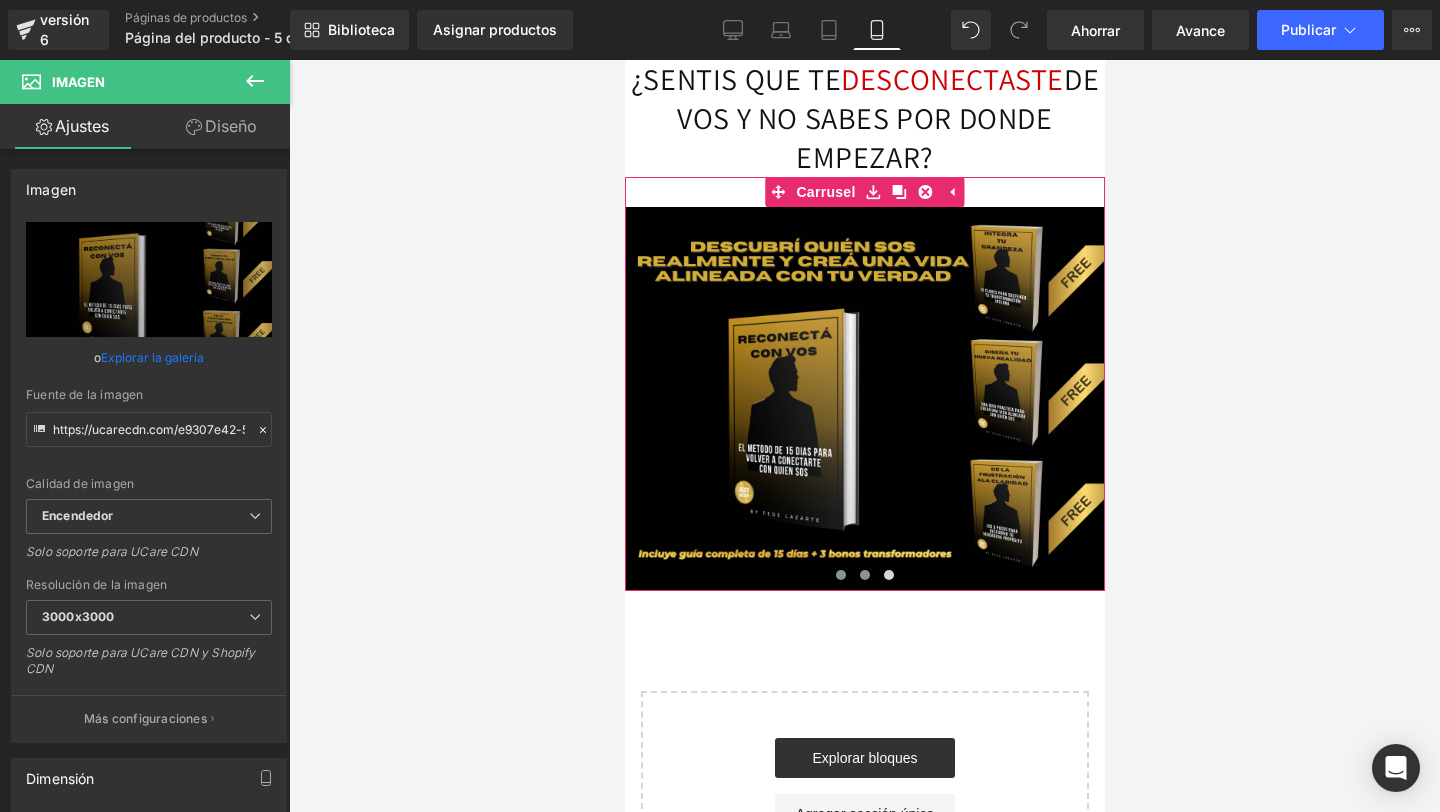 click at bounding box center (864, 575) 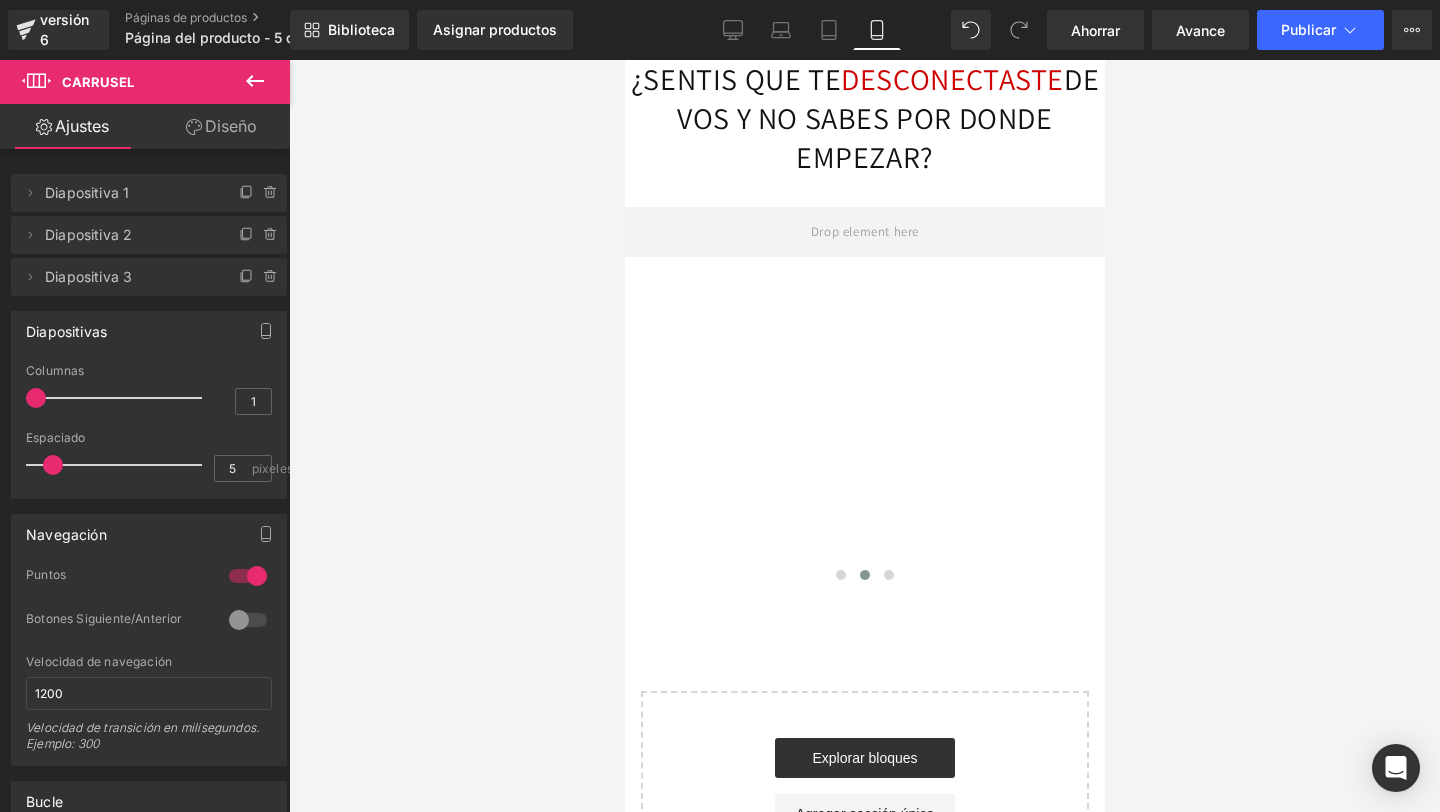 click 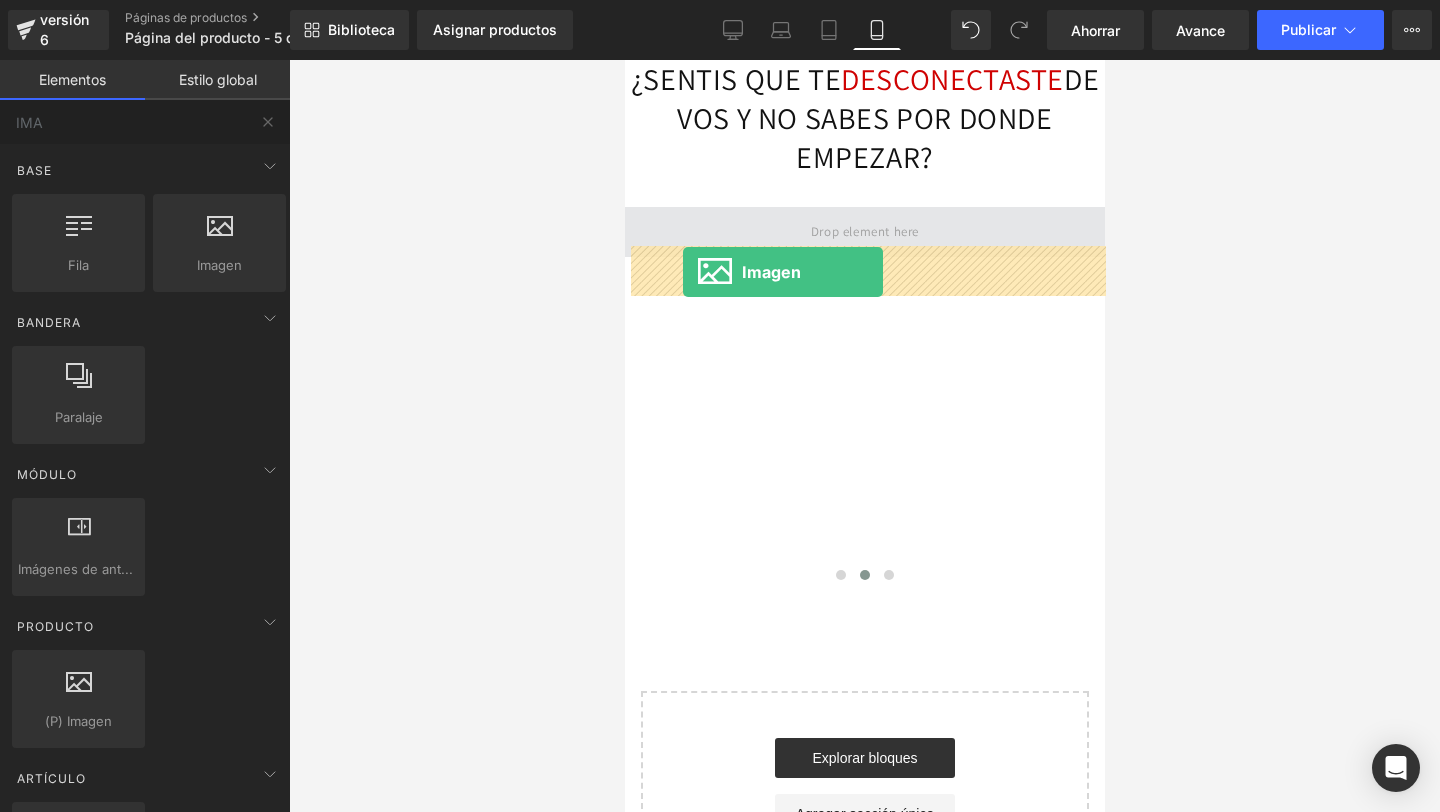 drag, startPoint x: 835, startPoint y: 293, endPoint x: 682, endPoint y: 272, distance: 154.43445 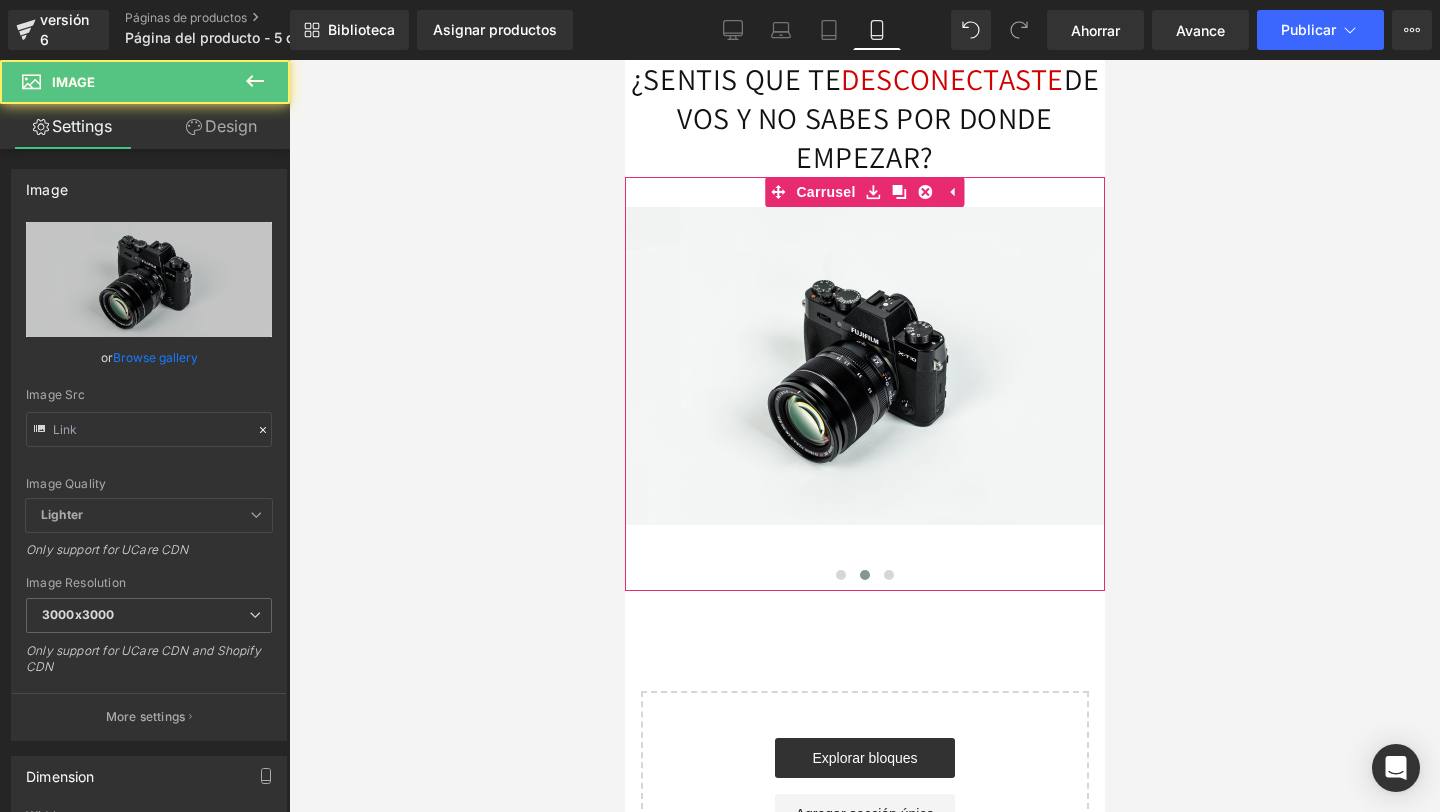 type on "//d1um8515vdn9kb.cloudfront.net/images/parallax.jpg" 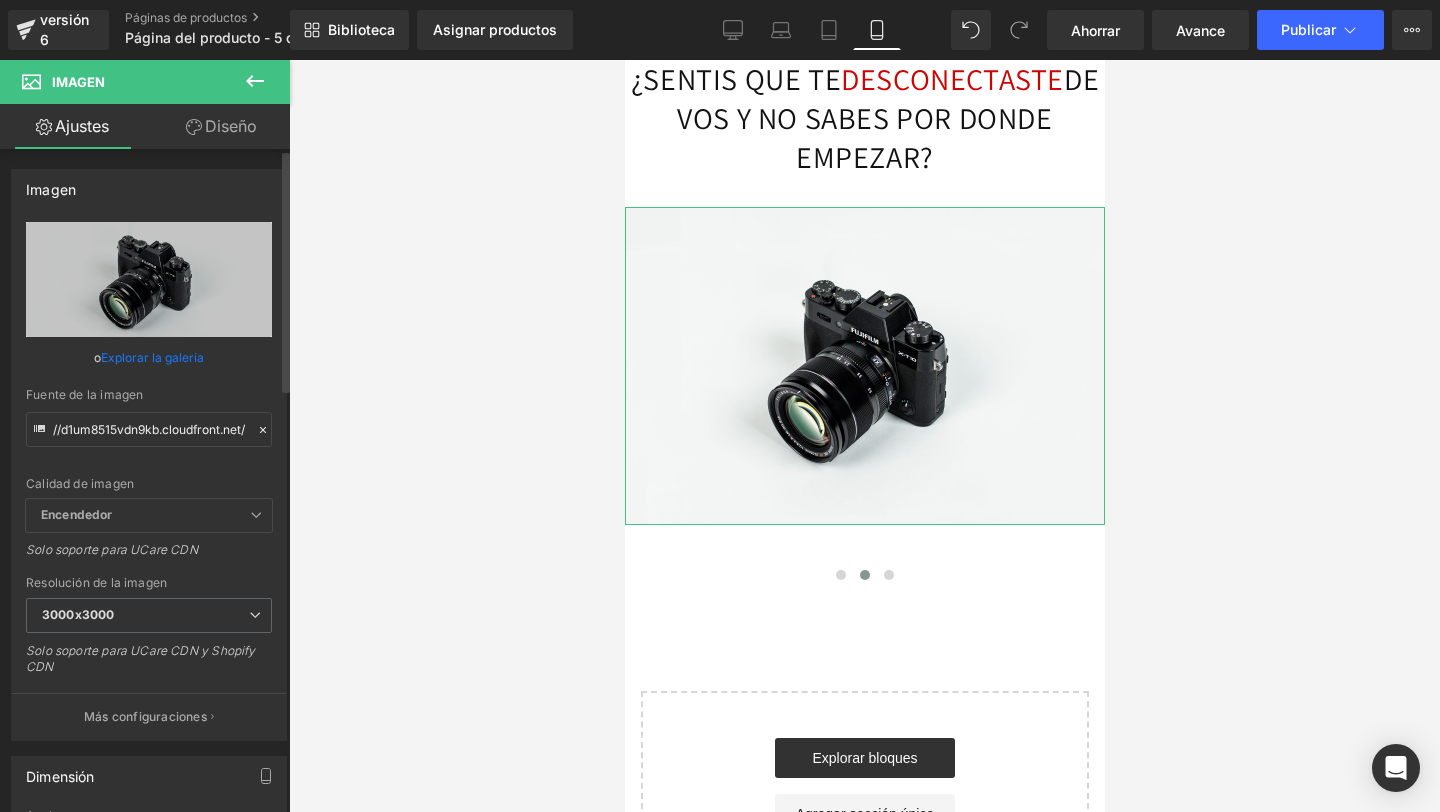 click on "Explorar la galería" at bounding box center (152, 357) 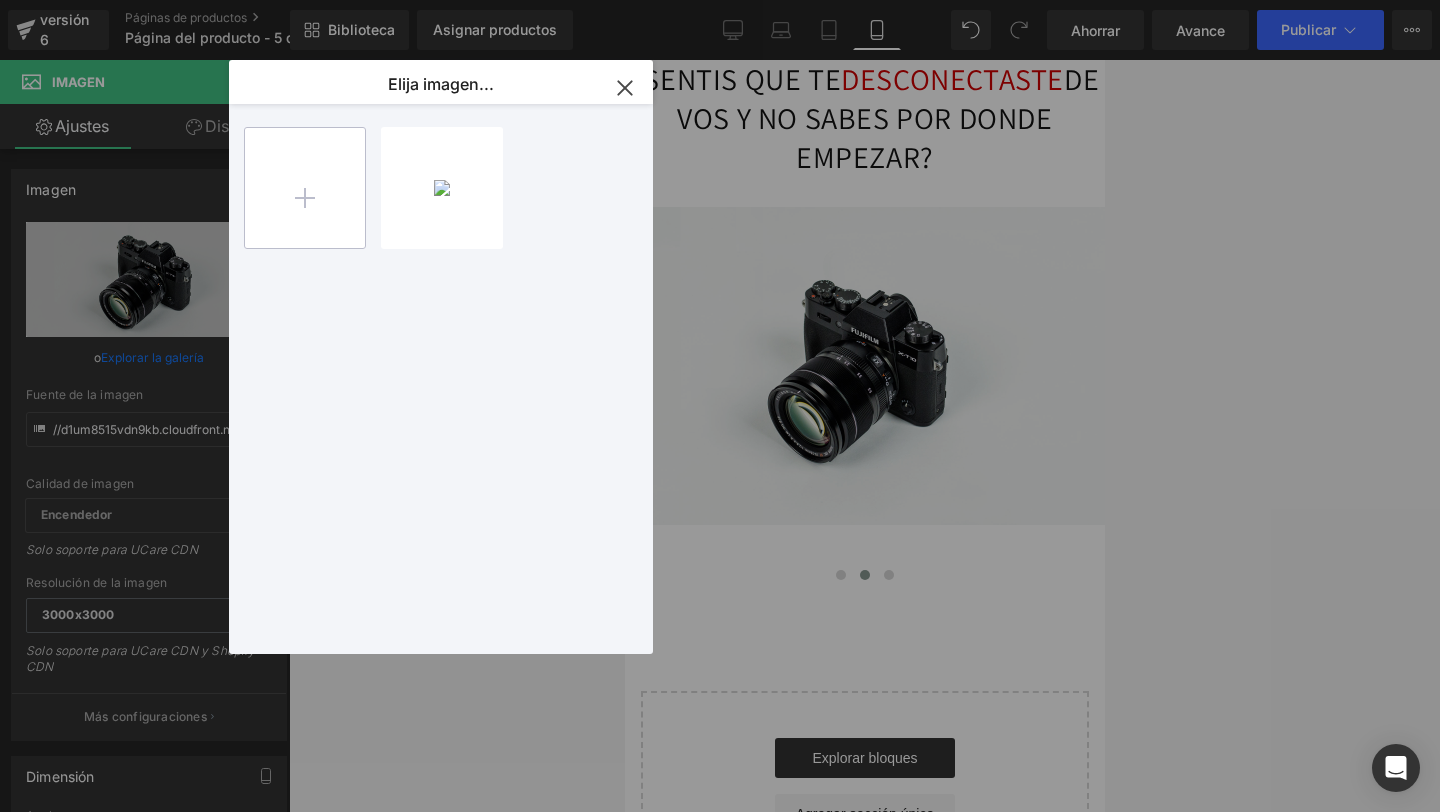 click at bounding box center (305, 188) 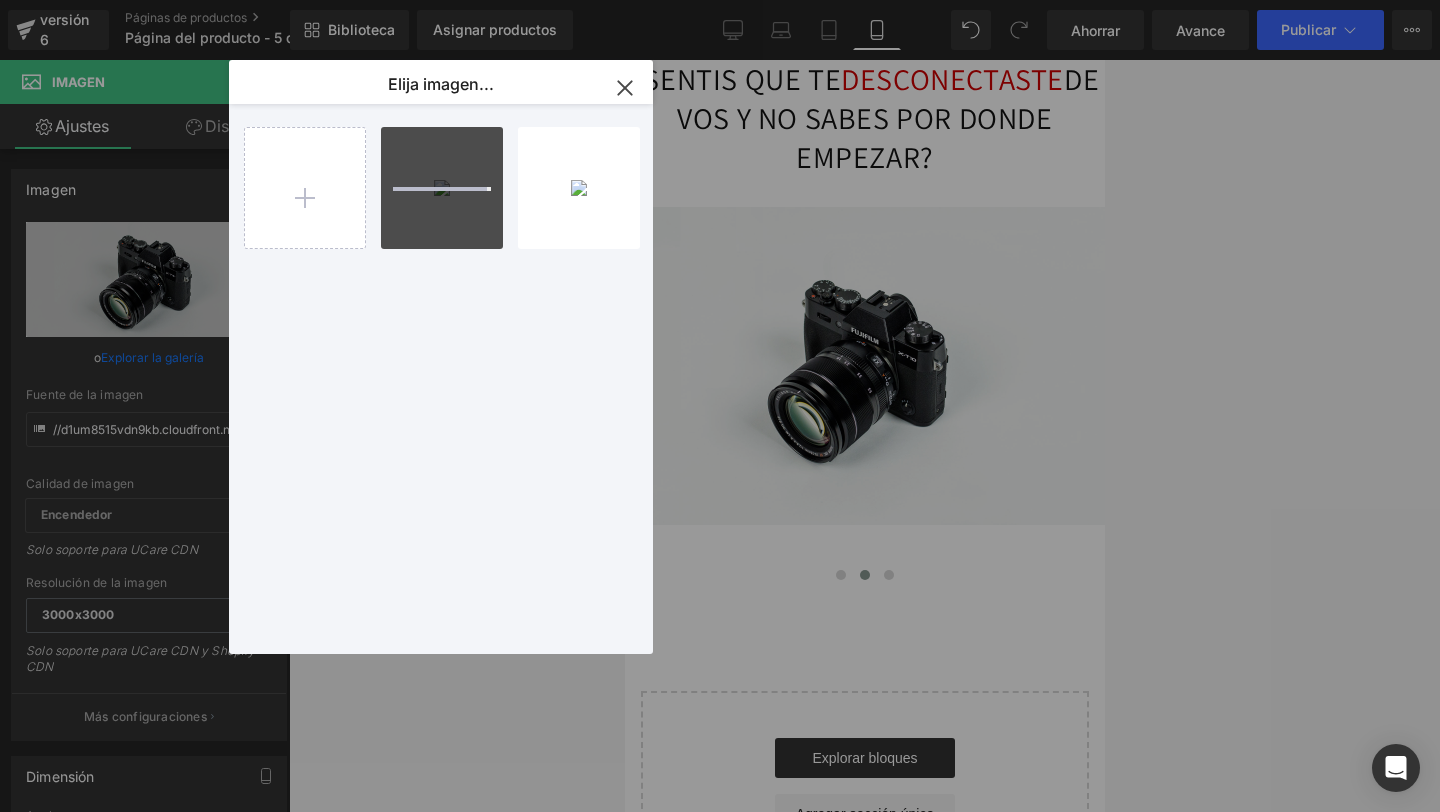 type 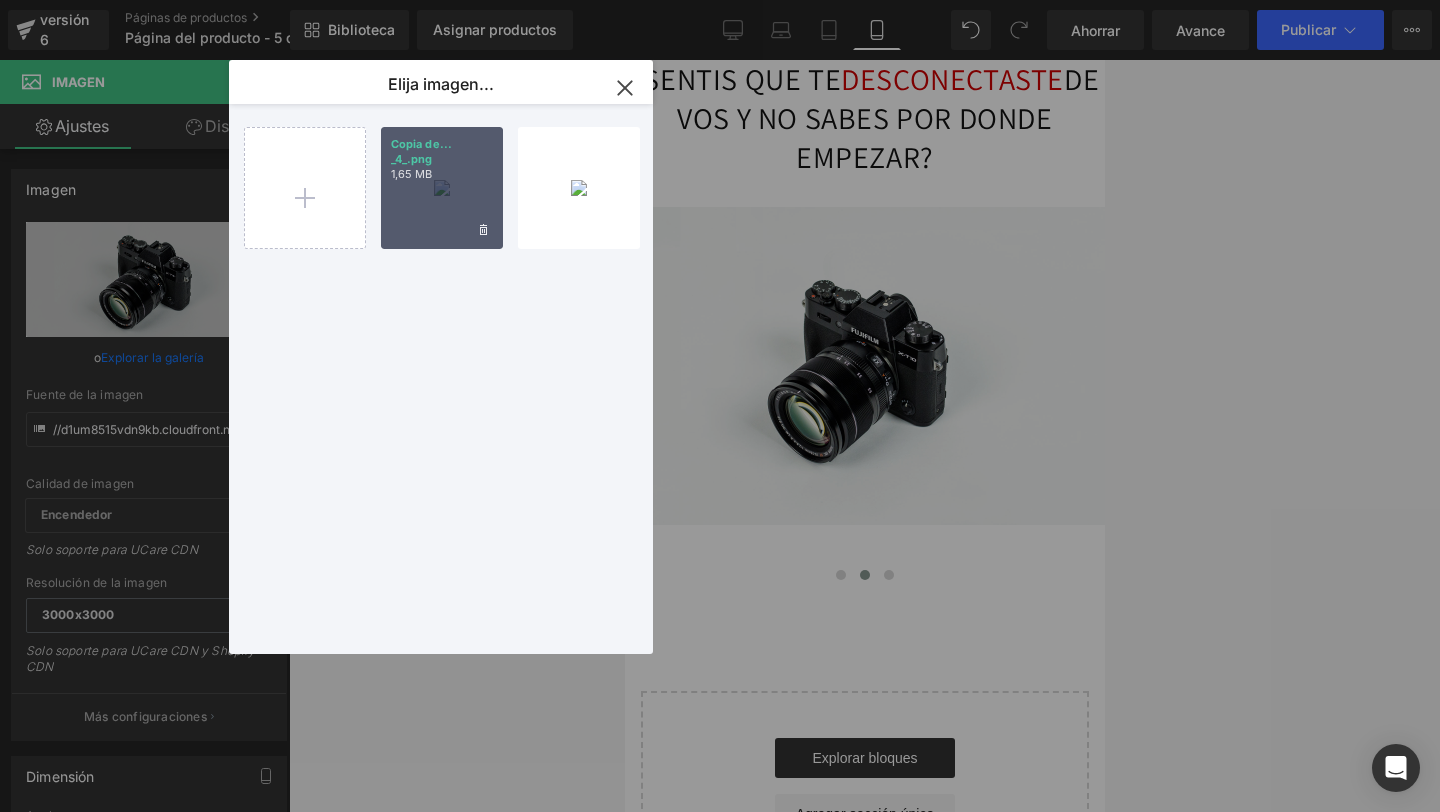 click on "Copia de... _4_.png 1,65 MB" at bounding box center (442, 188) 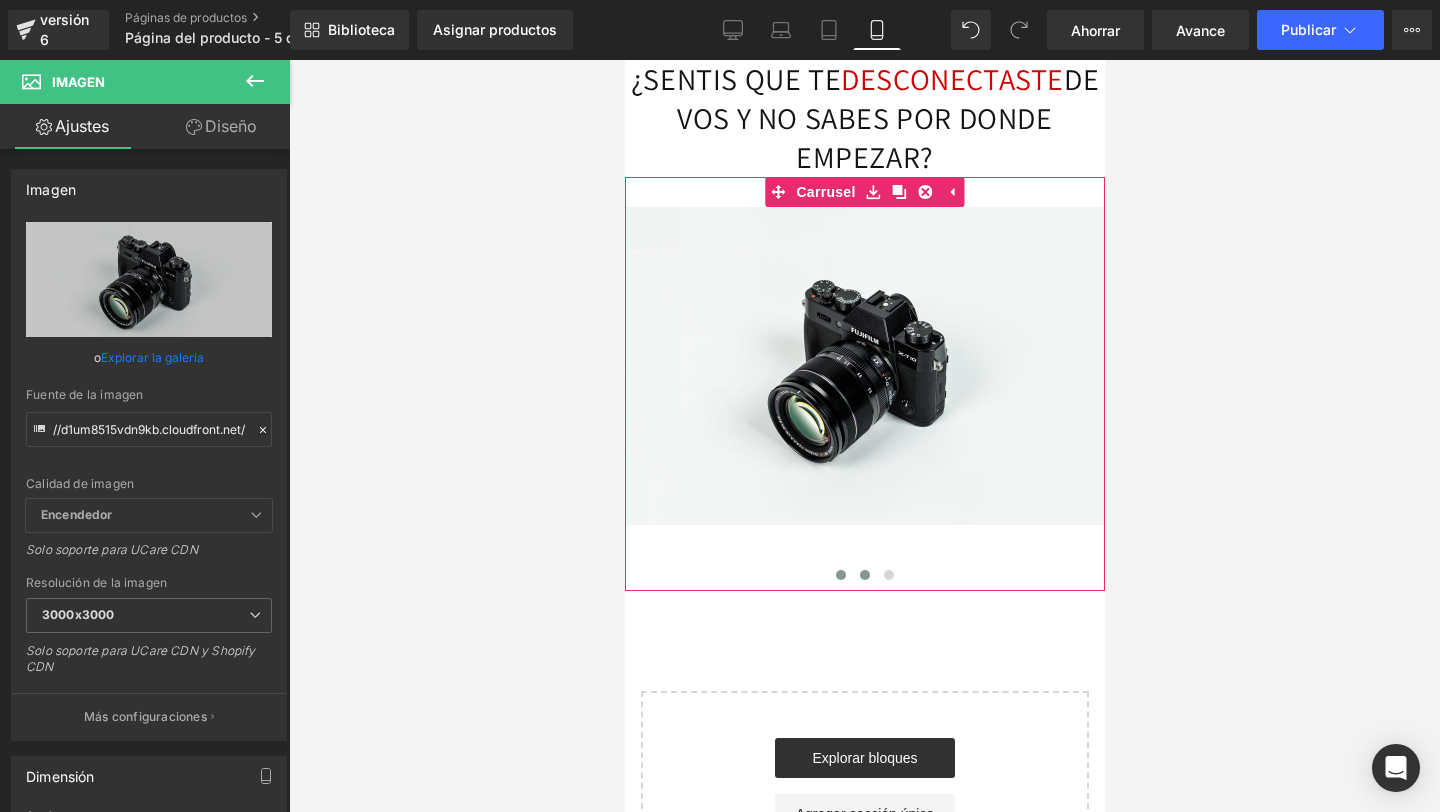 click at bounding box center [840, 575] 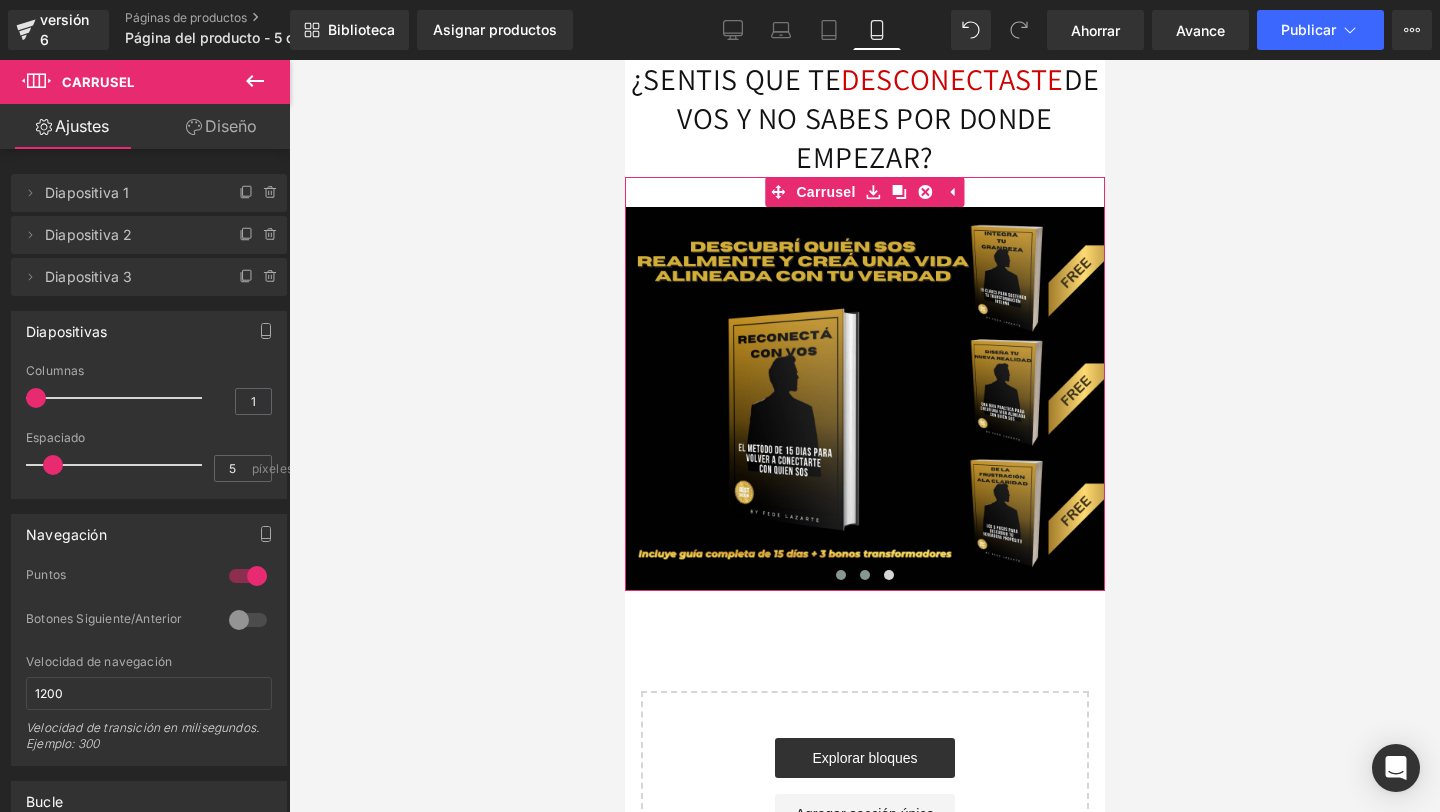 click at bounding box center [864, 575] 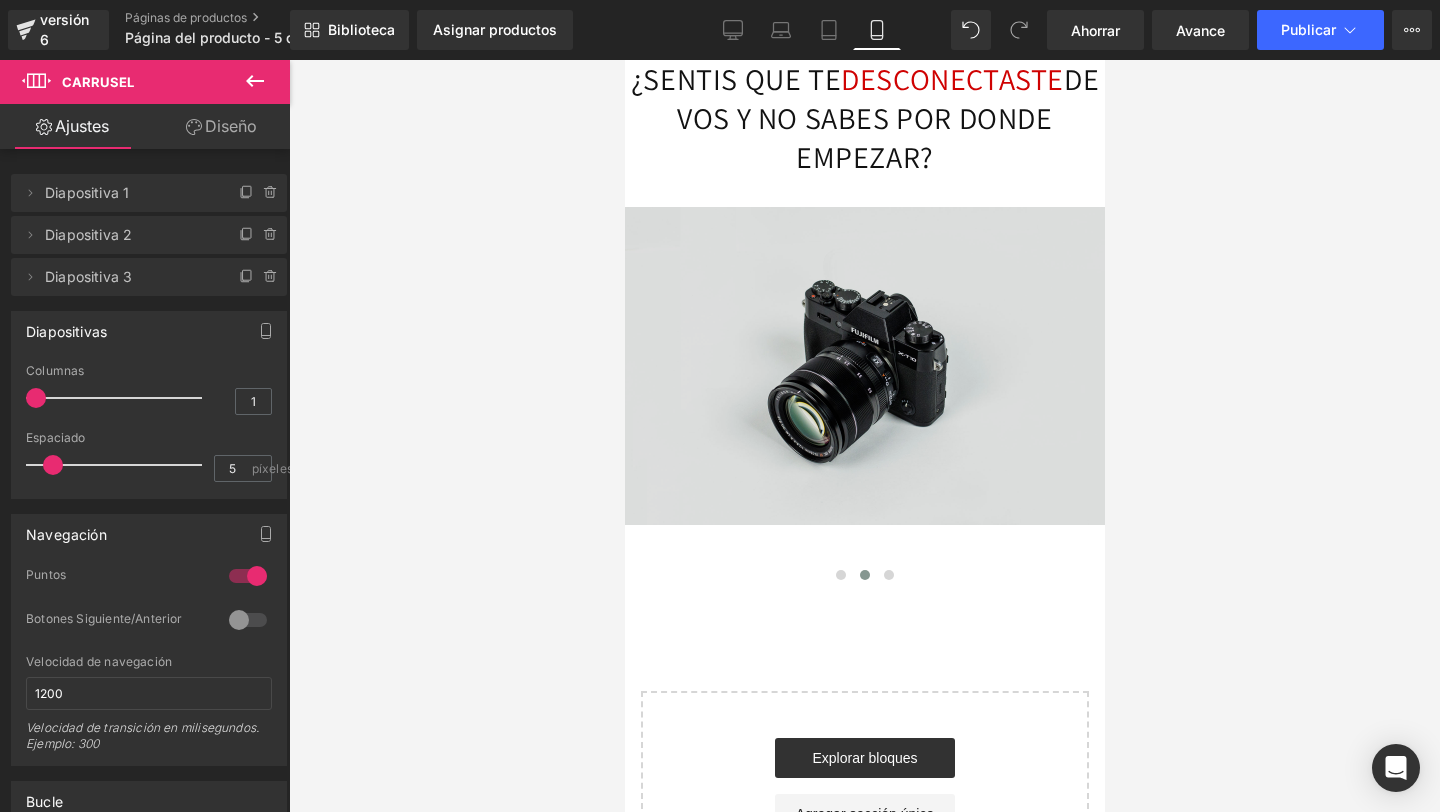 click on "Imagen" at bounding box center [864, 366] 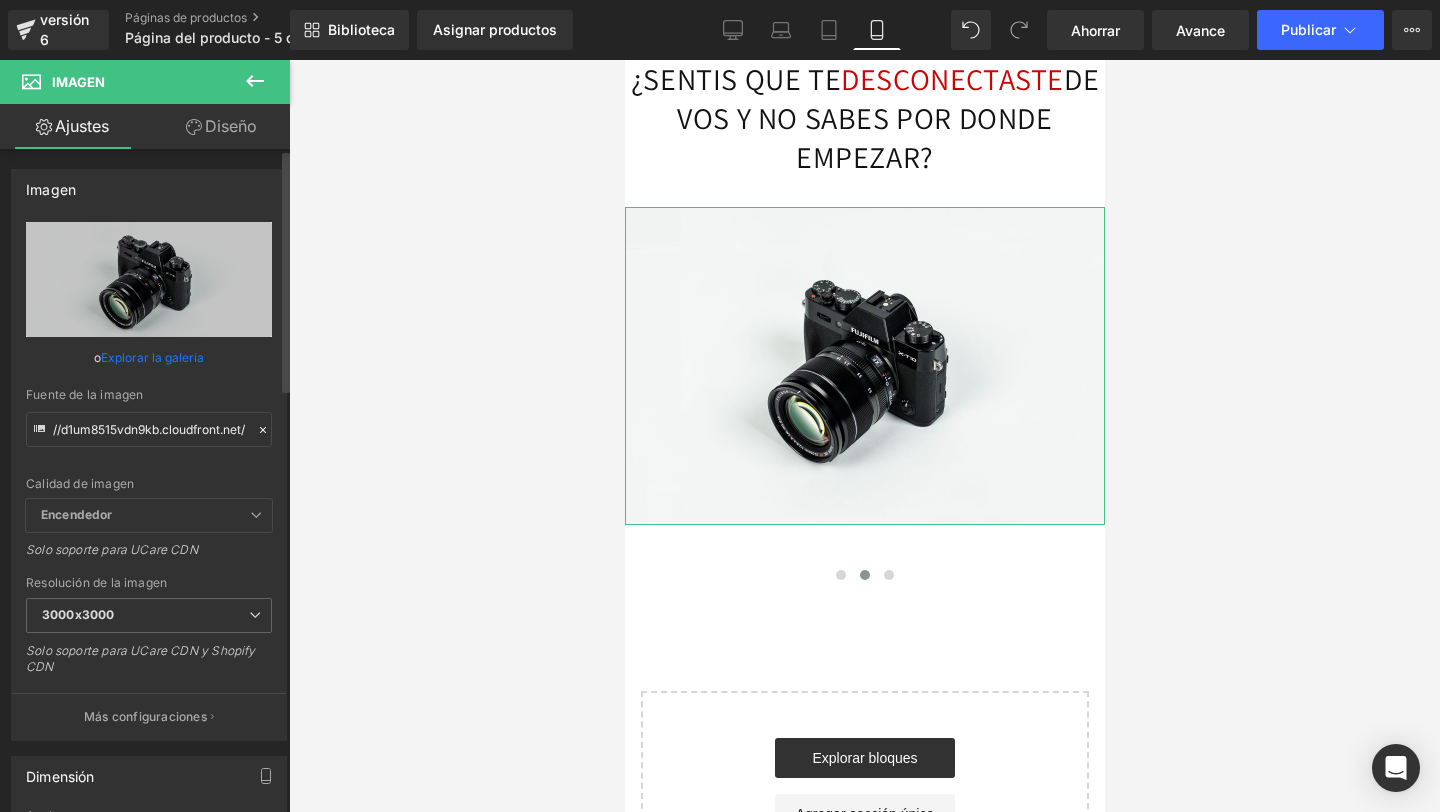 click on "Explorar la galería" at bounding box center (152, 357) 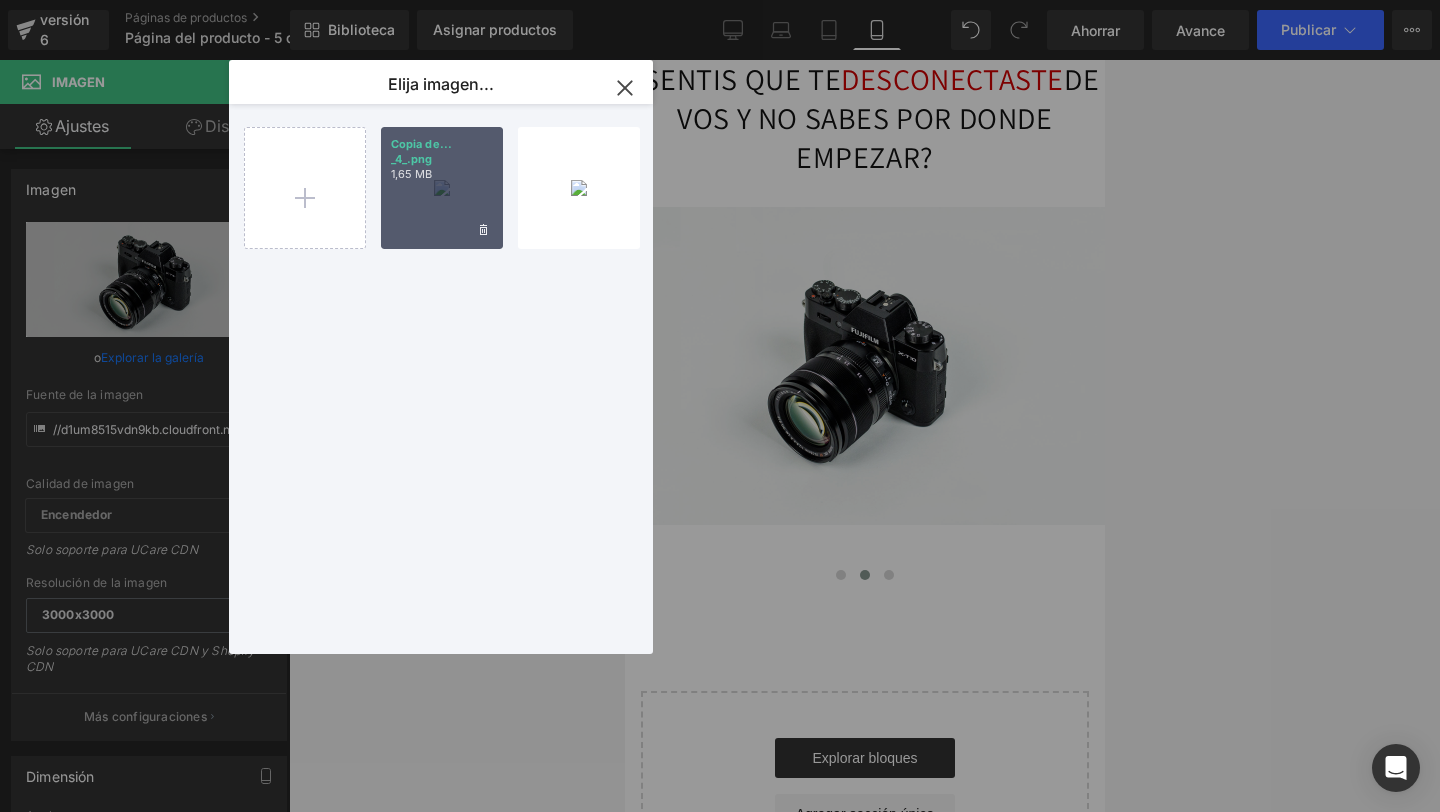 click on "Copia de... _4_.png 1,65 MB" at bounding box center (442, 188) 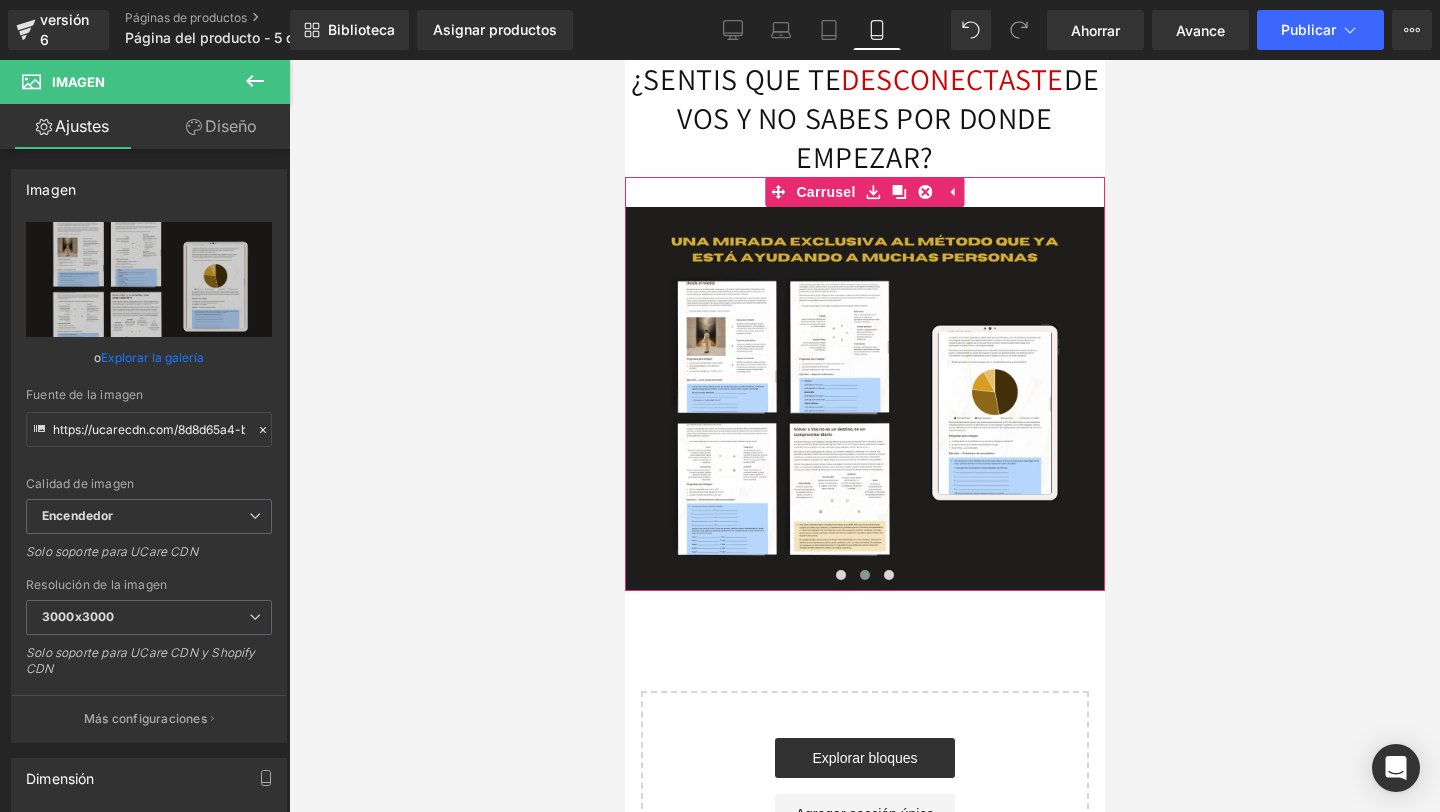 click at bounding box center [864, 575] 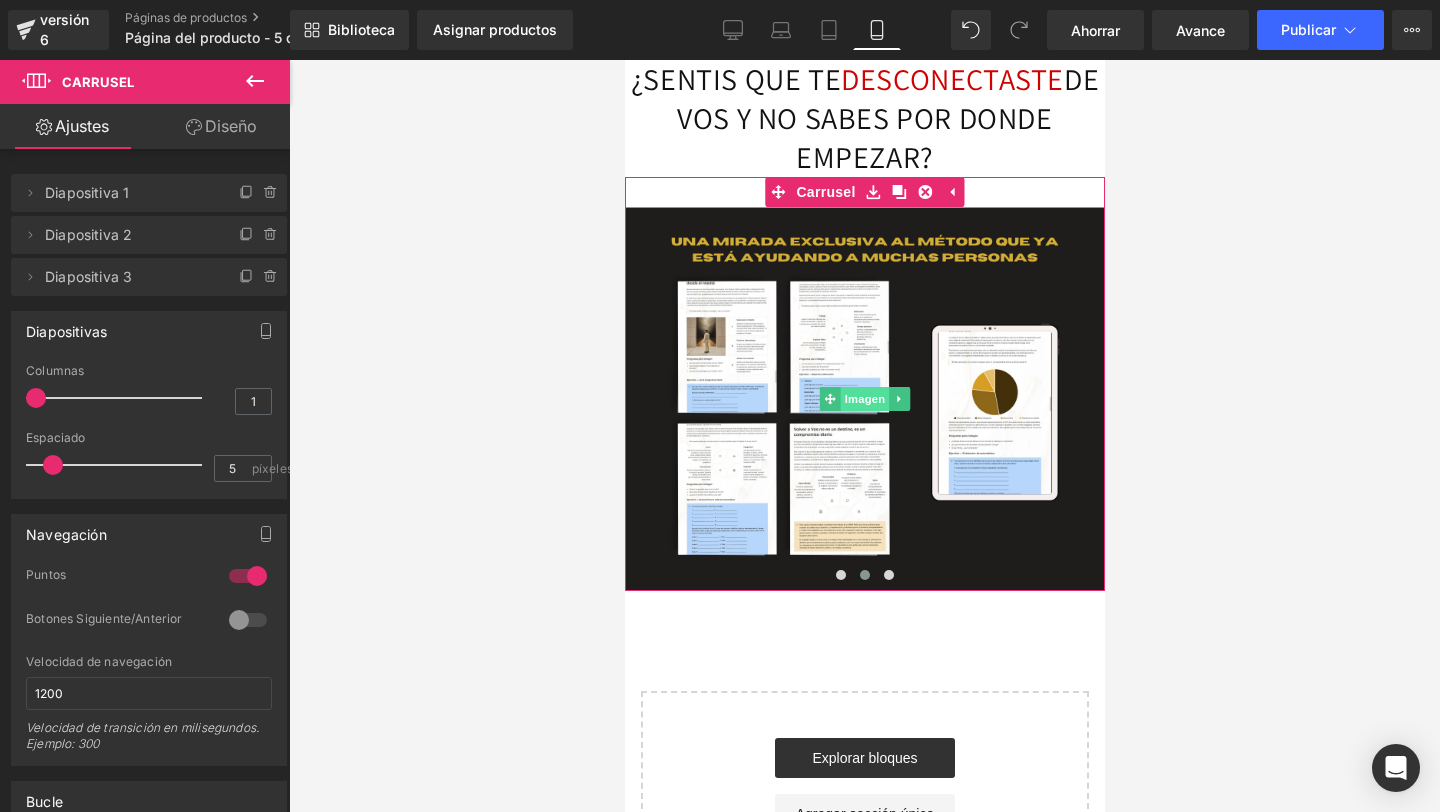 click on "Imagen" at bounding box center [864, 399] 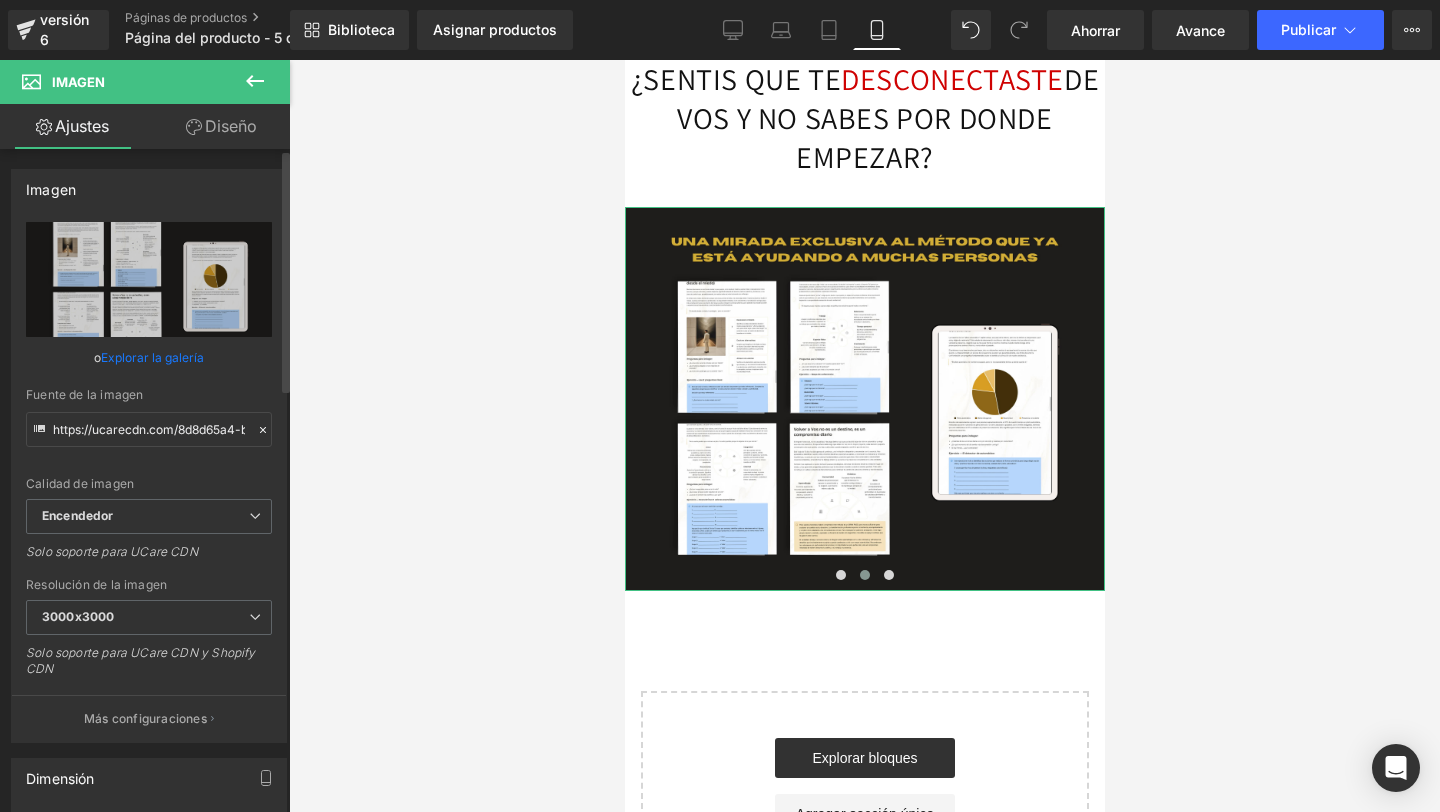 click on "Explorar la galería" at bounding box center [152, 357] 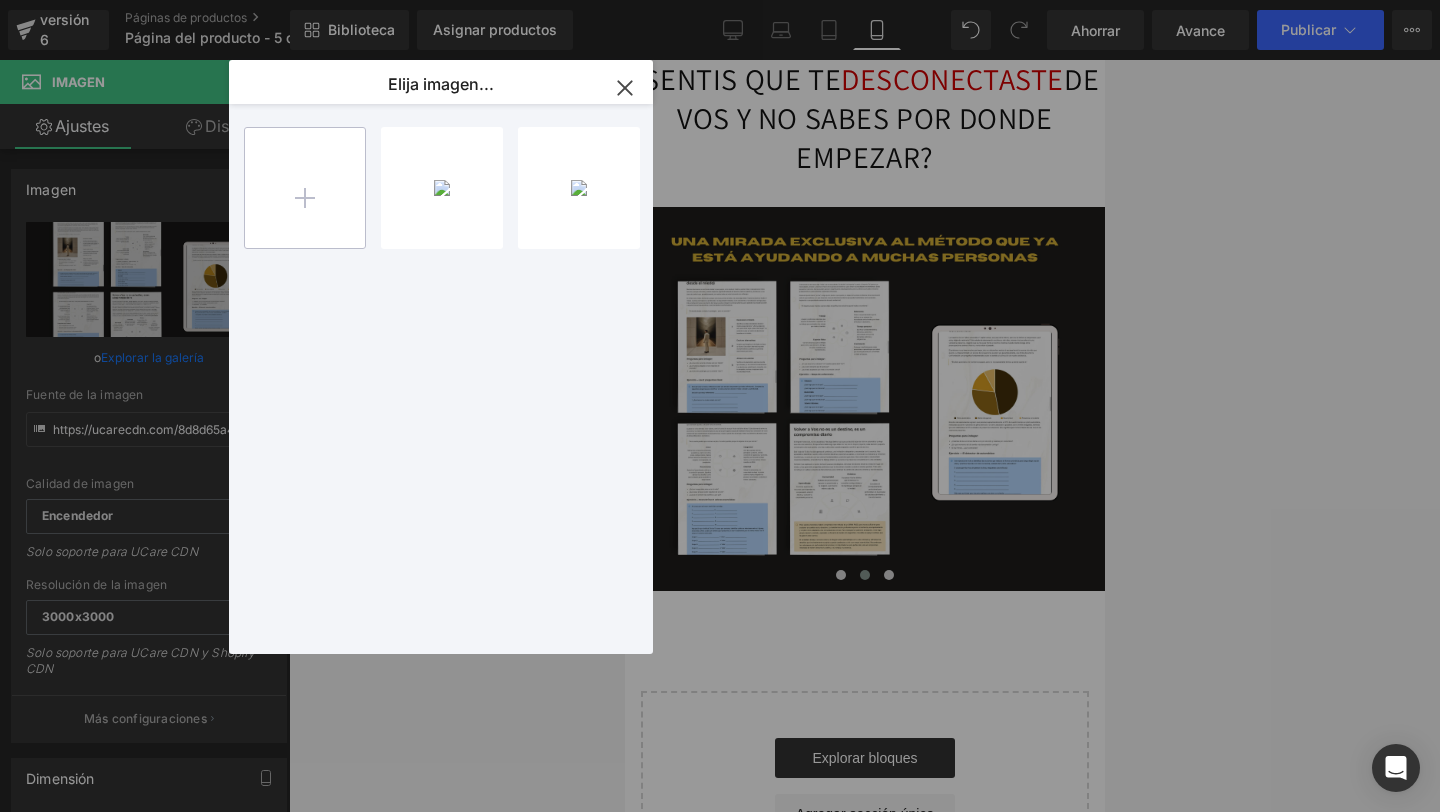 click at bounding box center [305, 188] 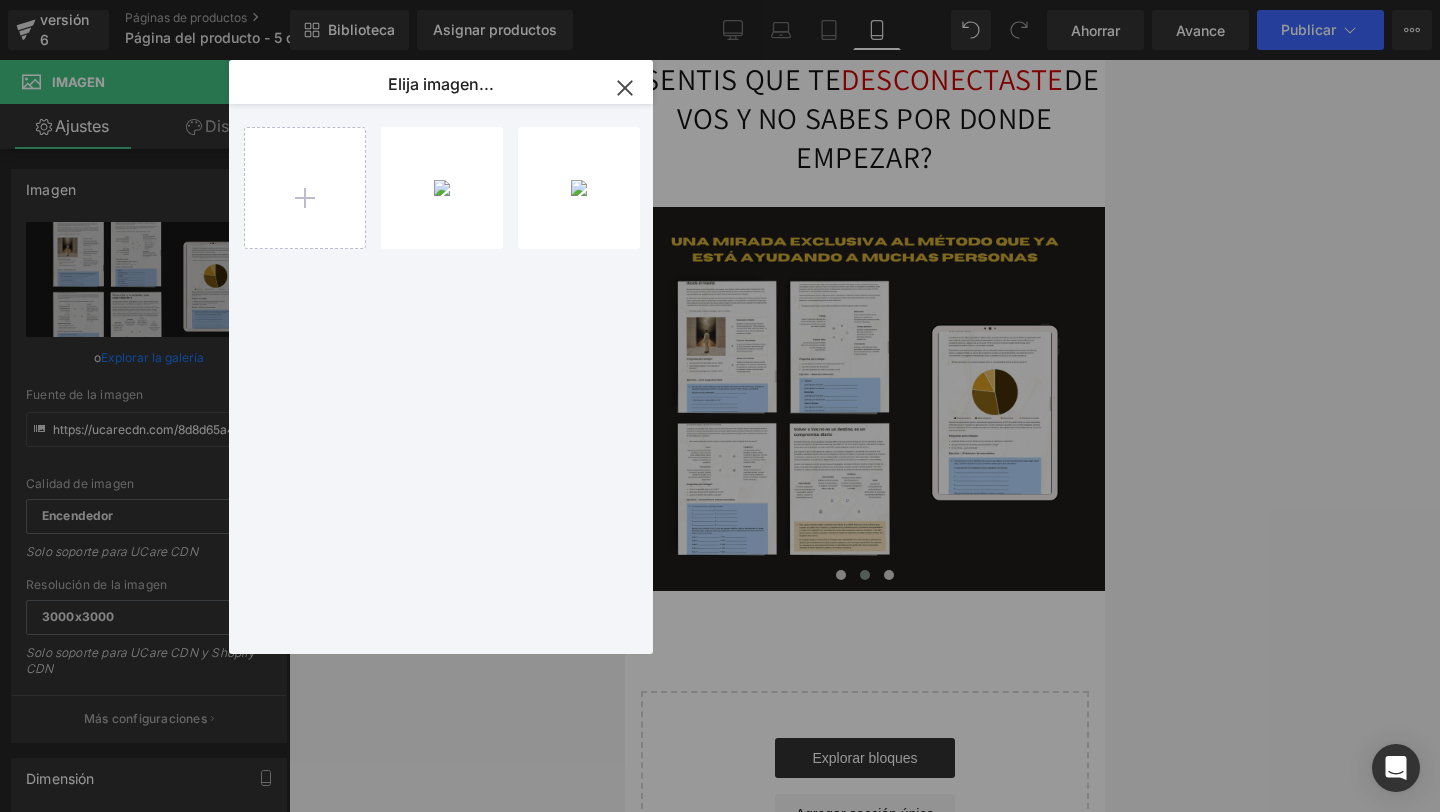 type on "C:\fakepath\Copia de MOCKUPS ETSY PAQUETE 100 (11).png" 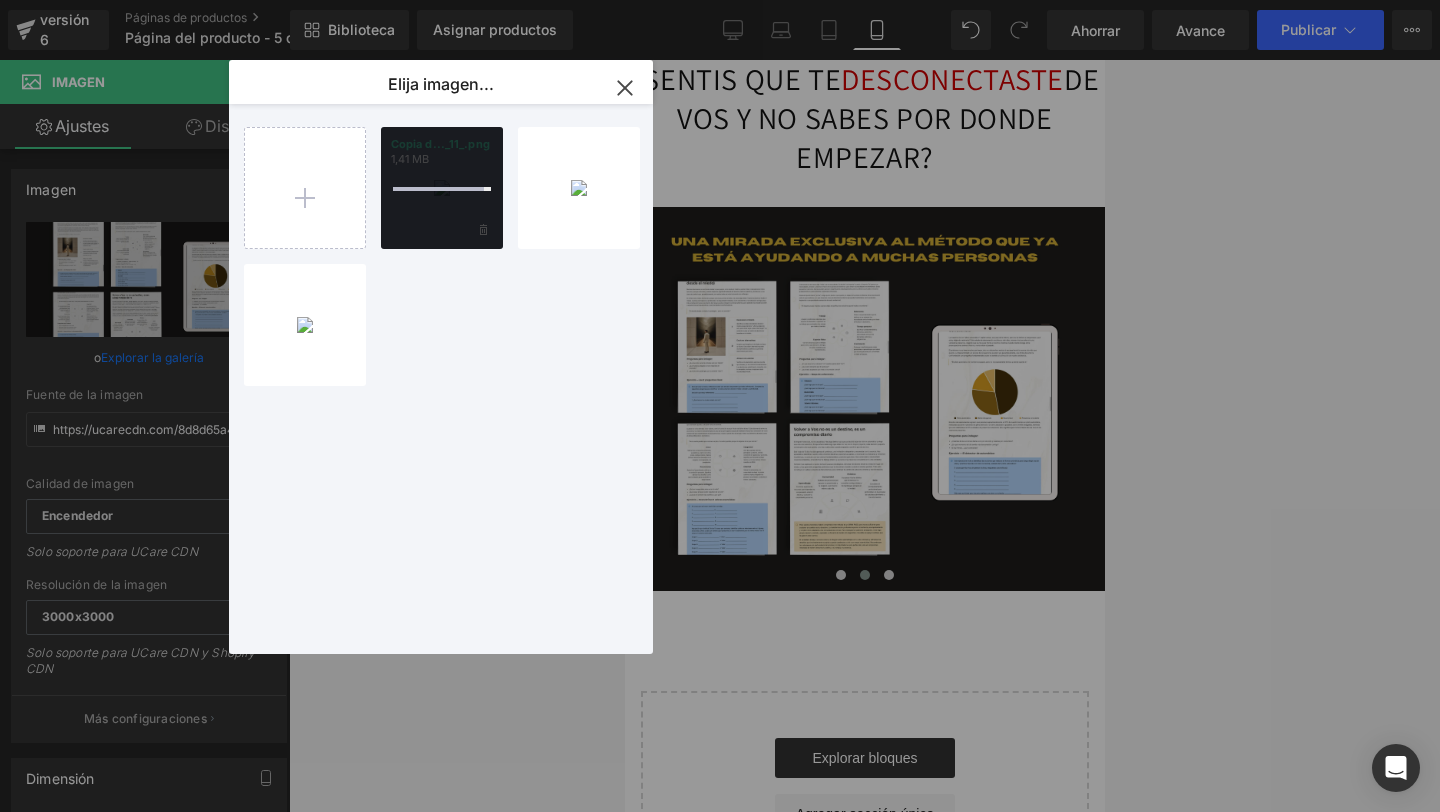 type 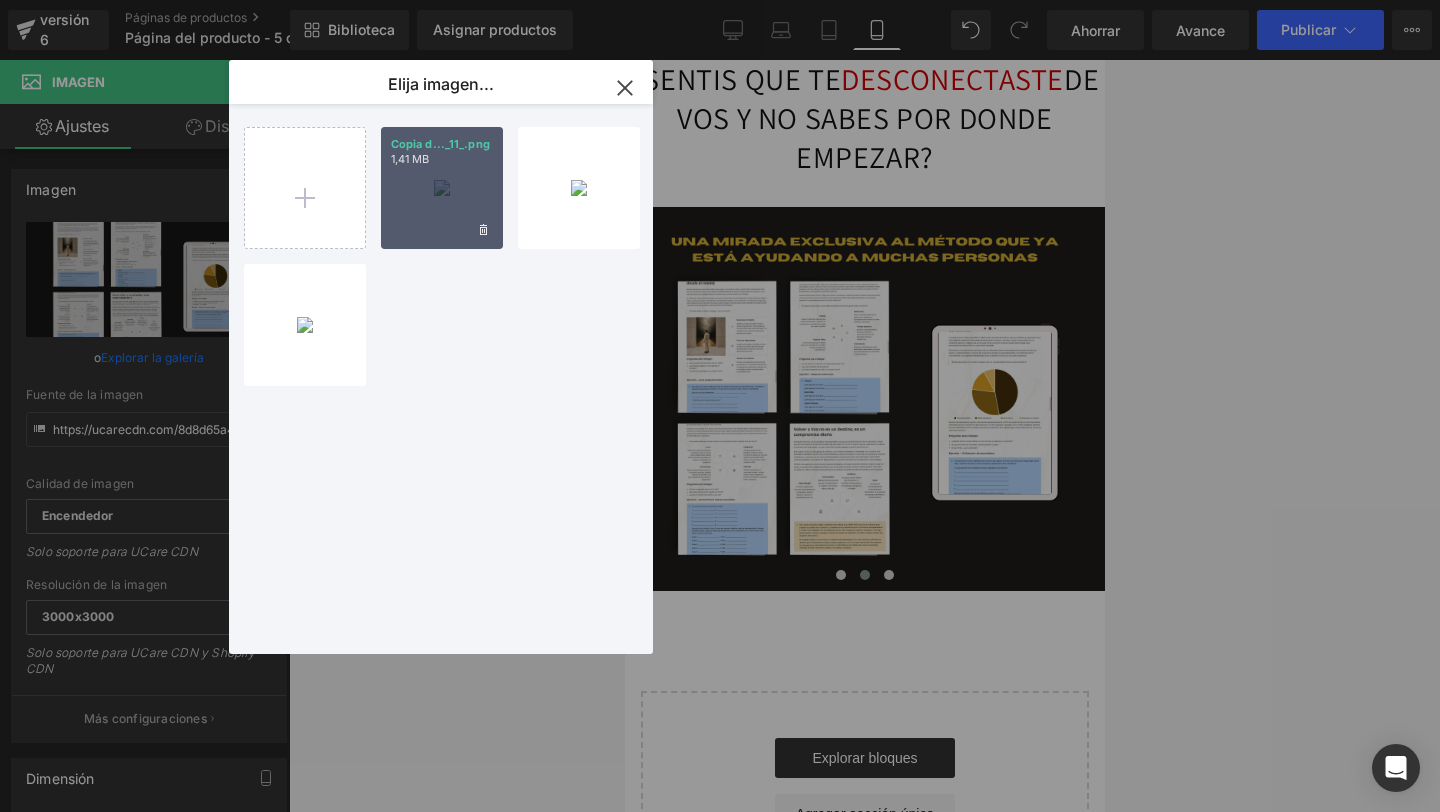 click on "Copia d..._11_.png 1,41 MB" at bounding box center [442, 188] 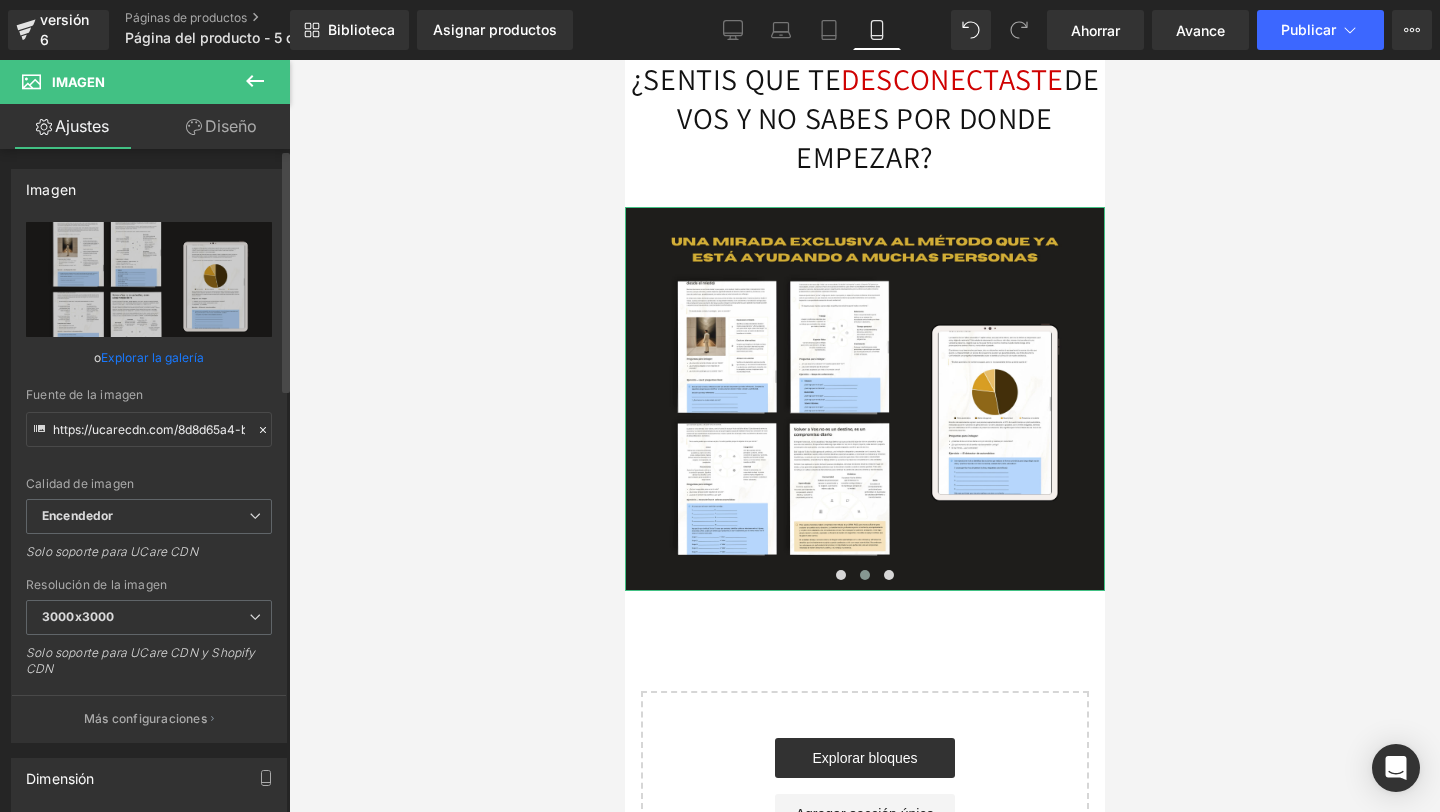 click on "Explorar la galería" at bounding box center [152, 357] 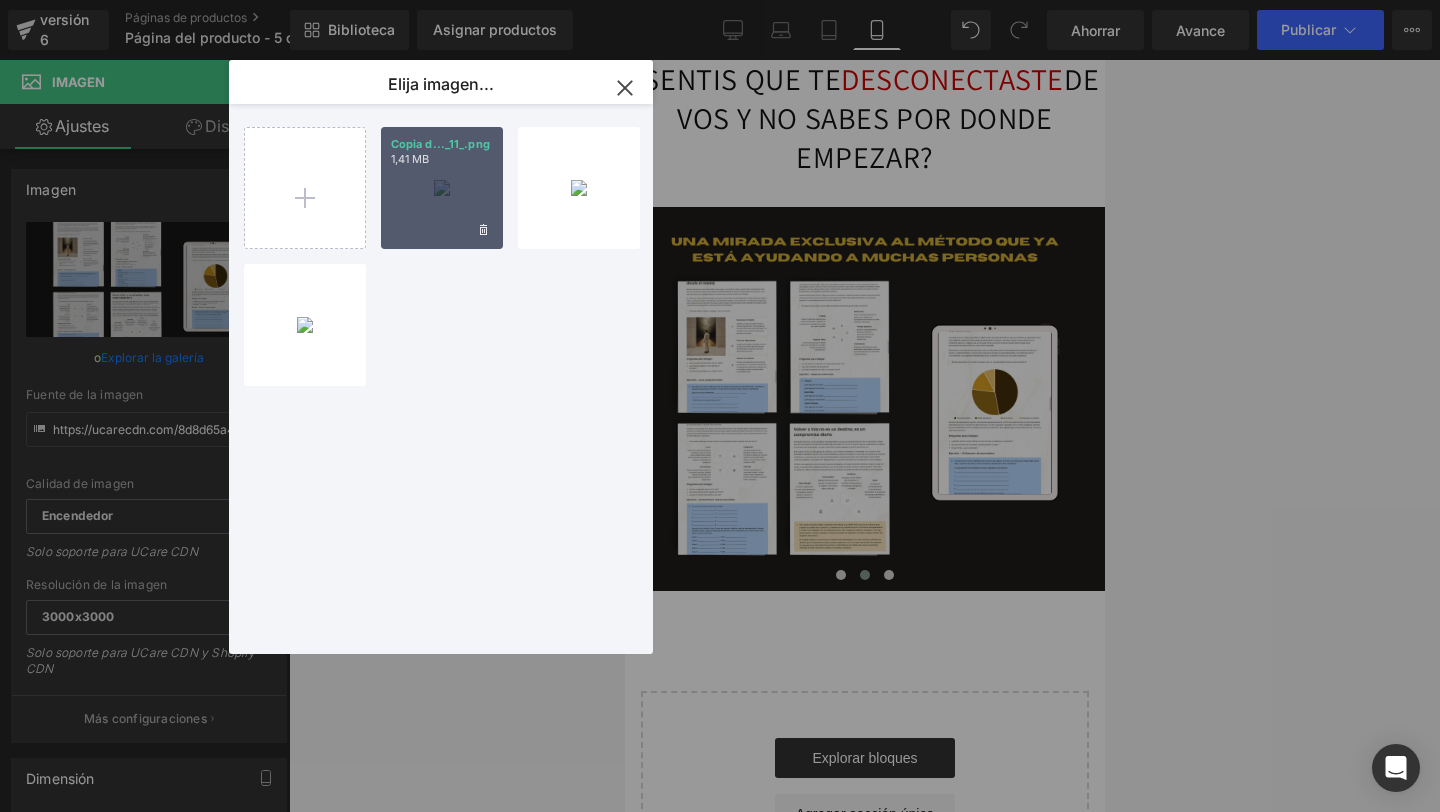 click on "Copia d..._11_.png 1,41 MB" at bounding box center (442, 188) 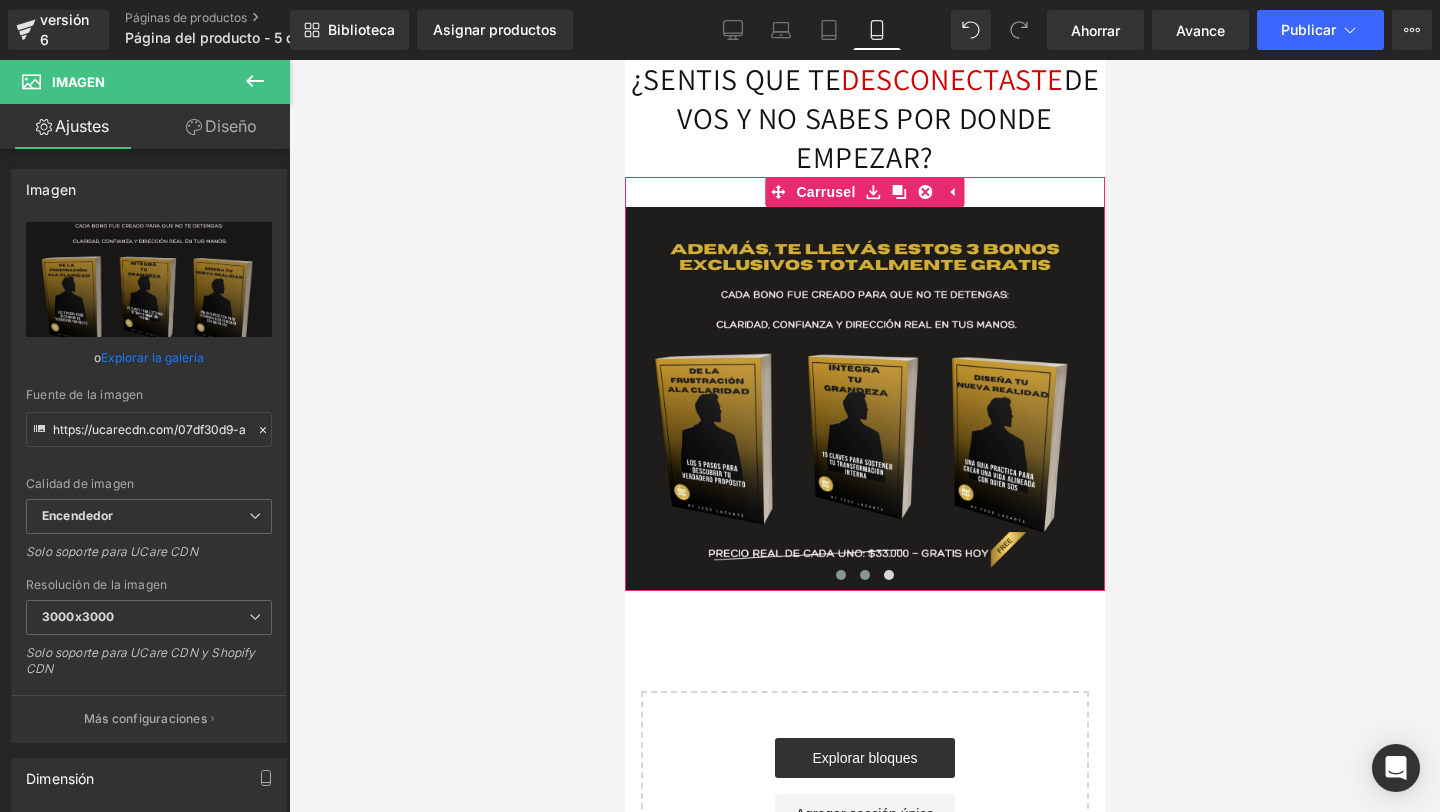 click at bounding box center (840, 575) 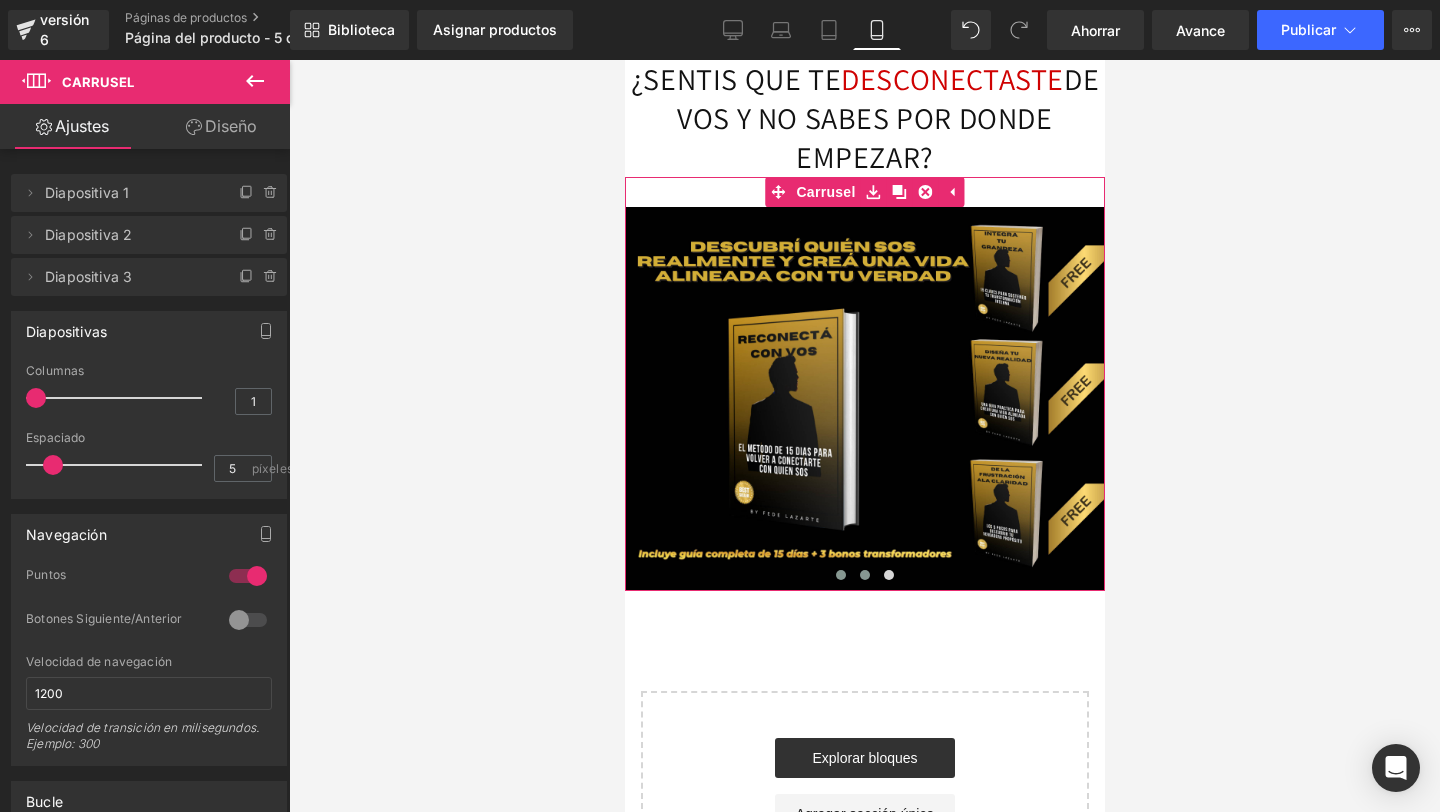 click at bounding box center (864, 575) 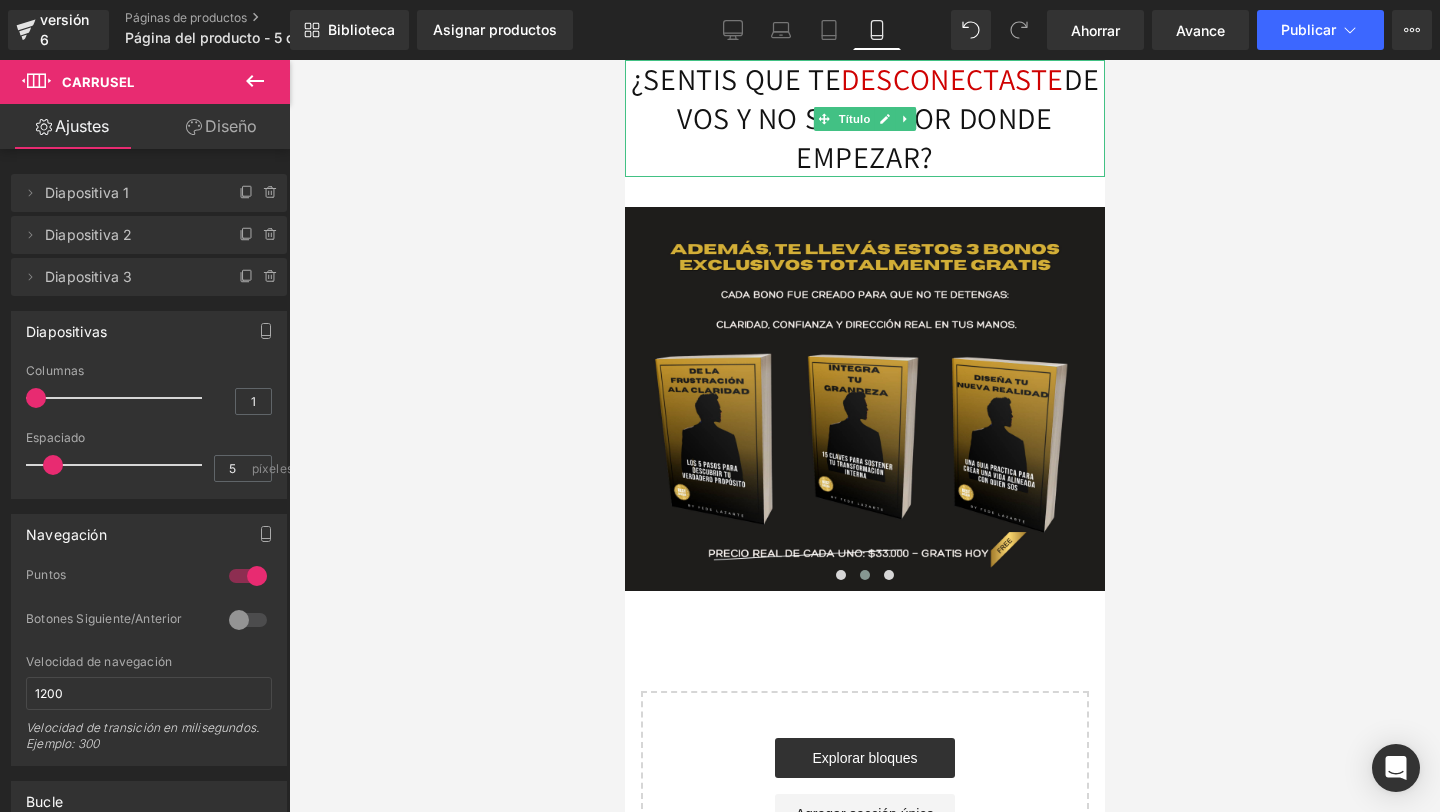 click on "¿SENTIS QUE TE DESCONECTASTE DE VOS Y NO SABES POR DONDE EMPEZAR?" at bounding box center (864, 118) 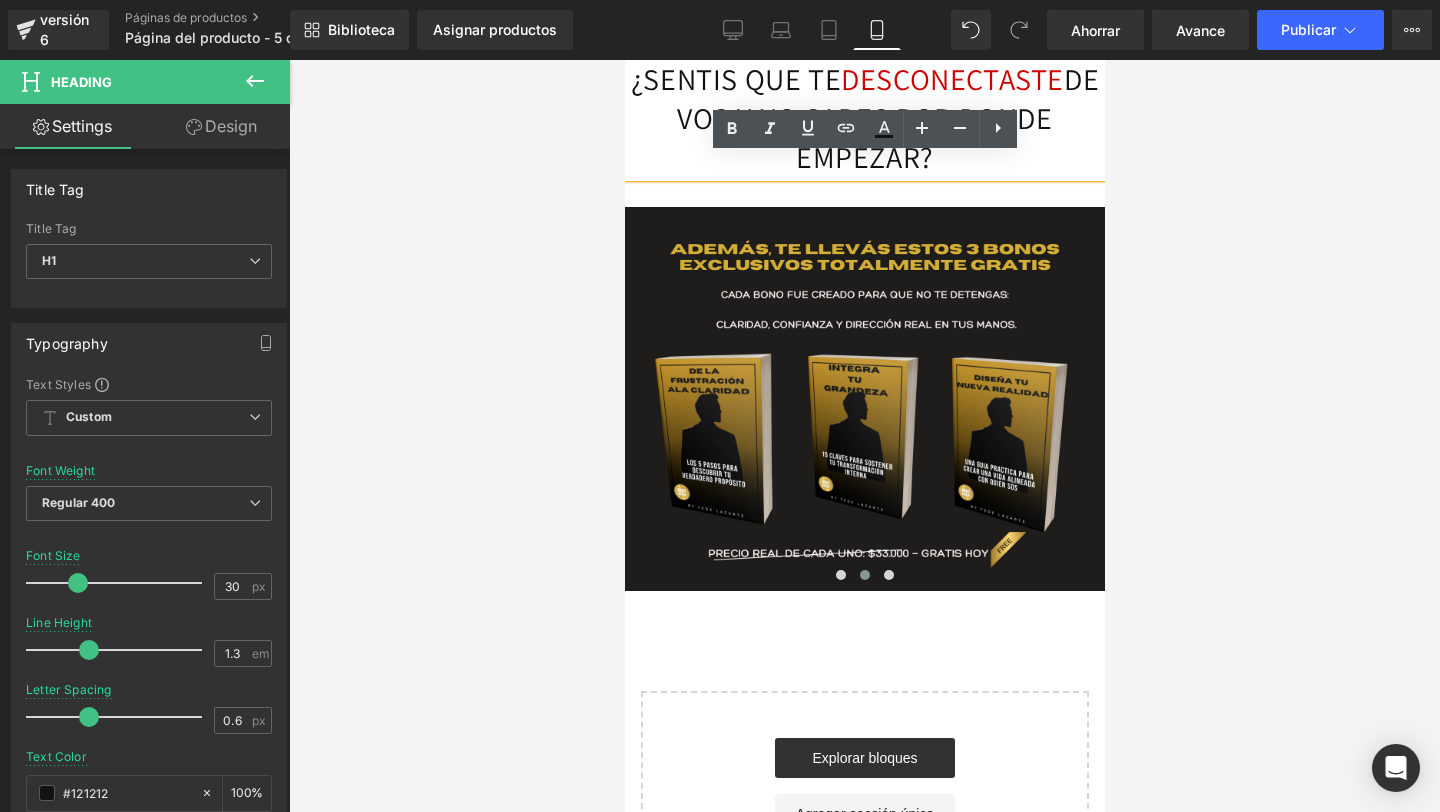 click on "¿SENTIS QUE TE DESCONECTASTE DE VOS Y NO SABES POR DONDE EMPEZAR?" at bounding box center [864, 118] 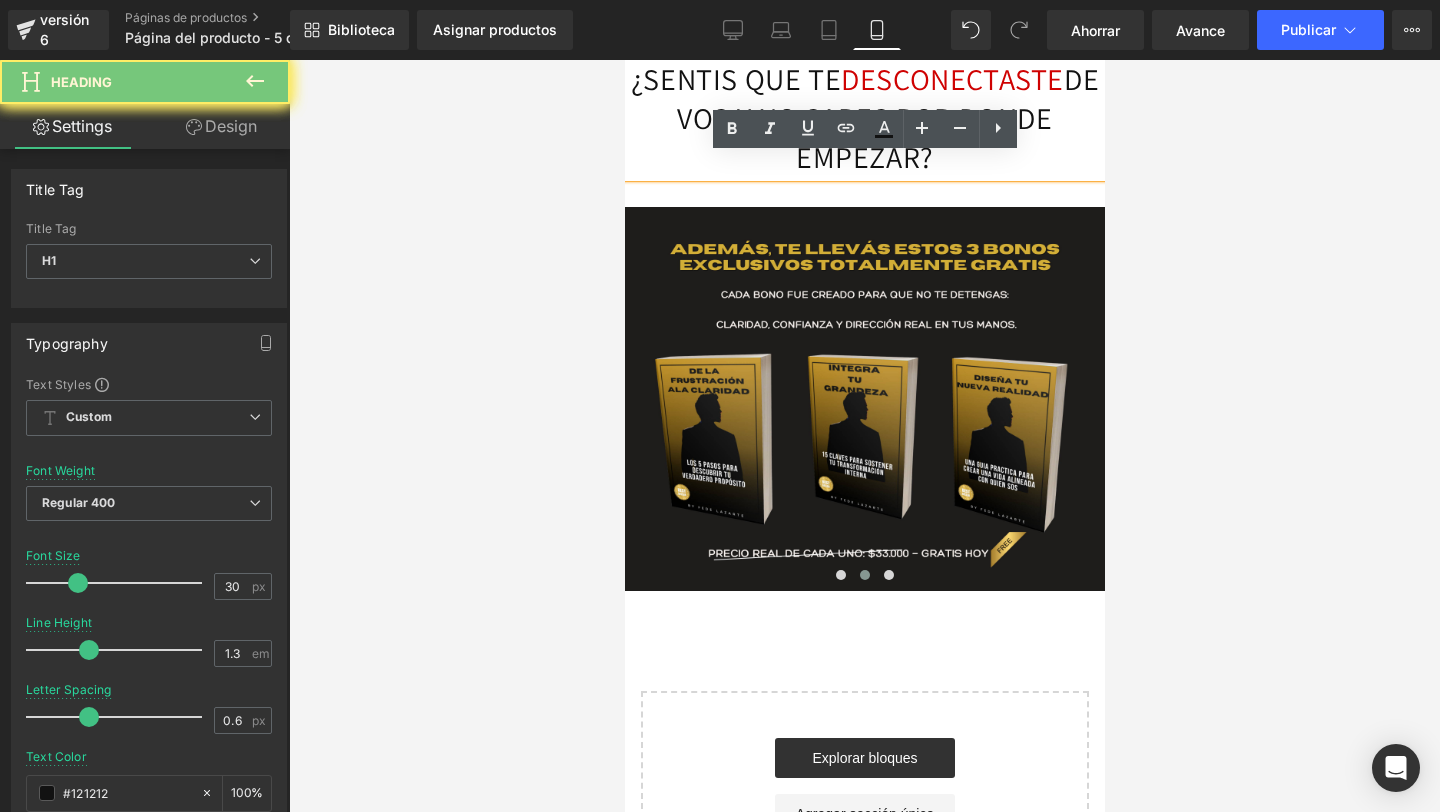 click on "¿SENTIS QUE TE DESCONECTASTE DE VOS Y NO SABES POR DONDE EMPEZAR?" at bounding box center (864, 118) 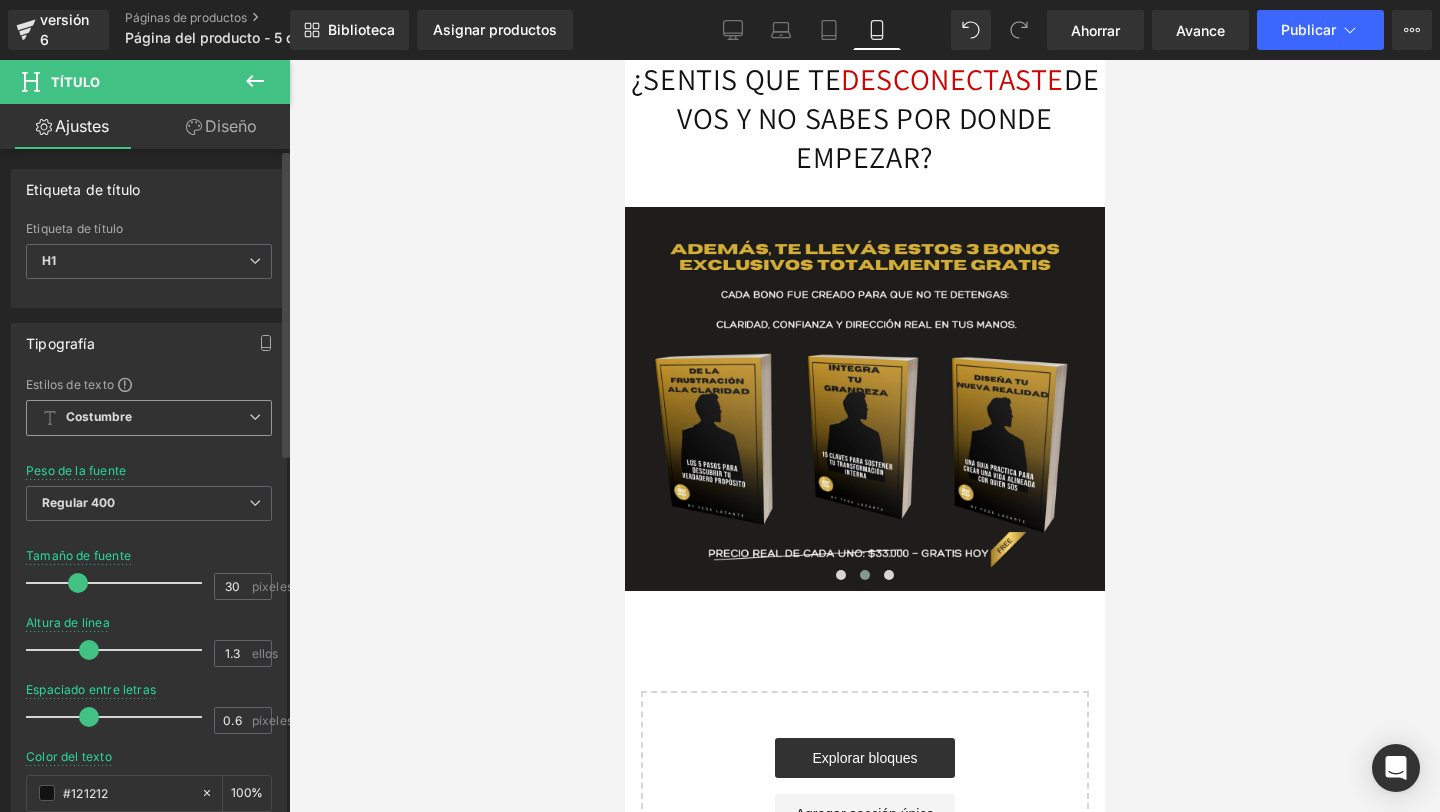 click at bounding box center (255, 417) 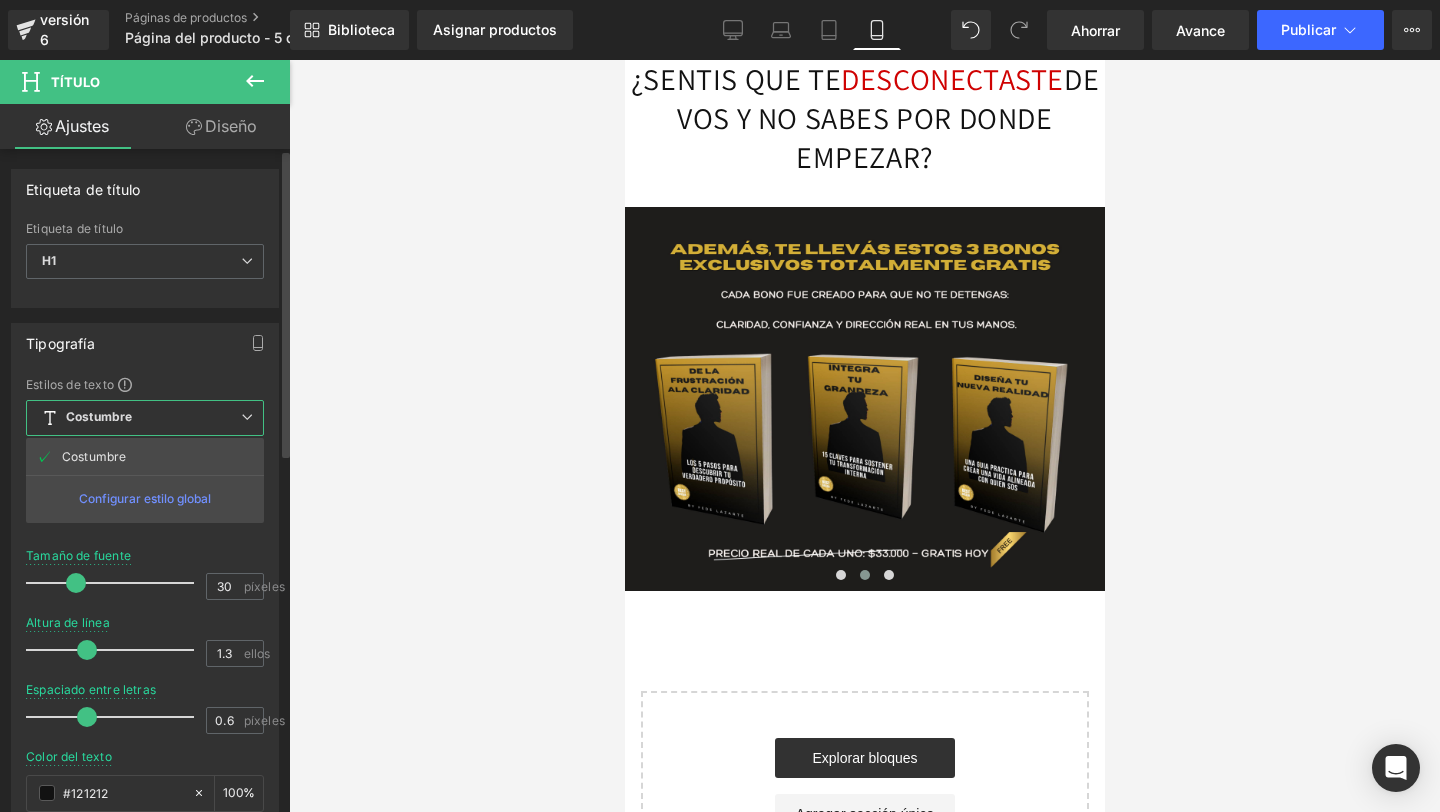click on "Configurar estilo global" at bounding box center (145, 498) 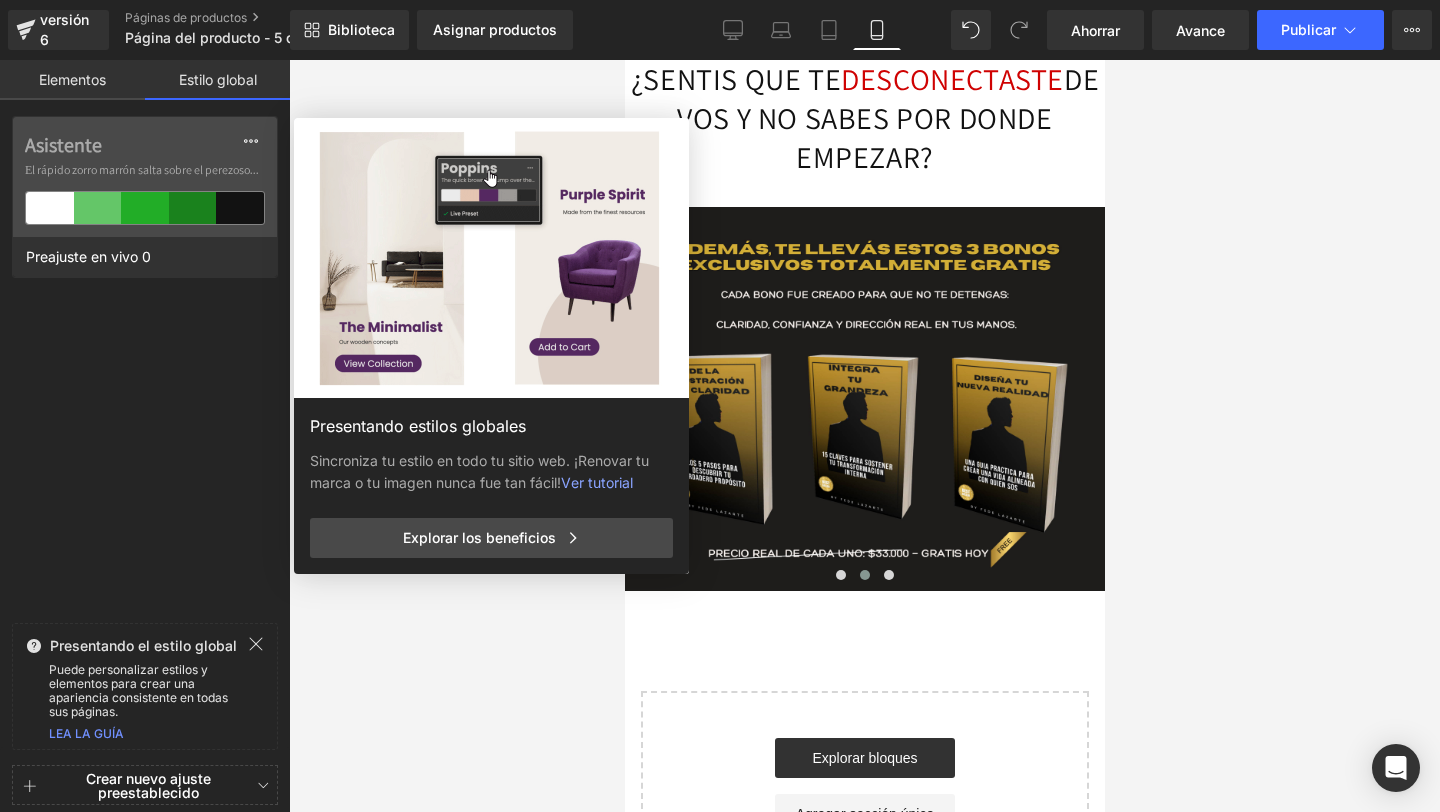 click on "Elementos" at bounding box center [72, 79] 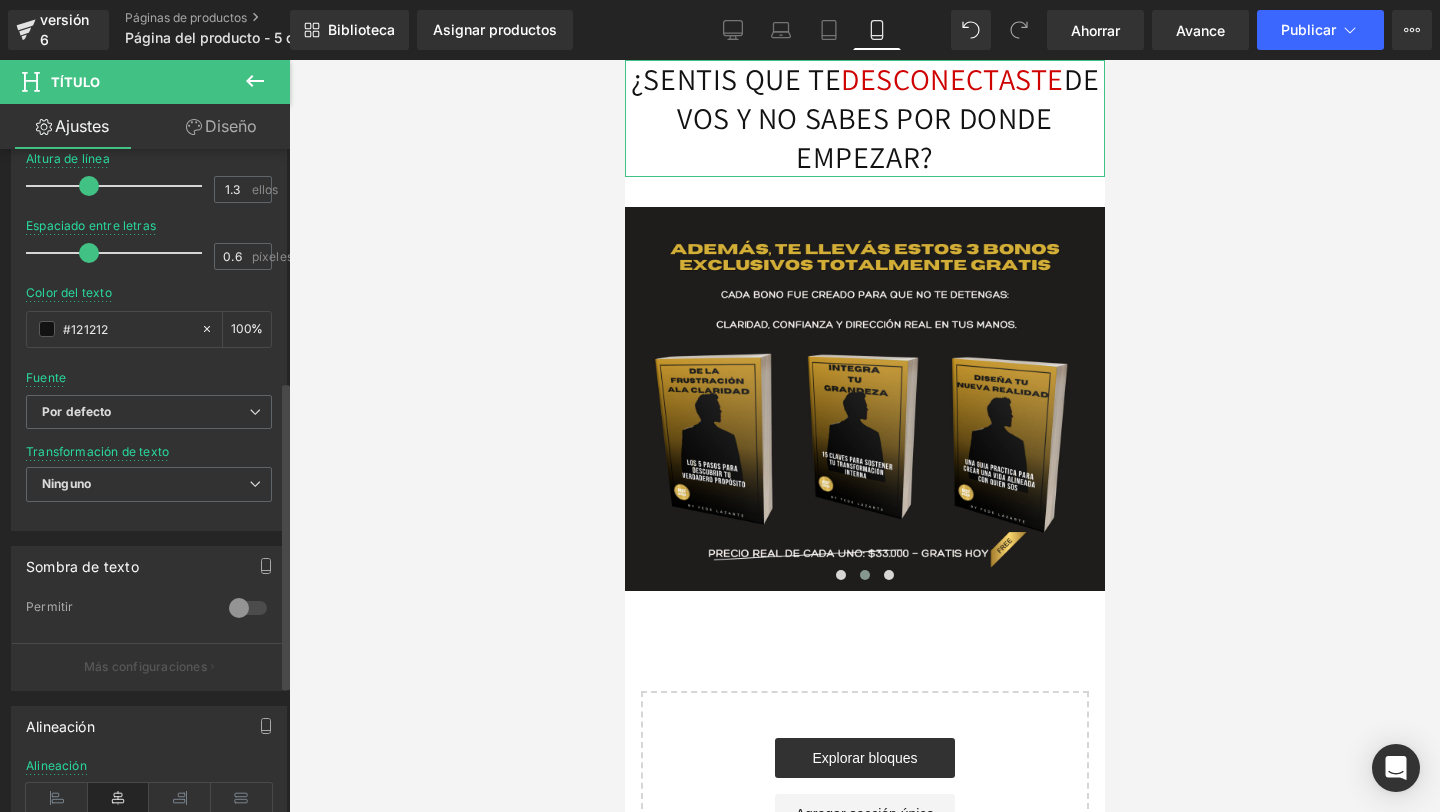 scroll, scrollTop: 435, scrollLeft: 0, axis: vertical 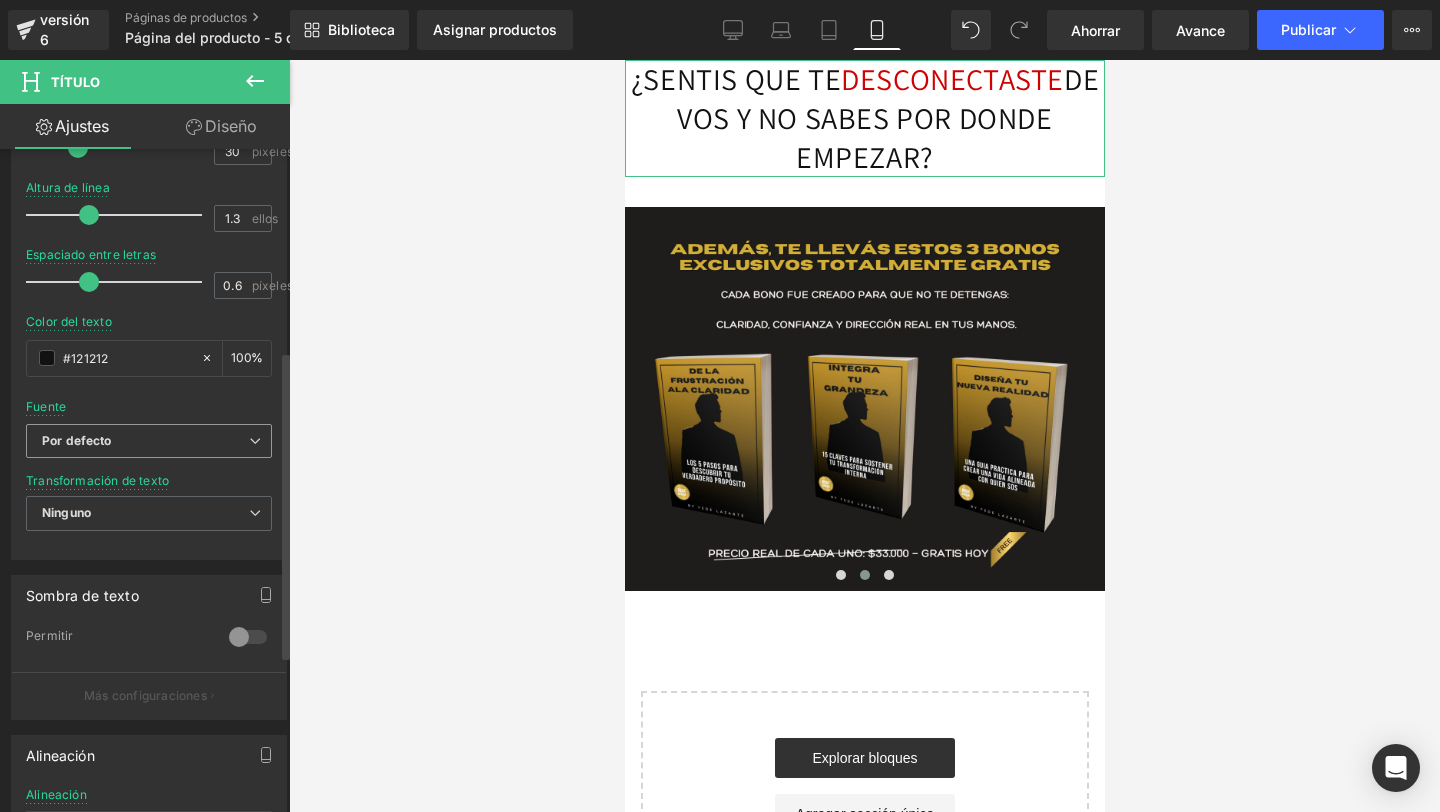 click on "Por defecto" at bounding box center (149, 441) 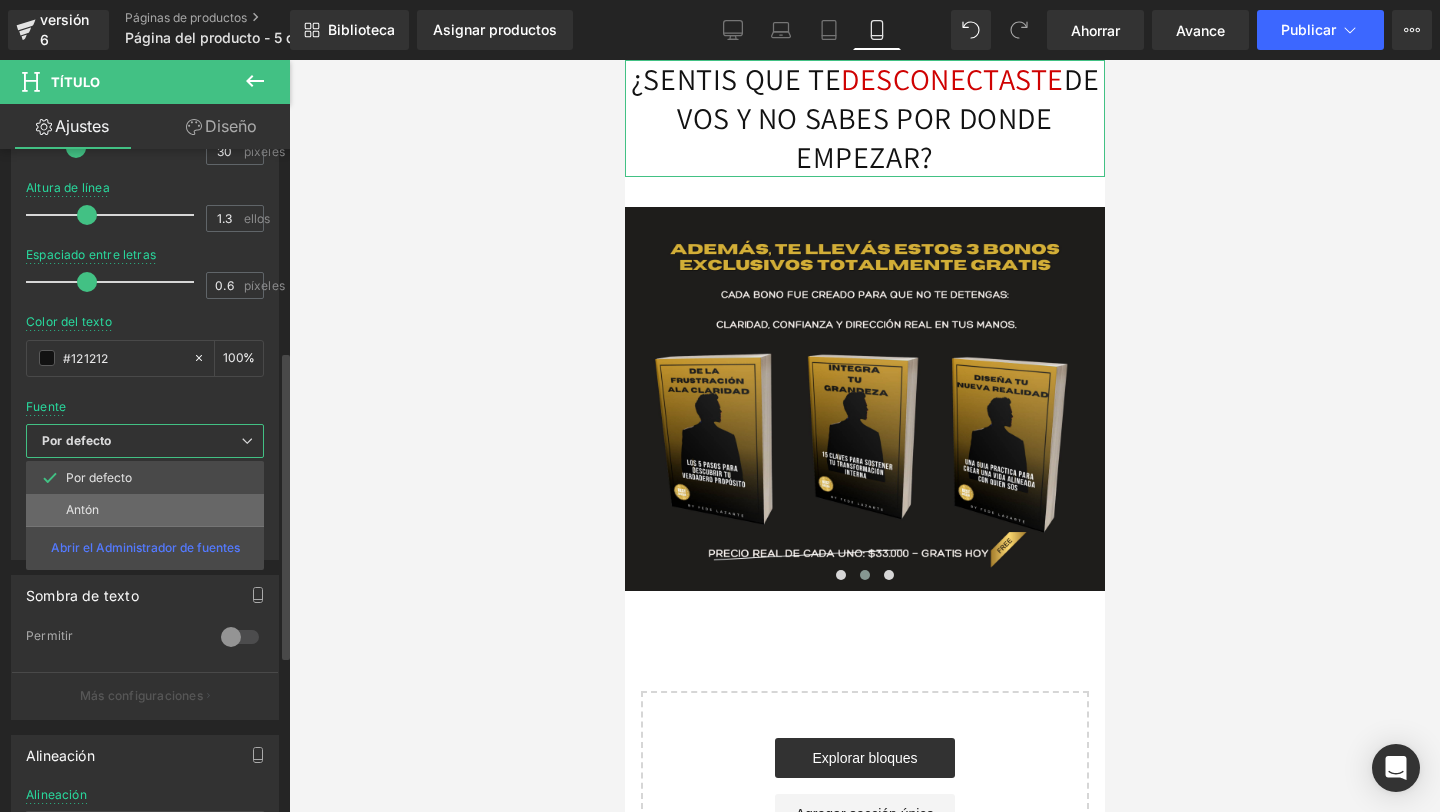 click on "Antón" at bounding box center [145, 510] 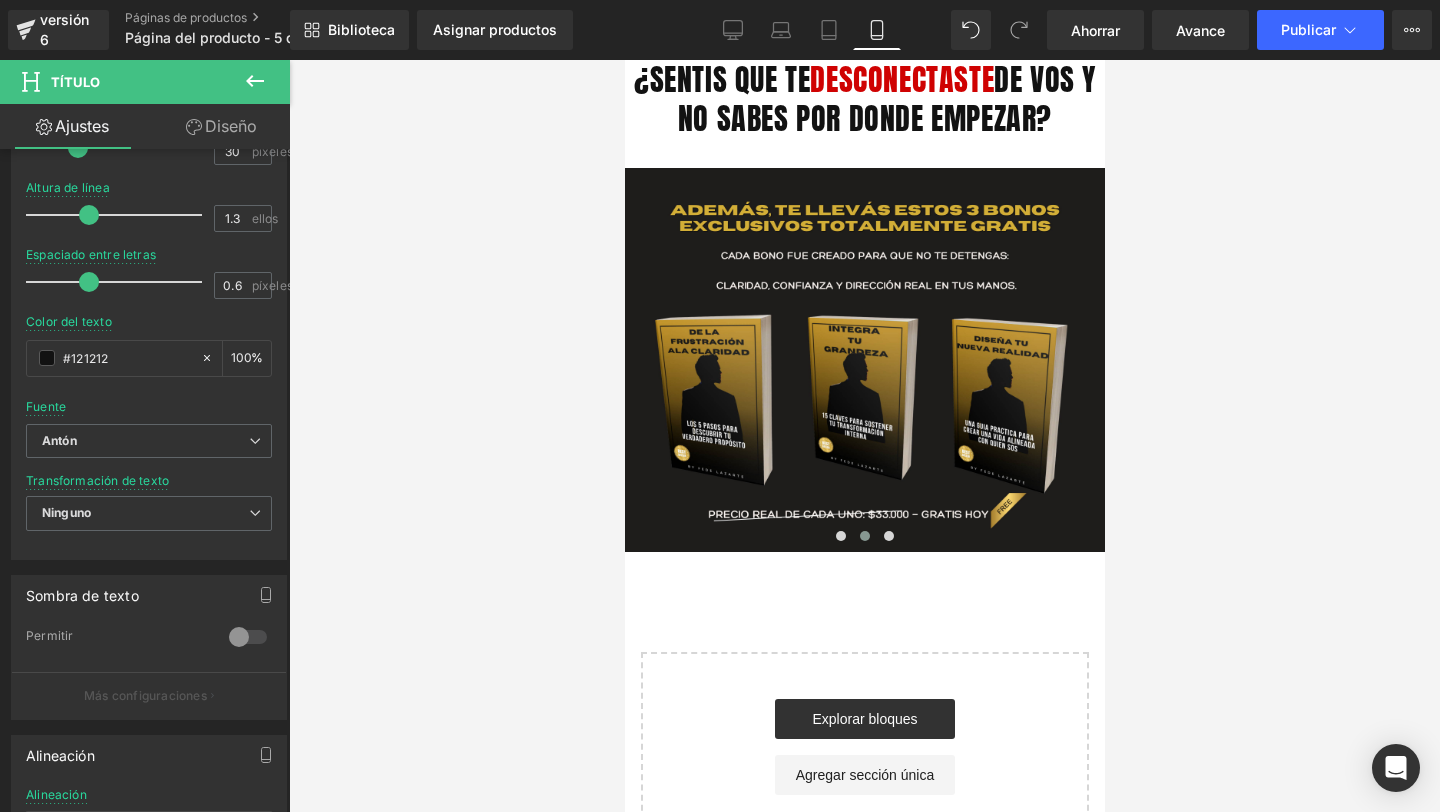 click at bounding box center (864, 436) 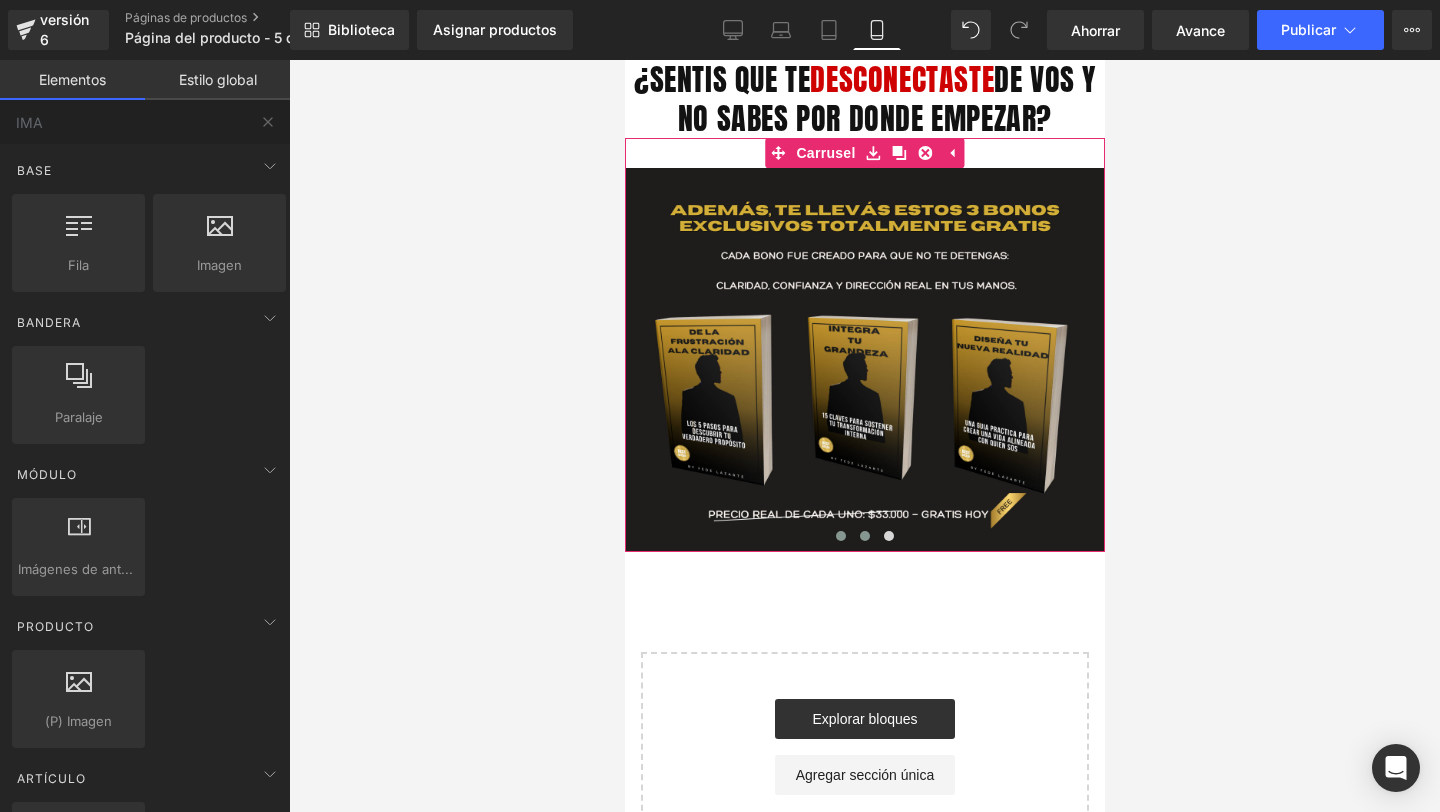 click at bounding box center (840, 536) 